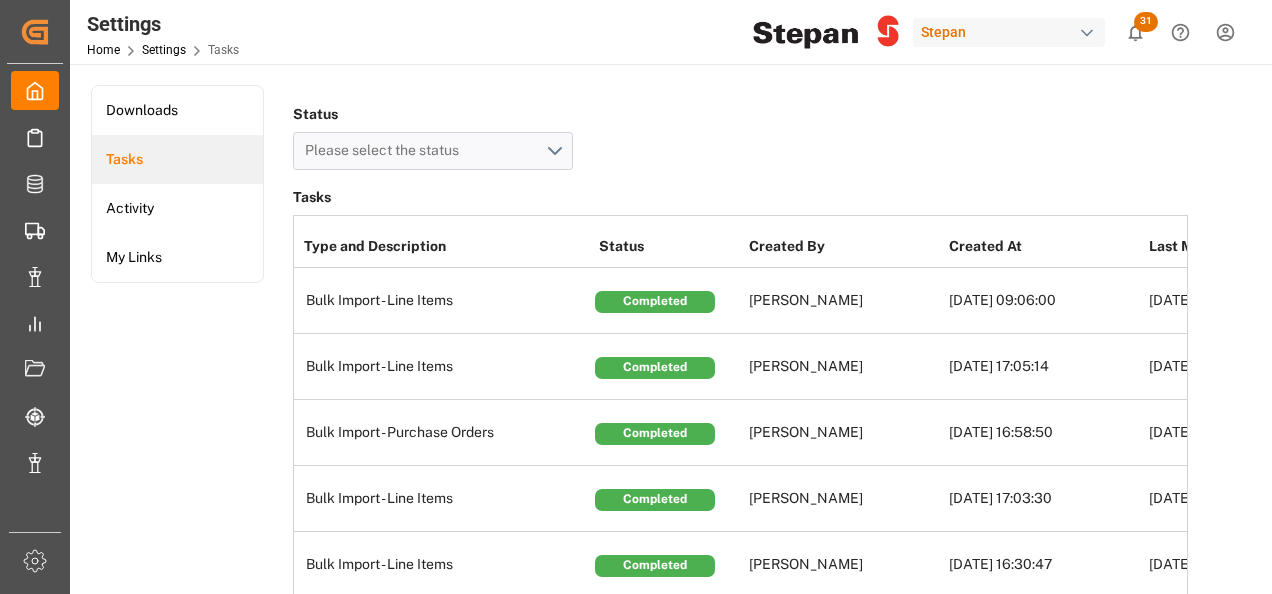 scroll, scrollTop: 0, scrollLeft: 0, axis: both 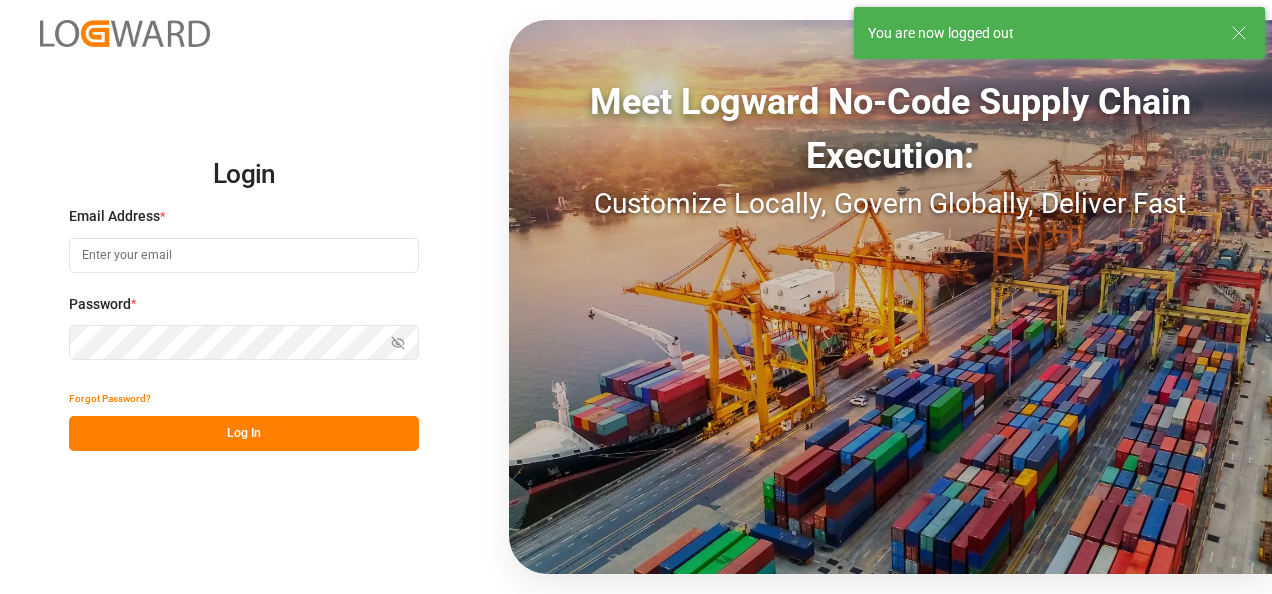 type on "[PERSON_NAME][EMAIL_ADDRESS][PERSON_NAME][DOMAIN_NAME]" 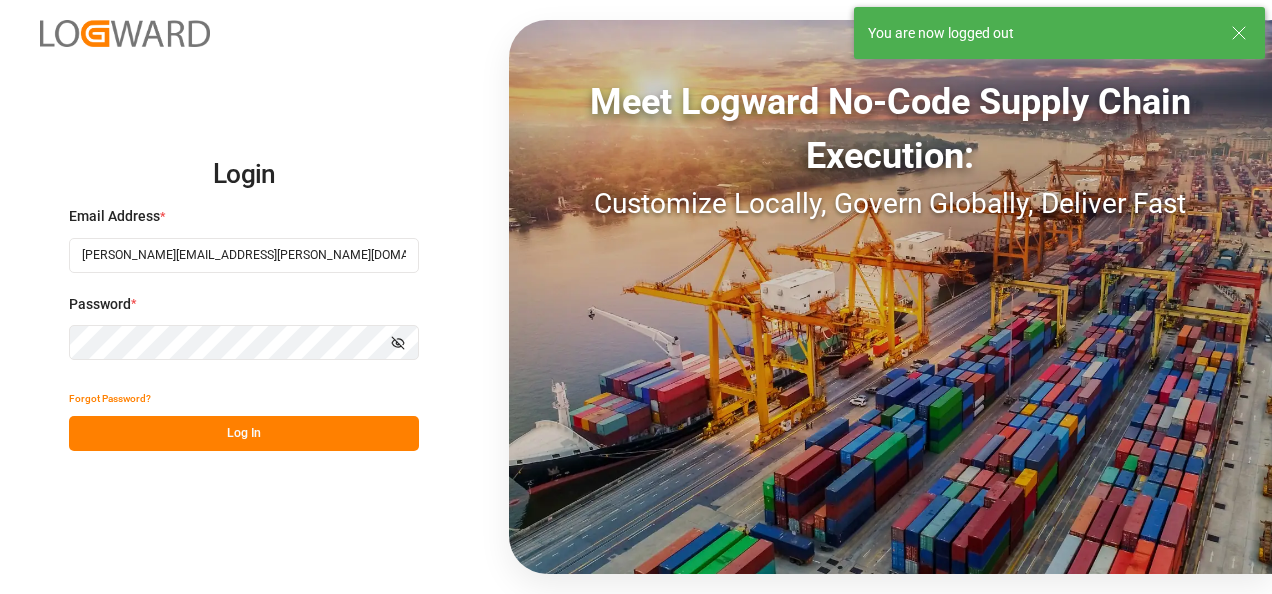 click on "Log In" at bounding box center [244, 433] 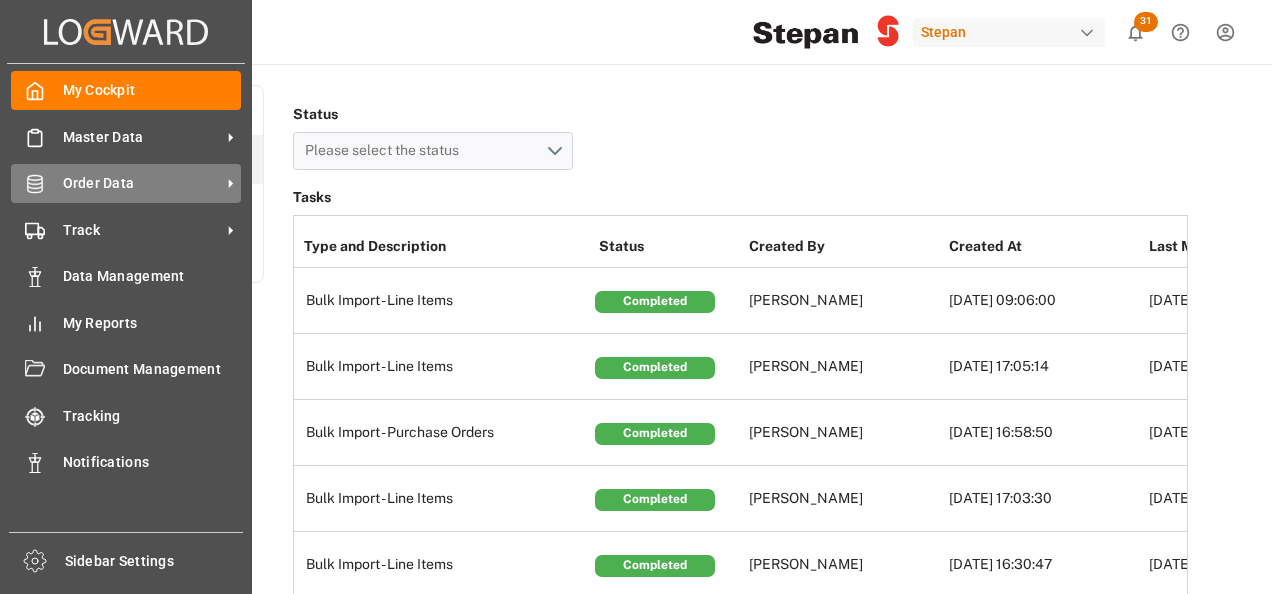 click on "Order Data" at bounding box center [142, 183] 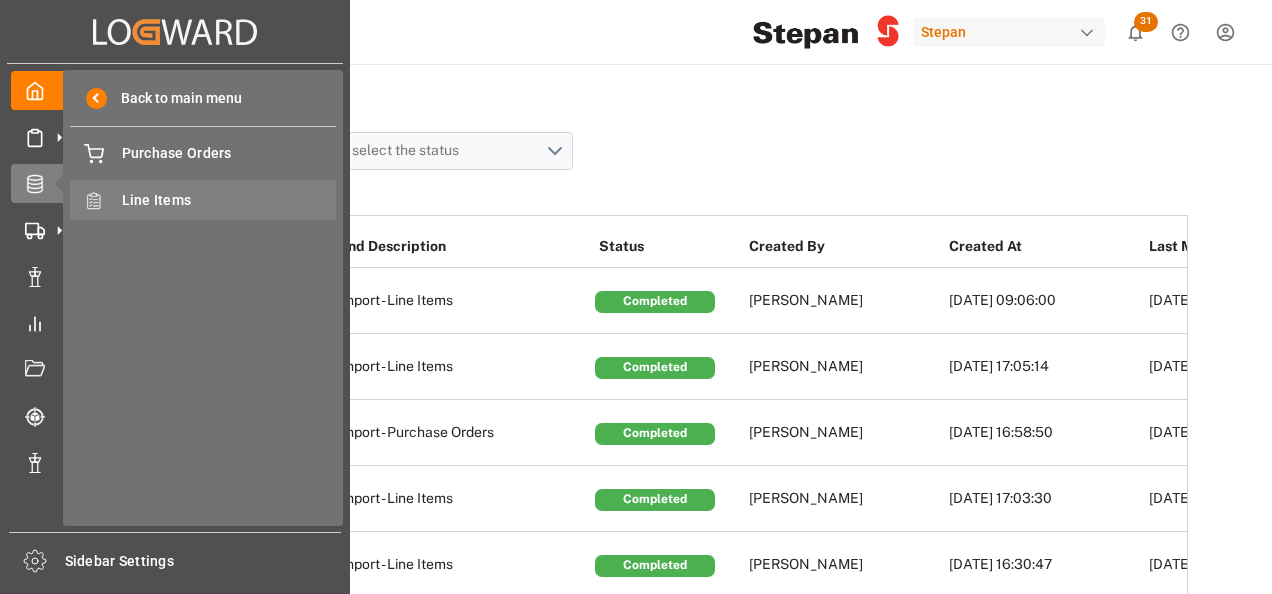 click on "Line Items Line Items" at bounding box center [203, 199] 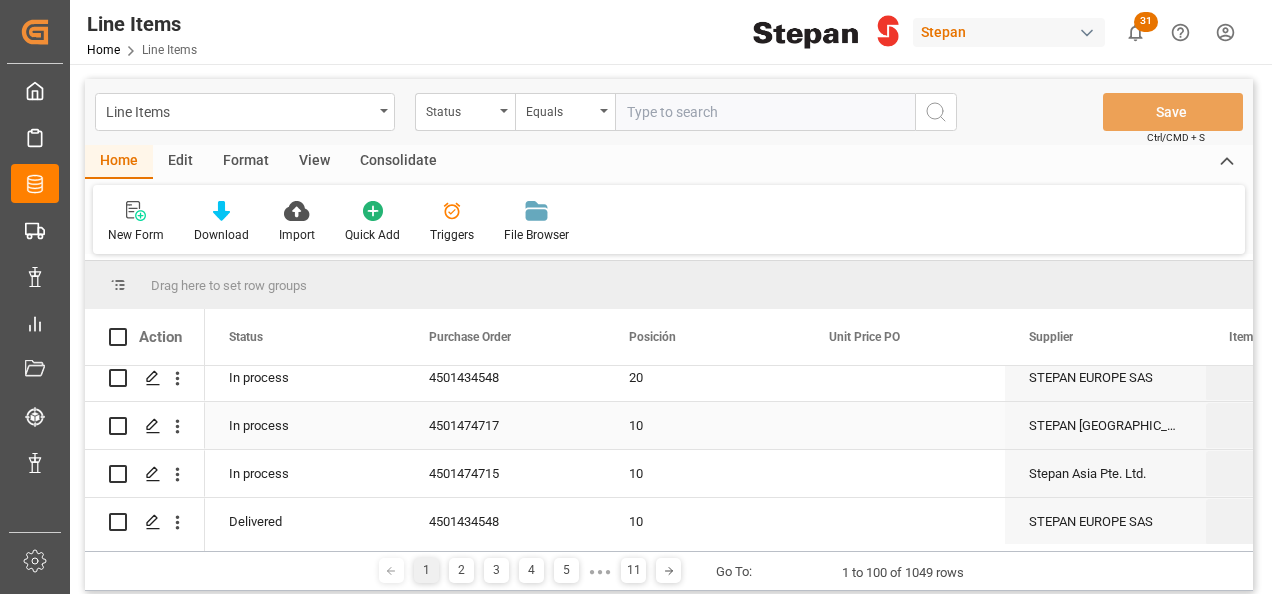 scroll, scrollTop: 400, scrollLeft: 0, axis: vertical 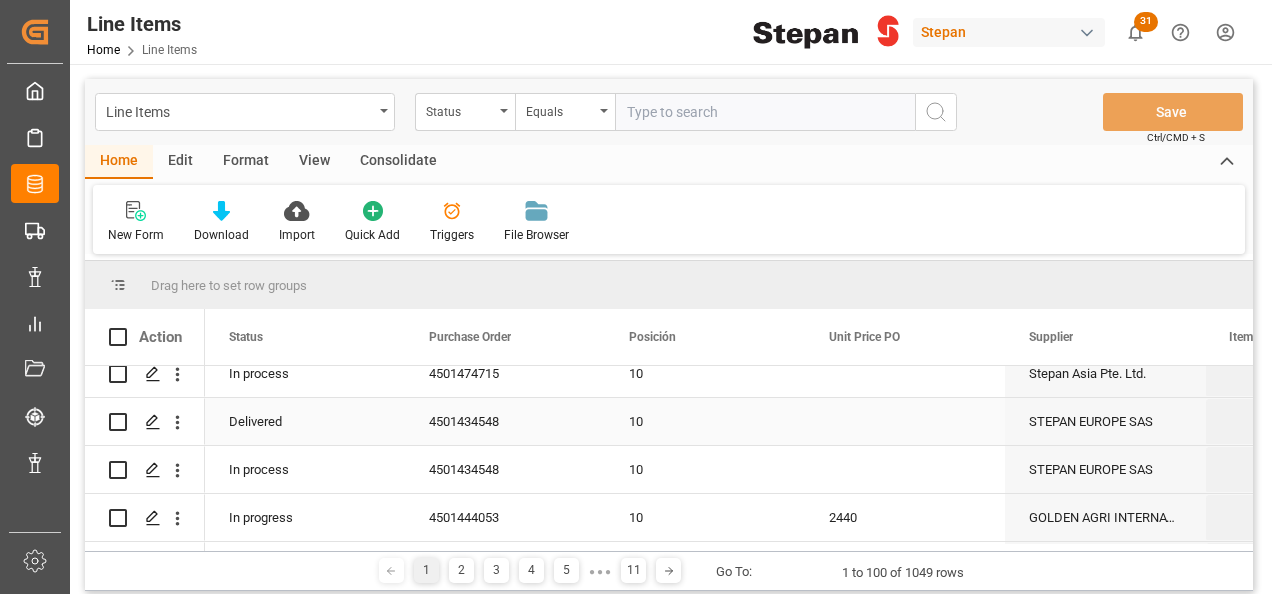 click on "STEPAN EUROPE SAS" at bounding box center (1105, 421) 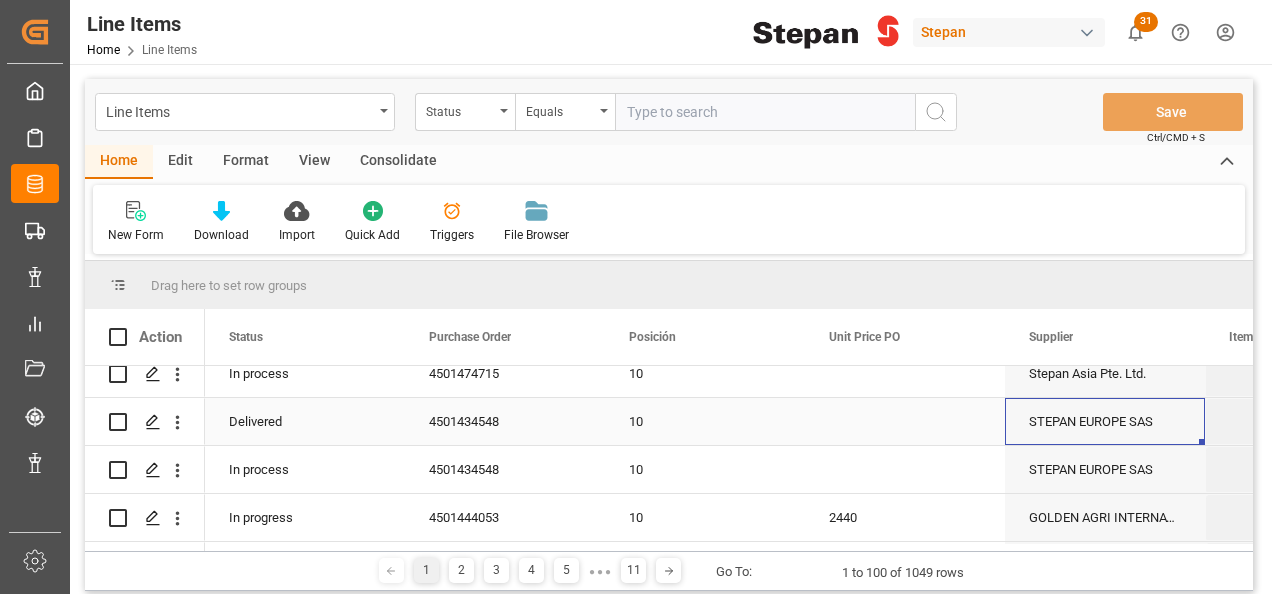 scroll, scrollTop: 0, scrollLeft: 158, axis: horizontal 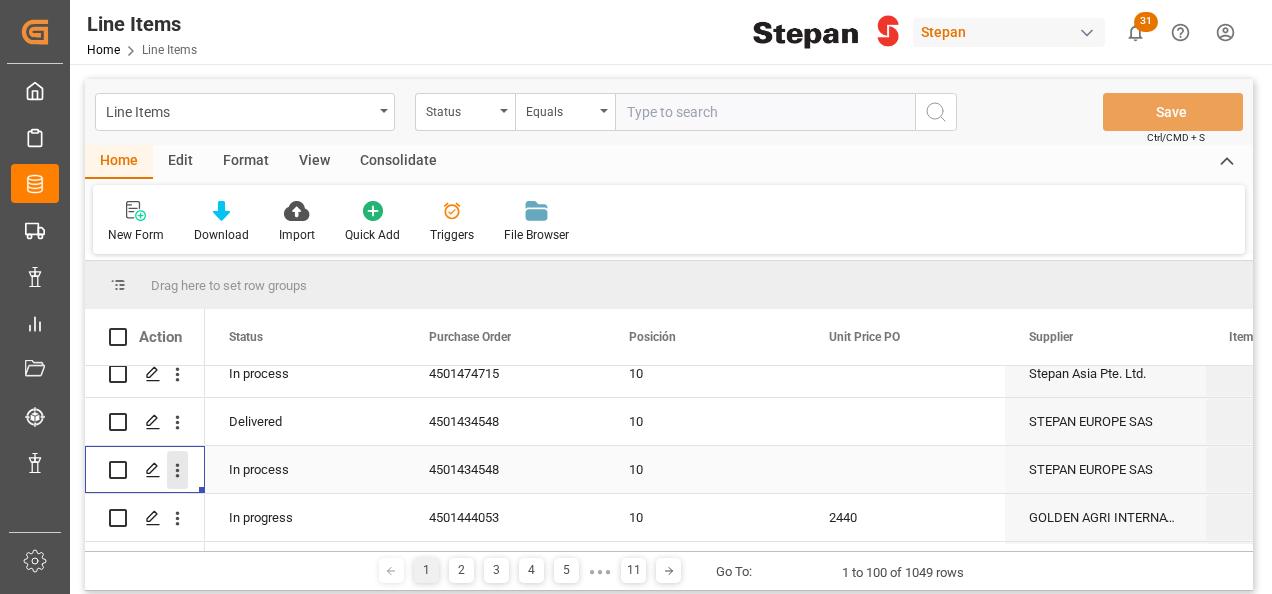 click 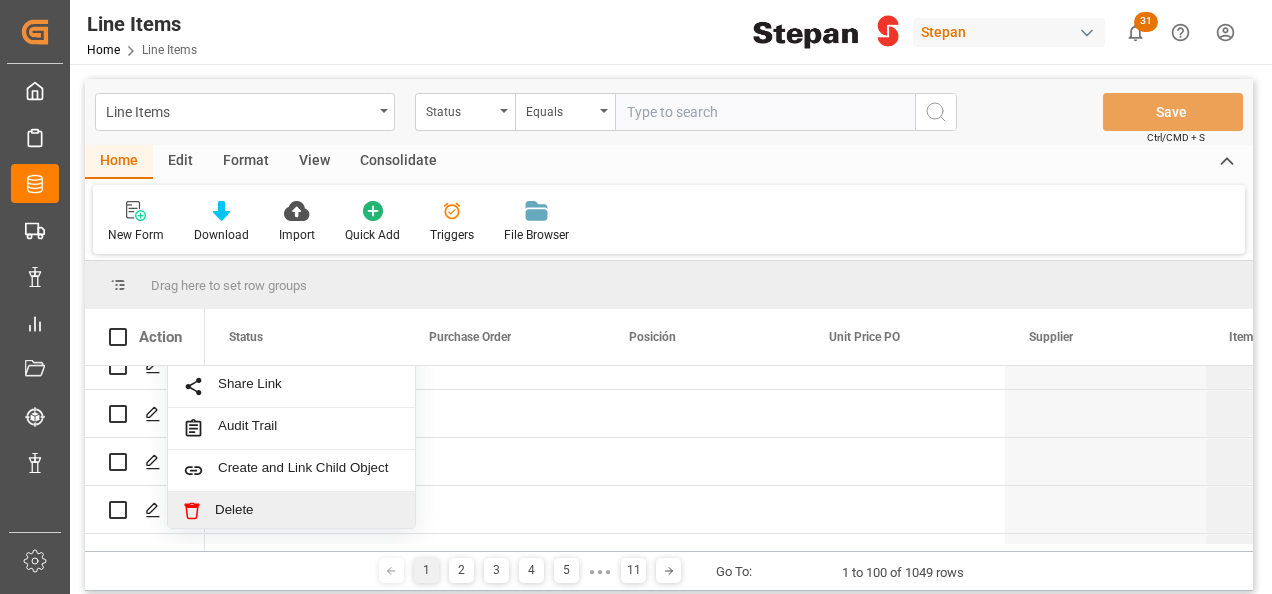 click on "Delete" at bounding box center (307, 511) 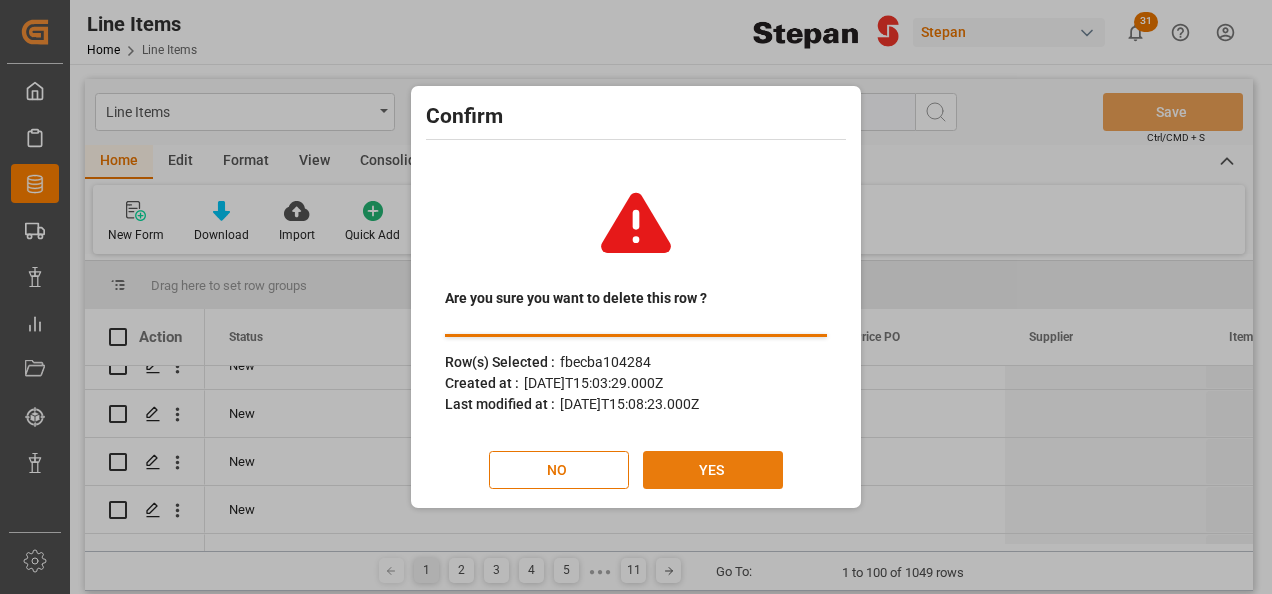 click on "YES" at bounding box center (713, 470) 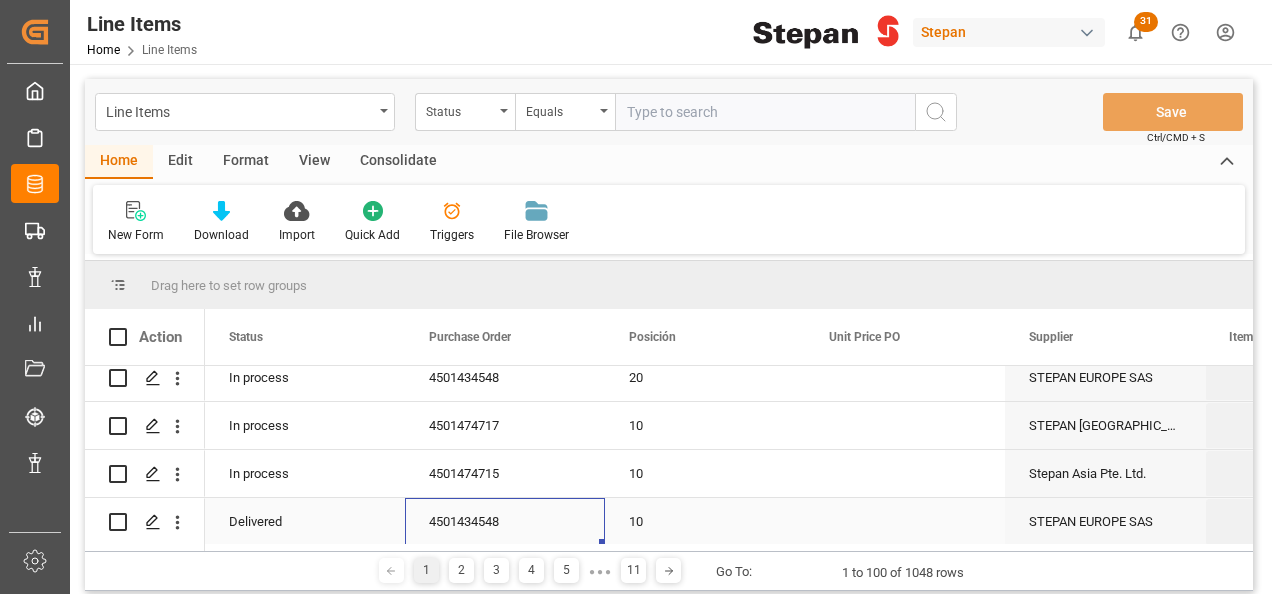 click on "4501434548" at bounding box center (505, 521) 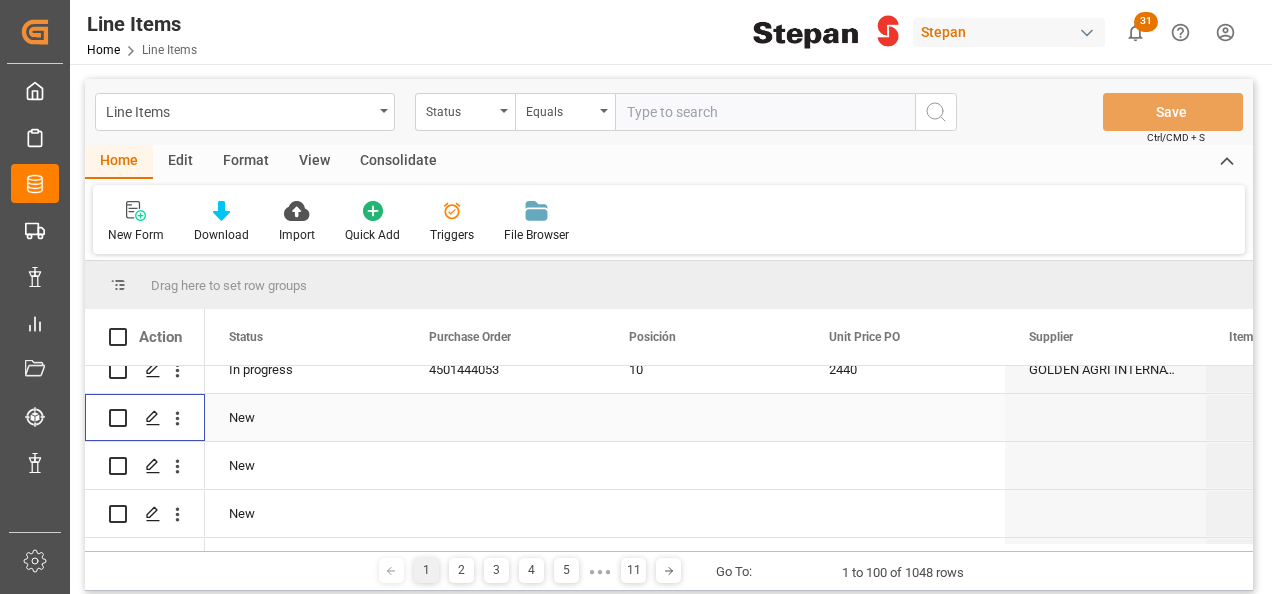 click at bounding box center (118, 418) 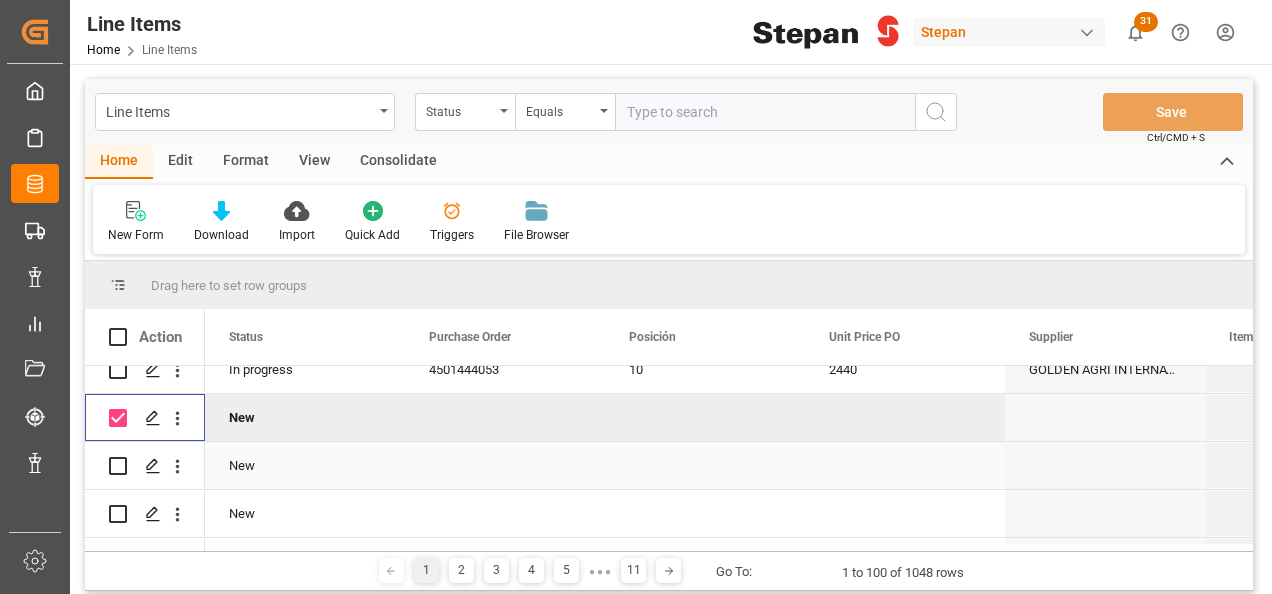 click at bounding box center (118, 466) 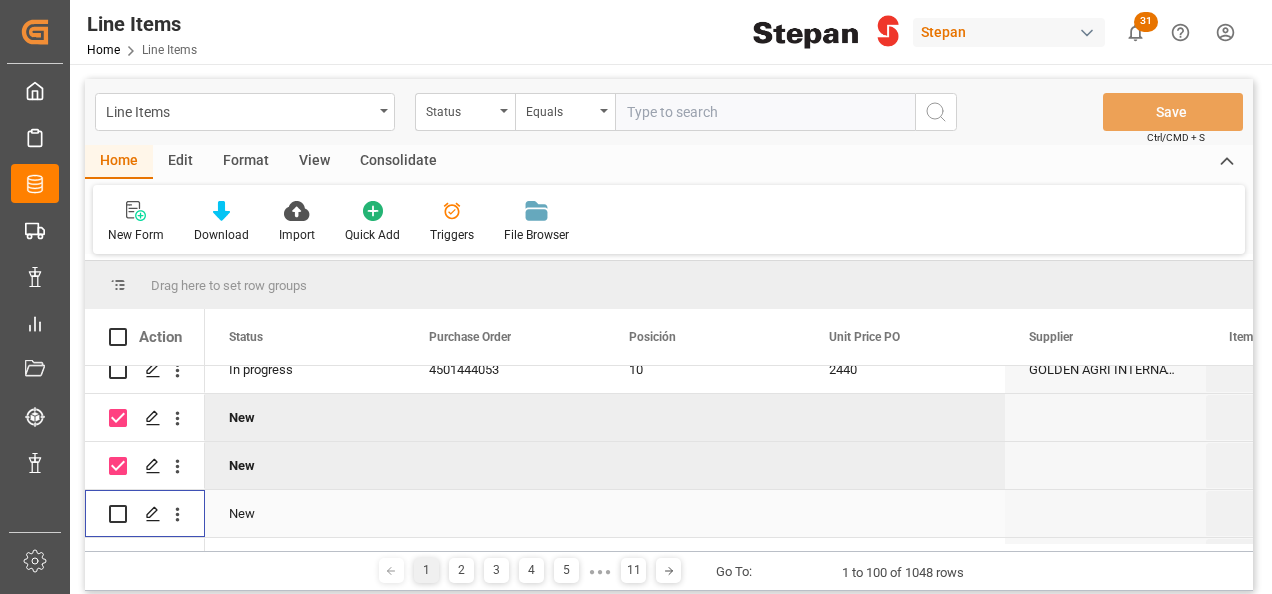 click at bounding box center [118, 514] 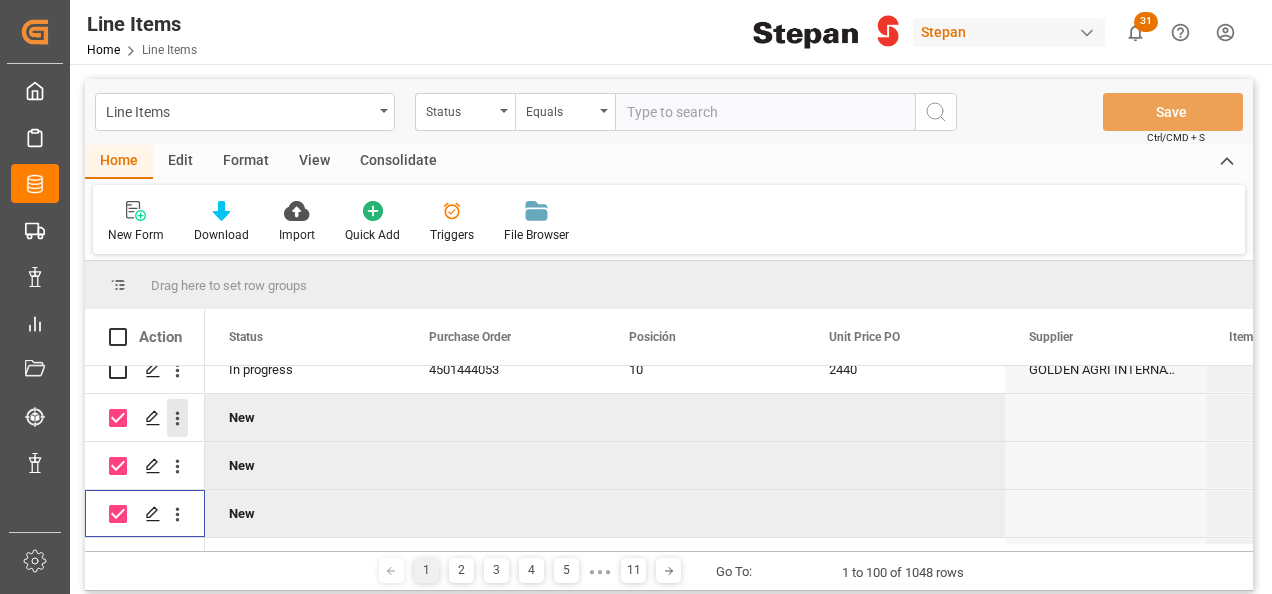 click 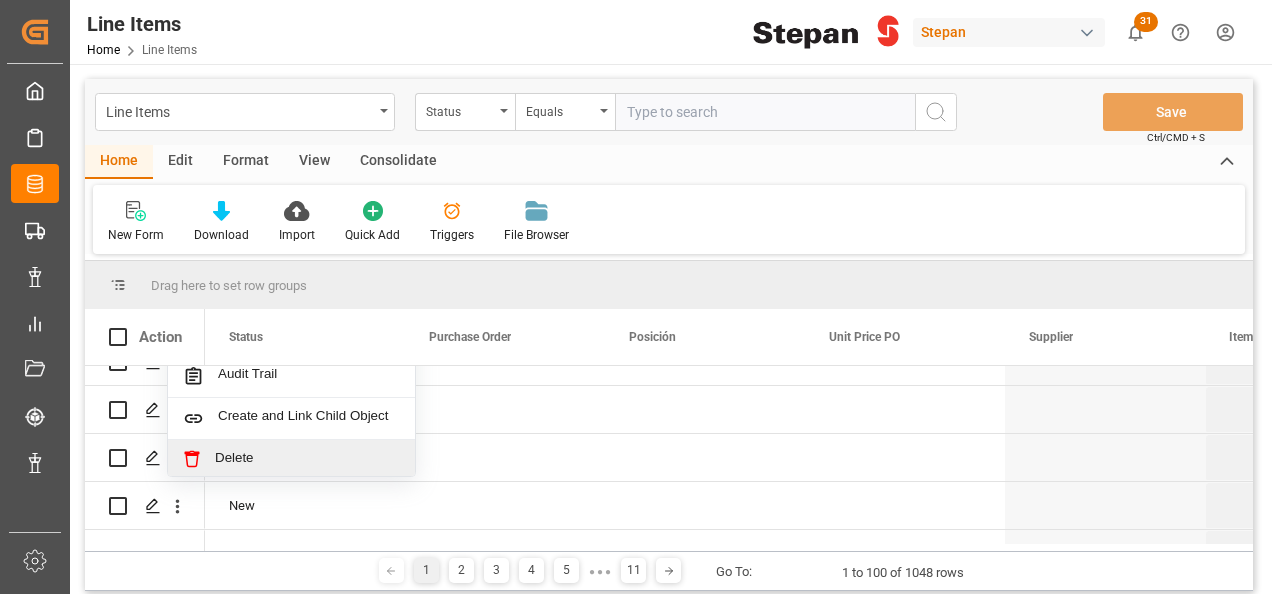 click at bounding box center (199, 459) 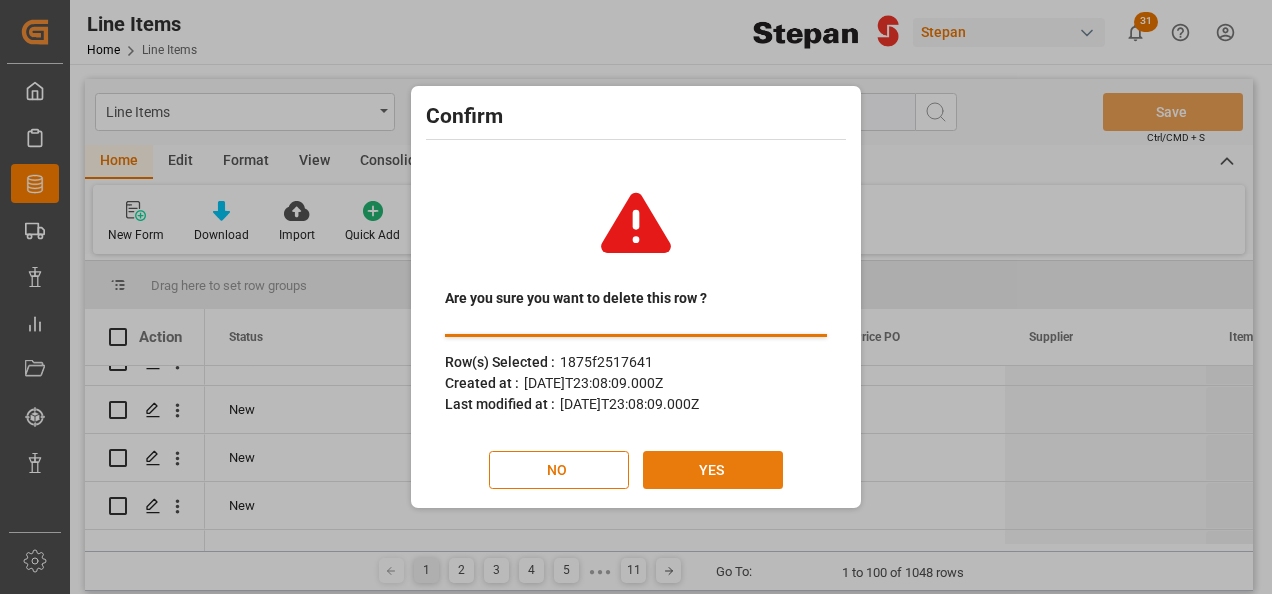 click on "YES" at bounding box center (713, 470) 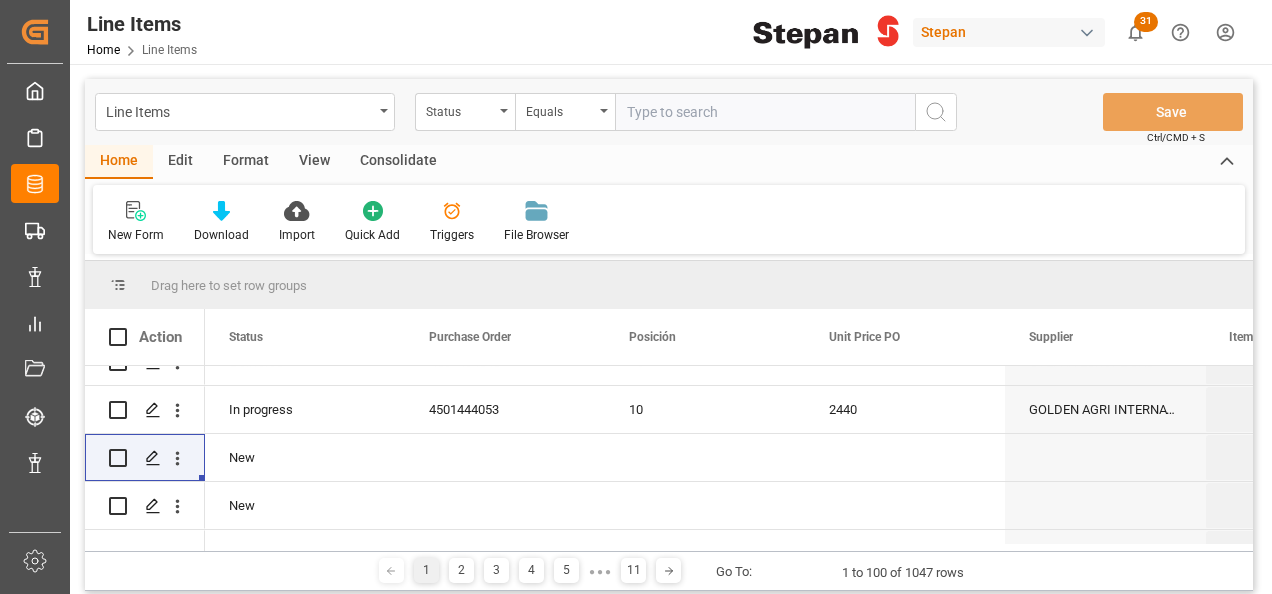 scroll, scrollTop: 500, scrollLeft: 0, axis: vertical 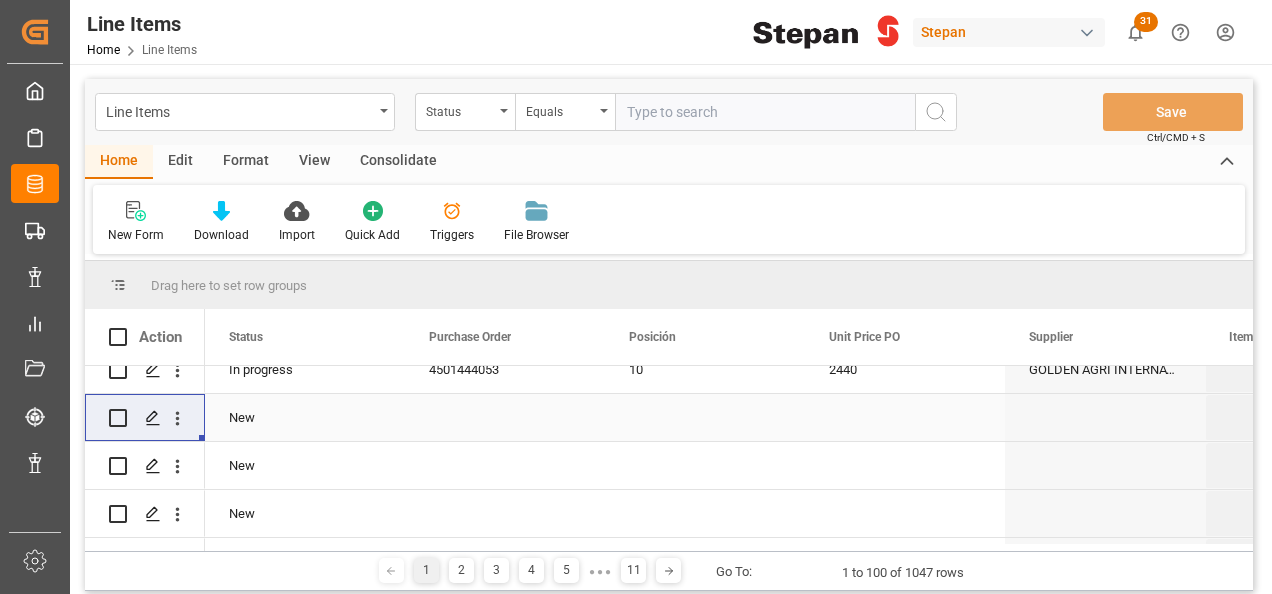 click at bounding box center [118, 418] 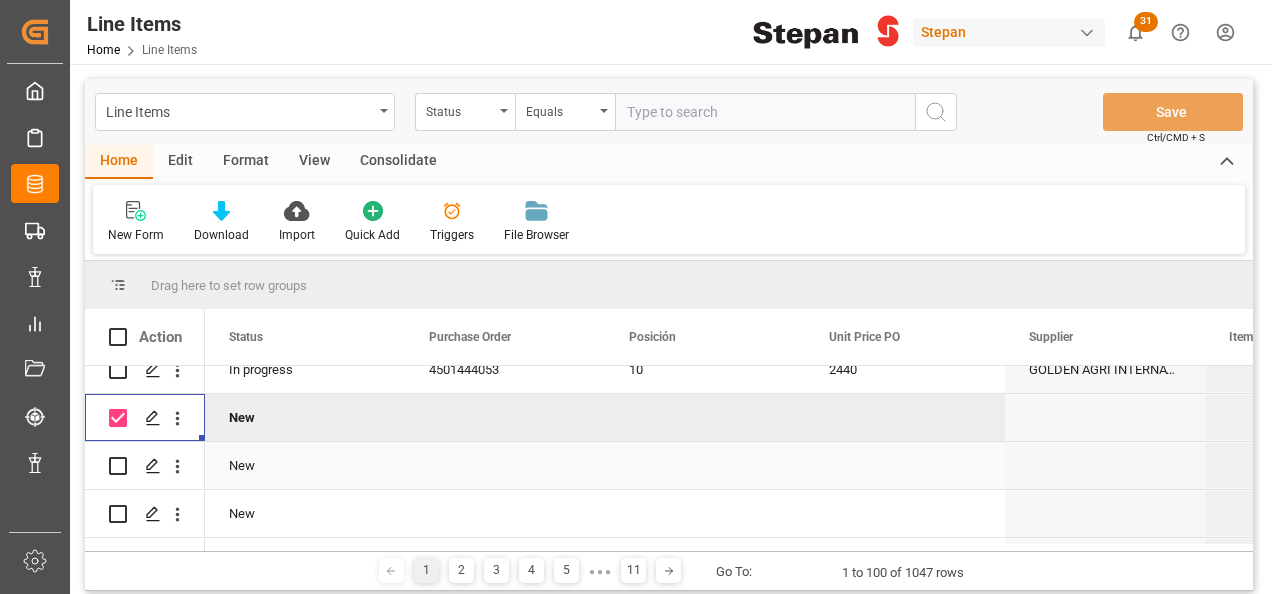 click at bounding box center [118, 466] 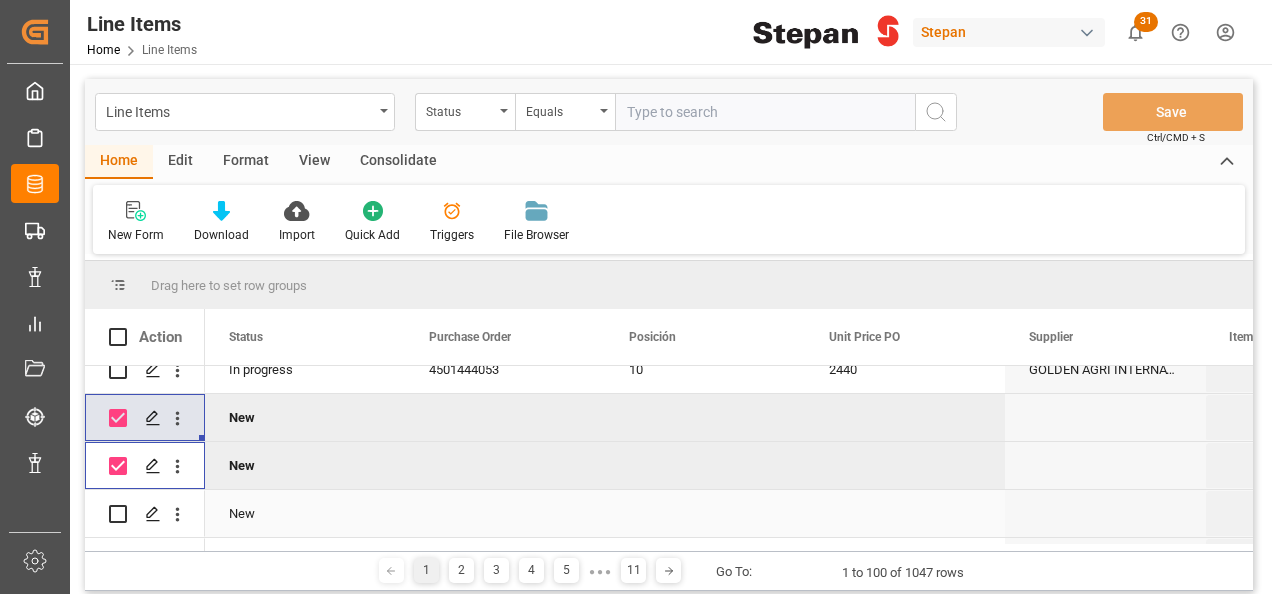 click at bounding box center (118, 514) 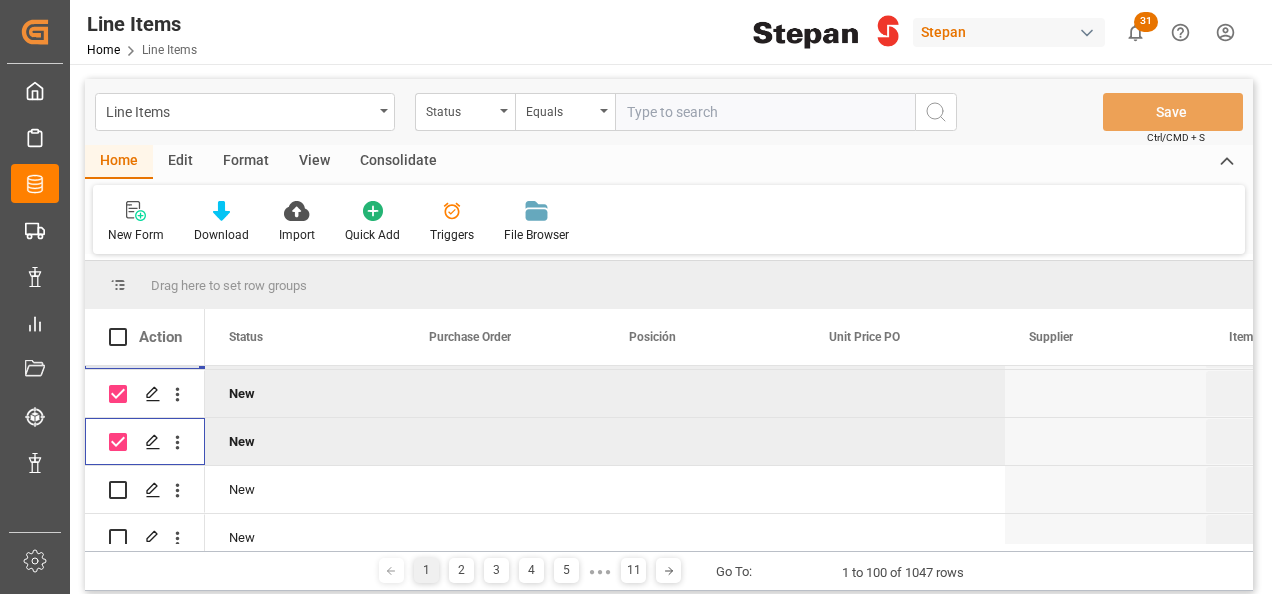 scroll, scrollTop: 600, scrollLeft: 0, axis: vertical 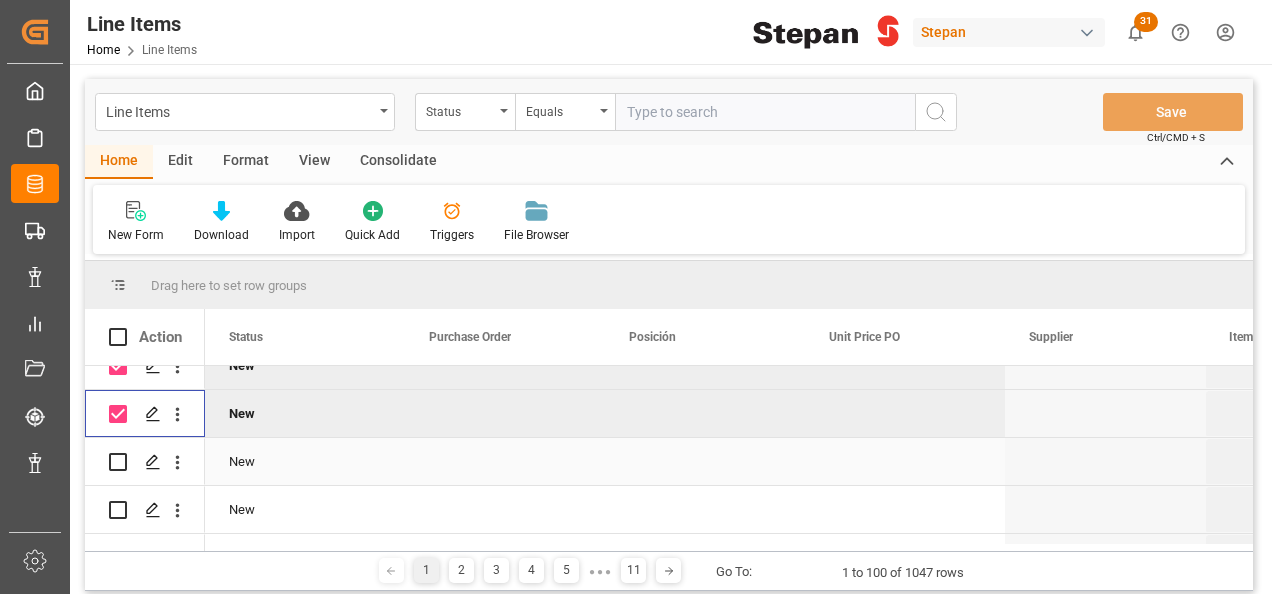 click at bounding box center [118, 462] 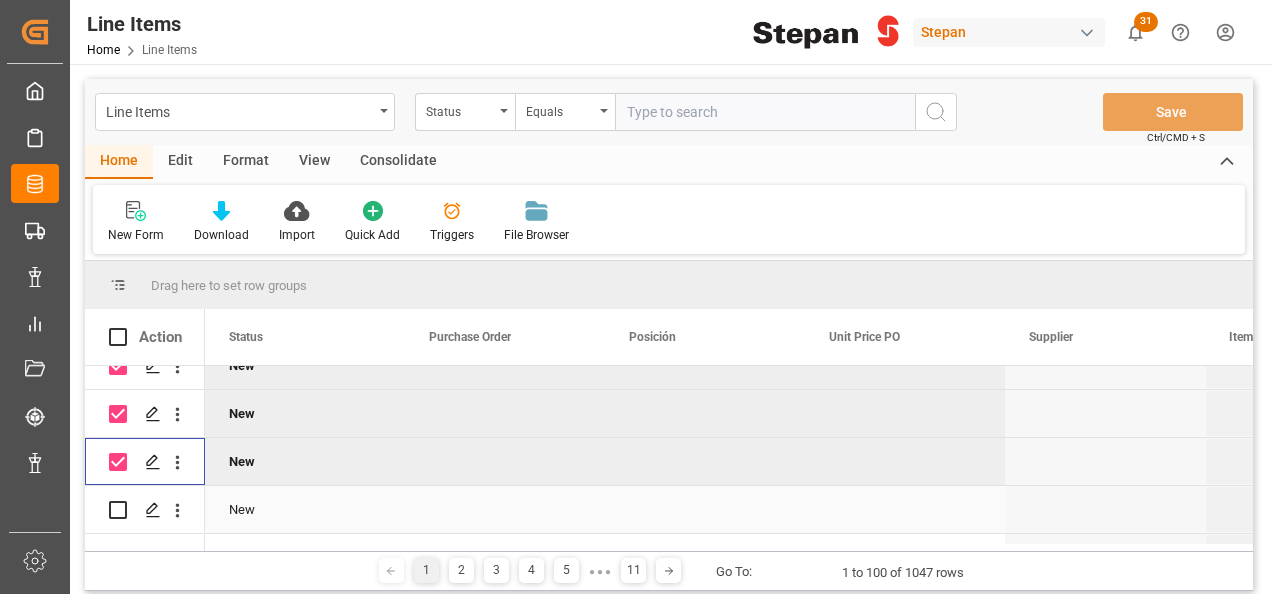 click at bounding box center [118, 510] 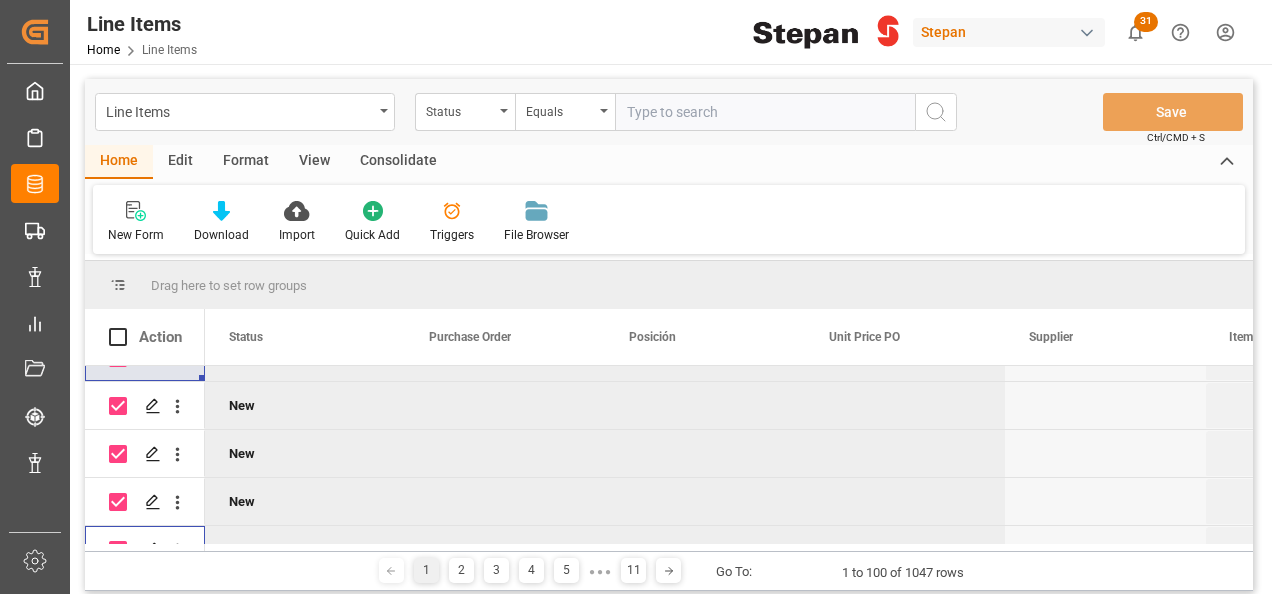 scroll, scrollTop: 600, scrollLeft: 0, axis: vertical 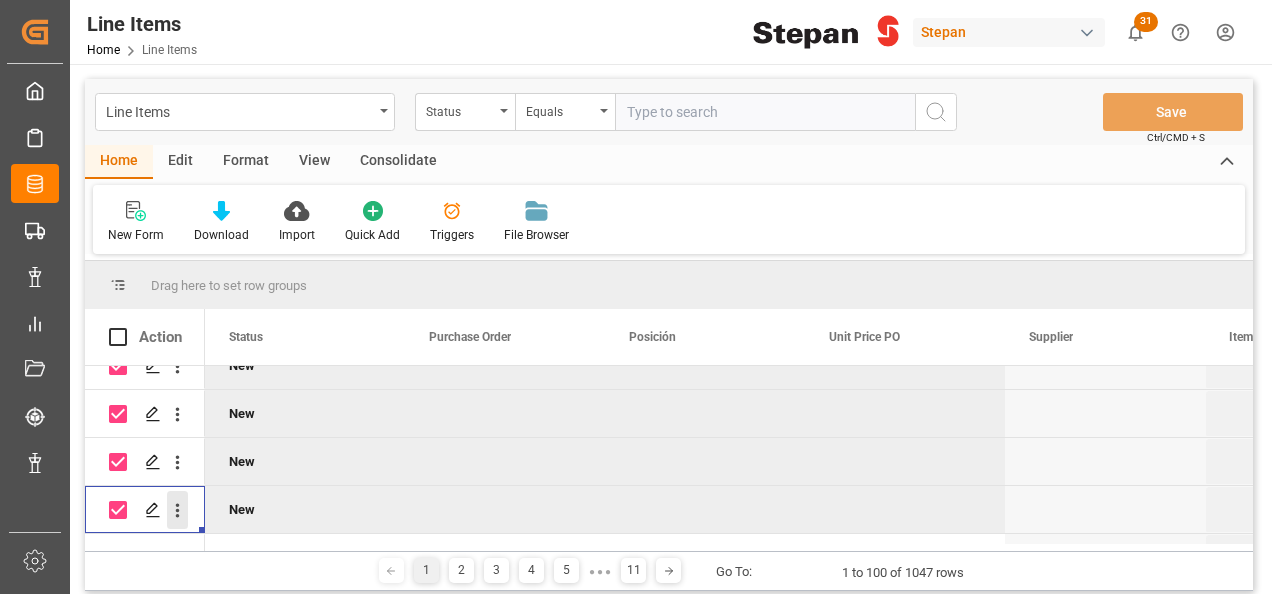 click 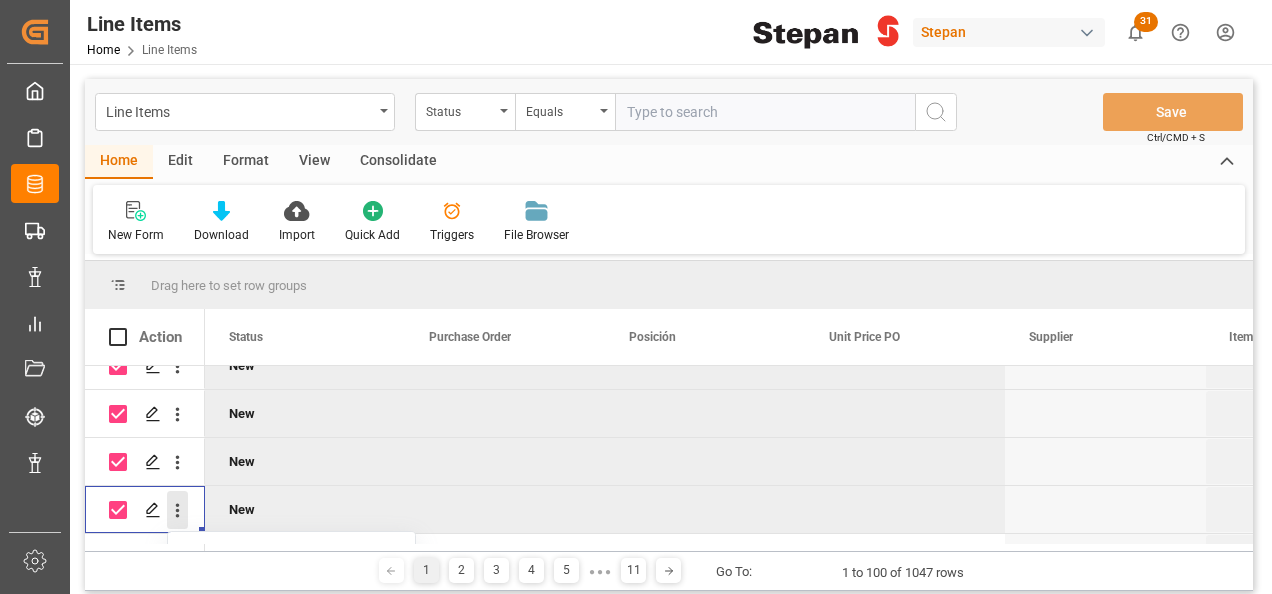 click 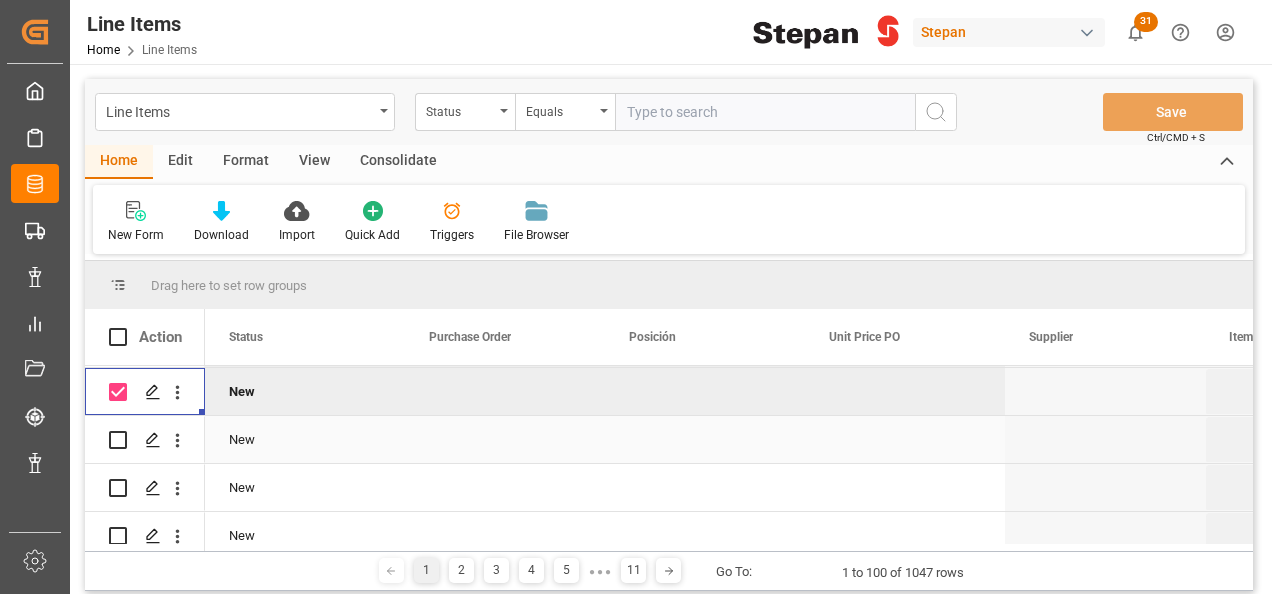 scroll, scrollTop: 600, scrollLeft: 0, axis: vertical 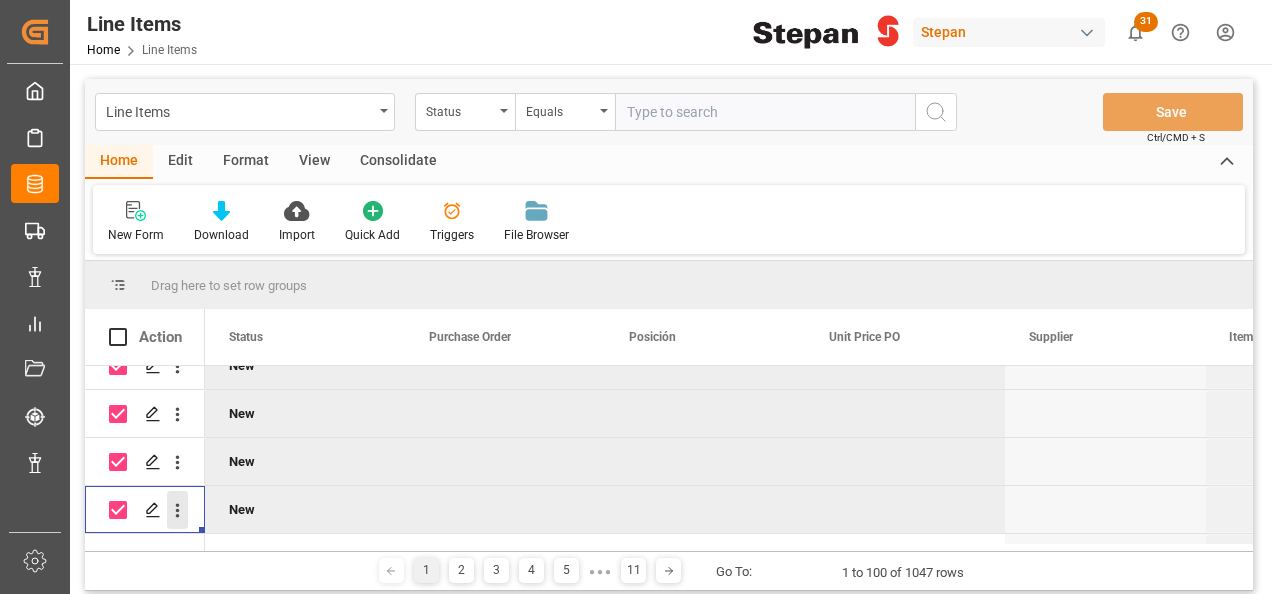 click 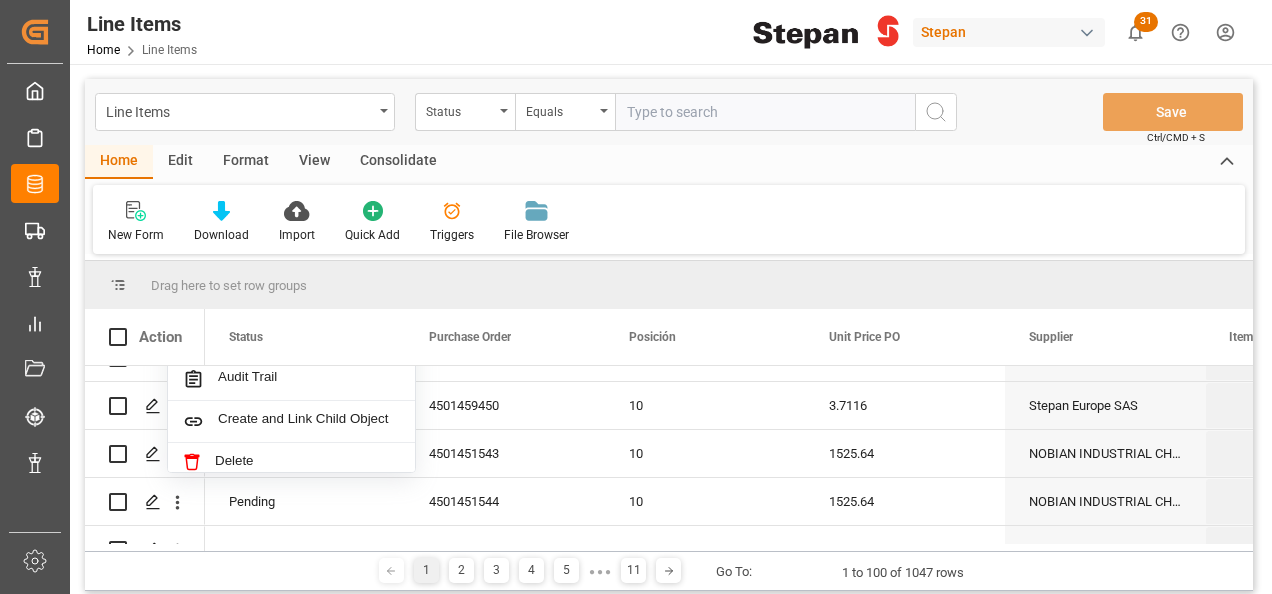 scroll, scrollTop: 900, scrollLeft: 0, axis: vertical 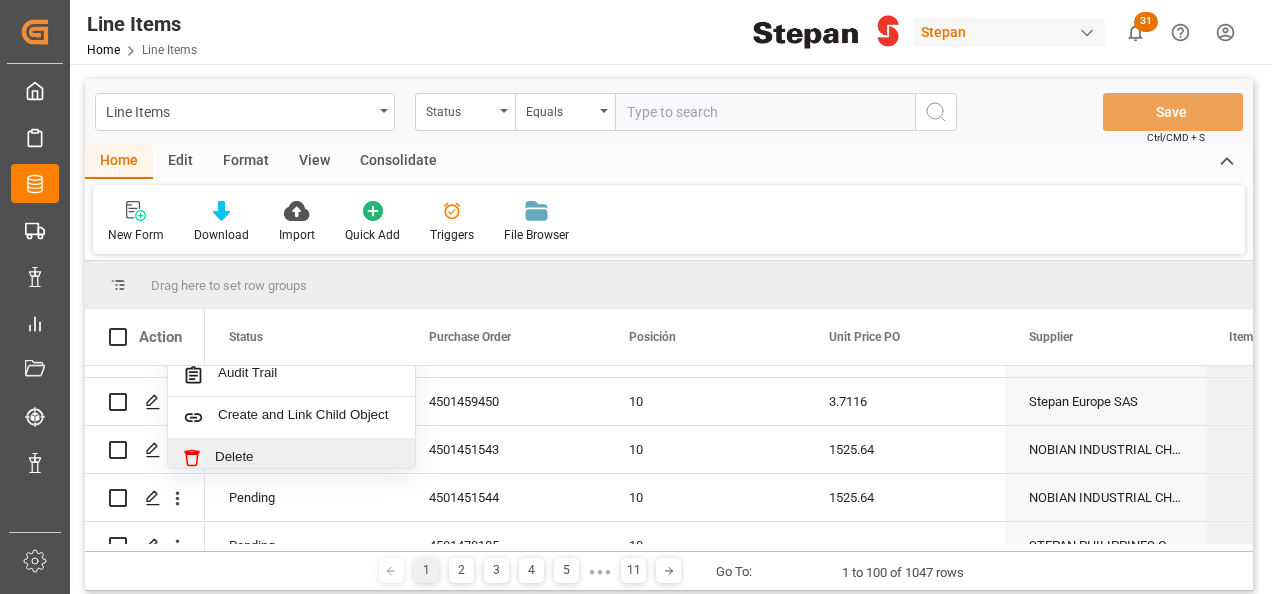 click on "Delete" at bounding box center (307, 458) 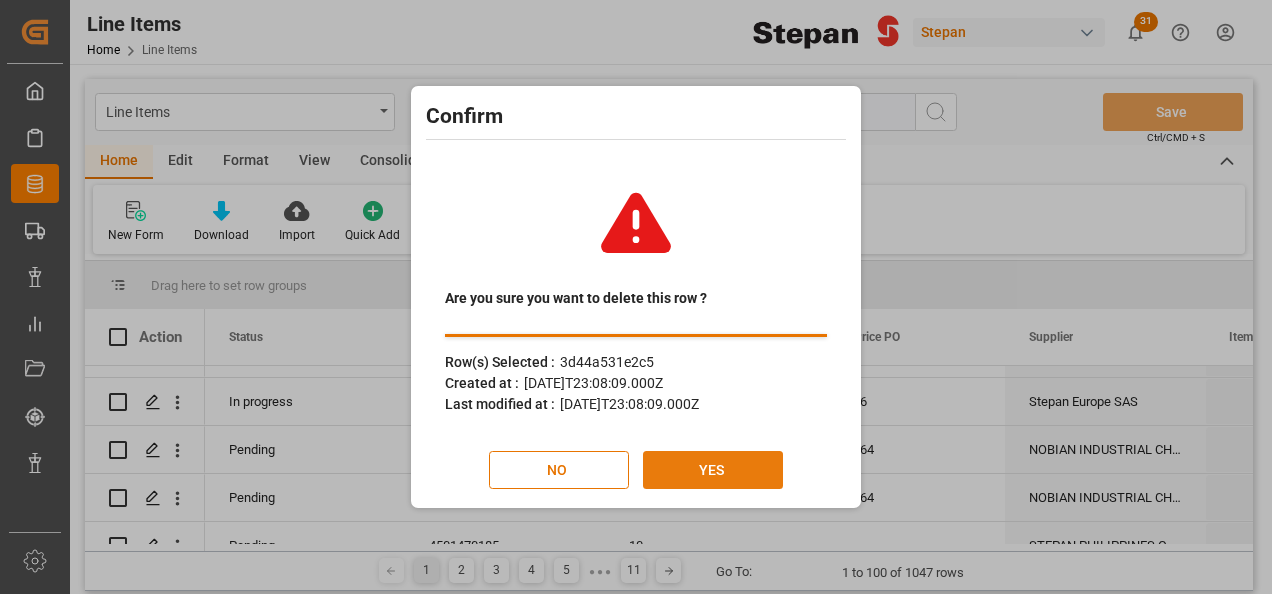 click on "YES" at bounding box center [713, 470] 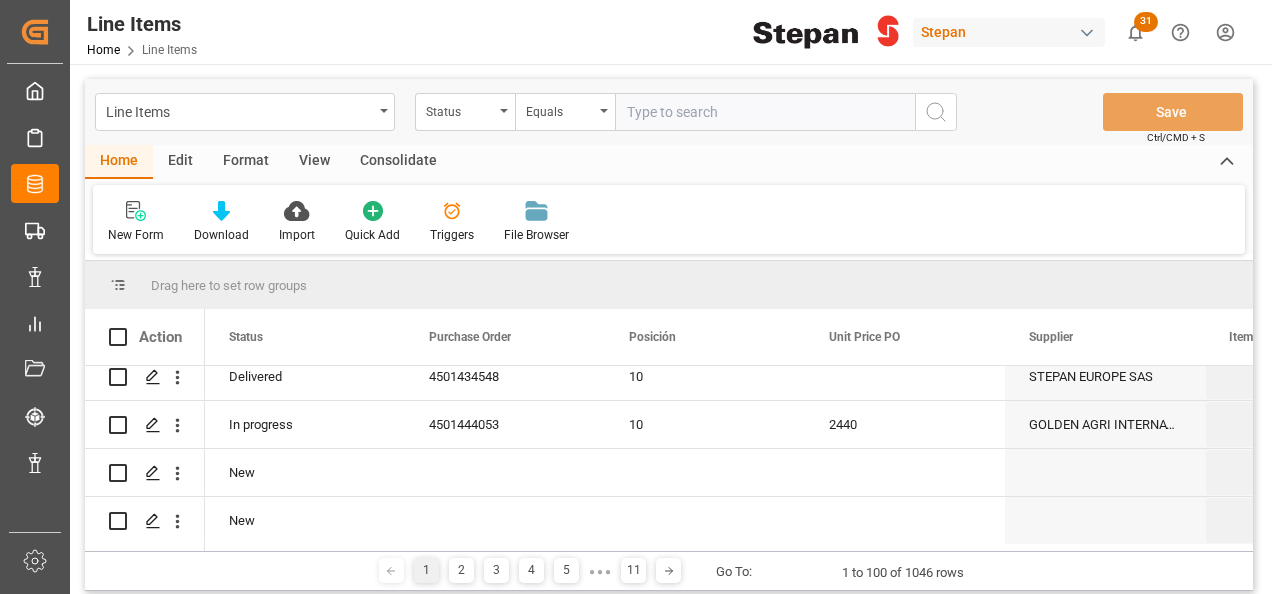 scroll, scrollTop: 500, scrollLeft: 0, axis: vertical 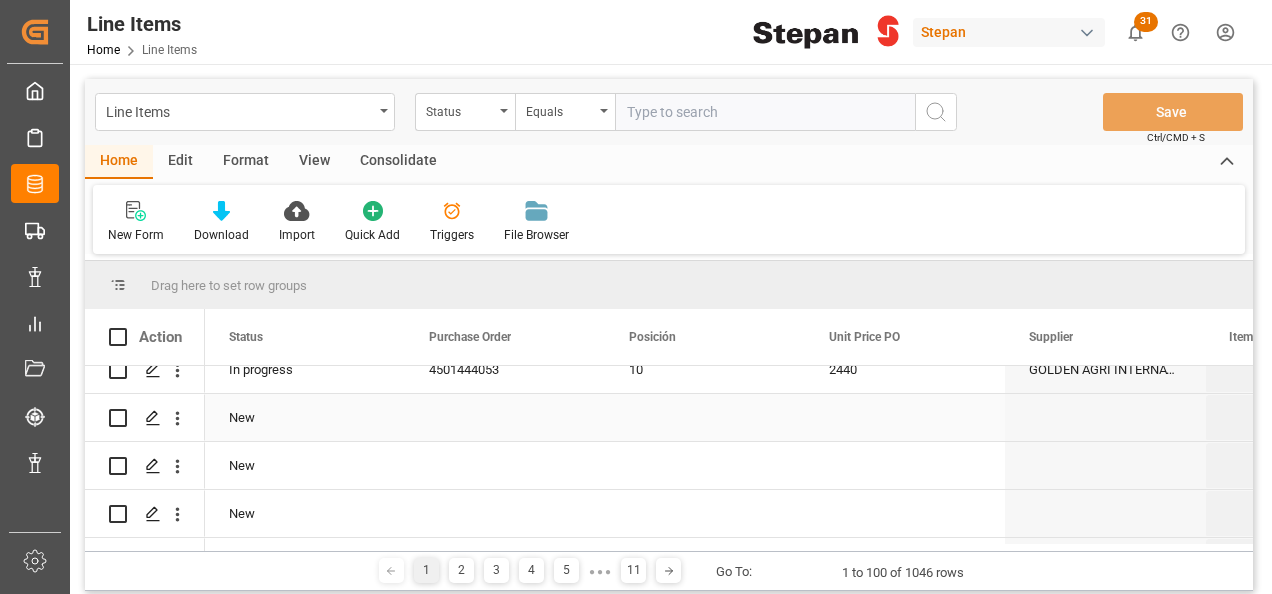 click at bounding box center (145, 417) 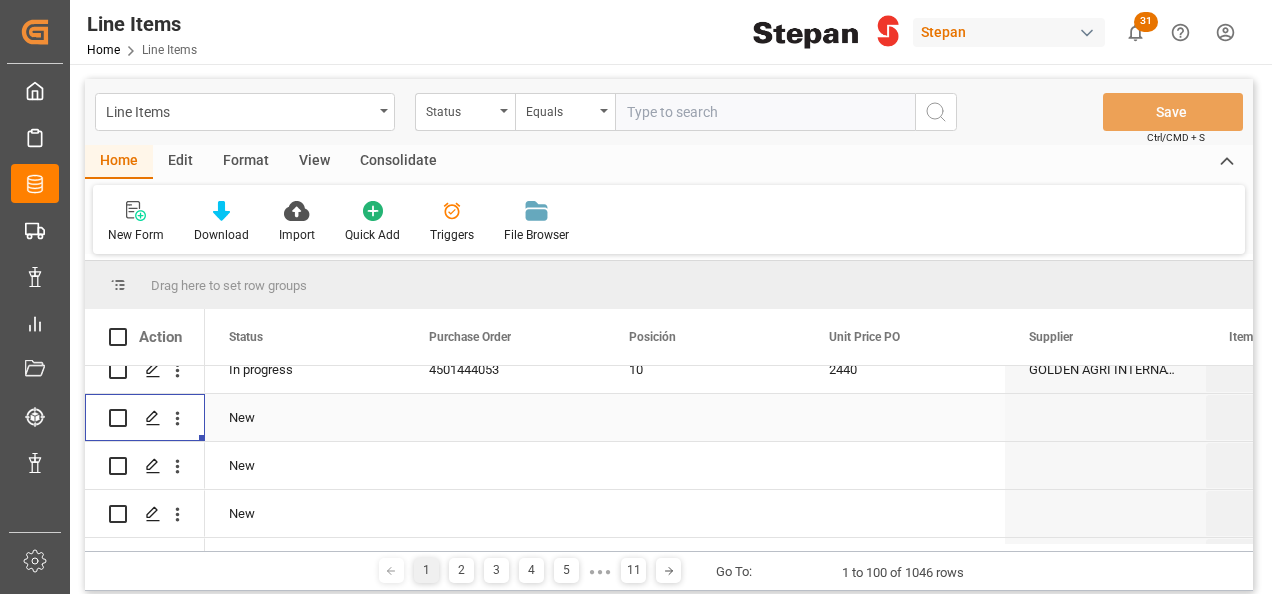 click at bounding box center [118, 418] 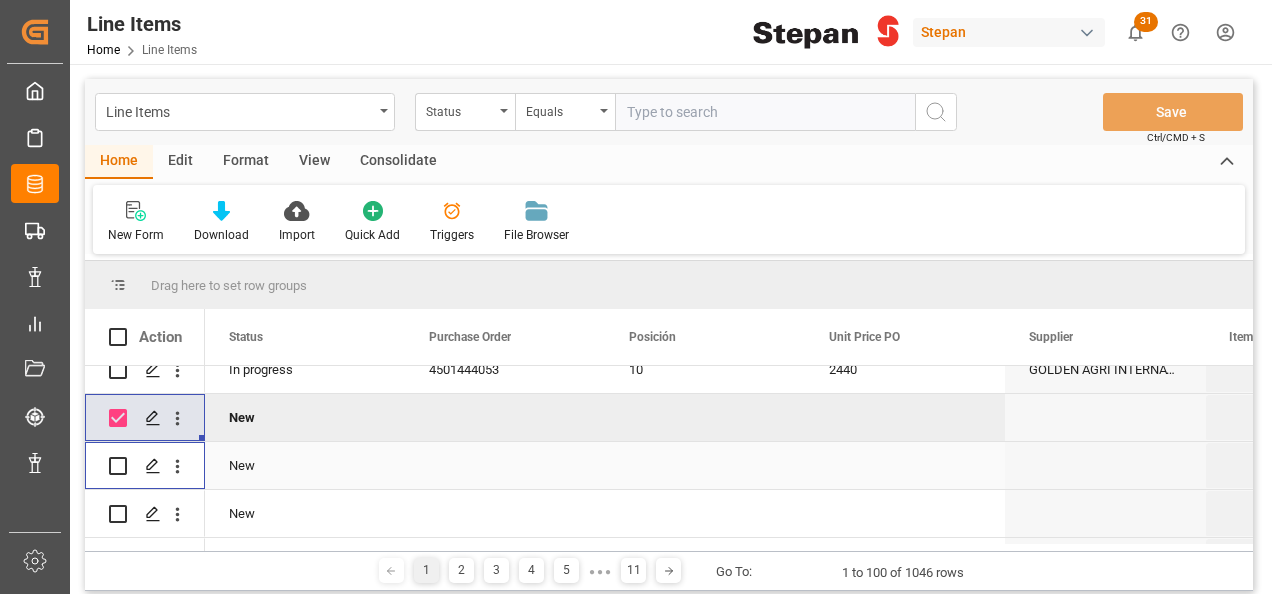 click at bounding box center (118, 466) 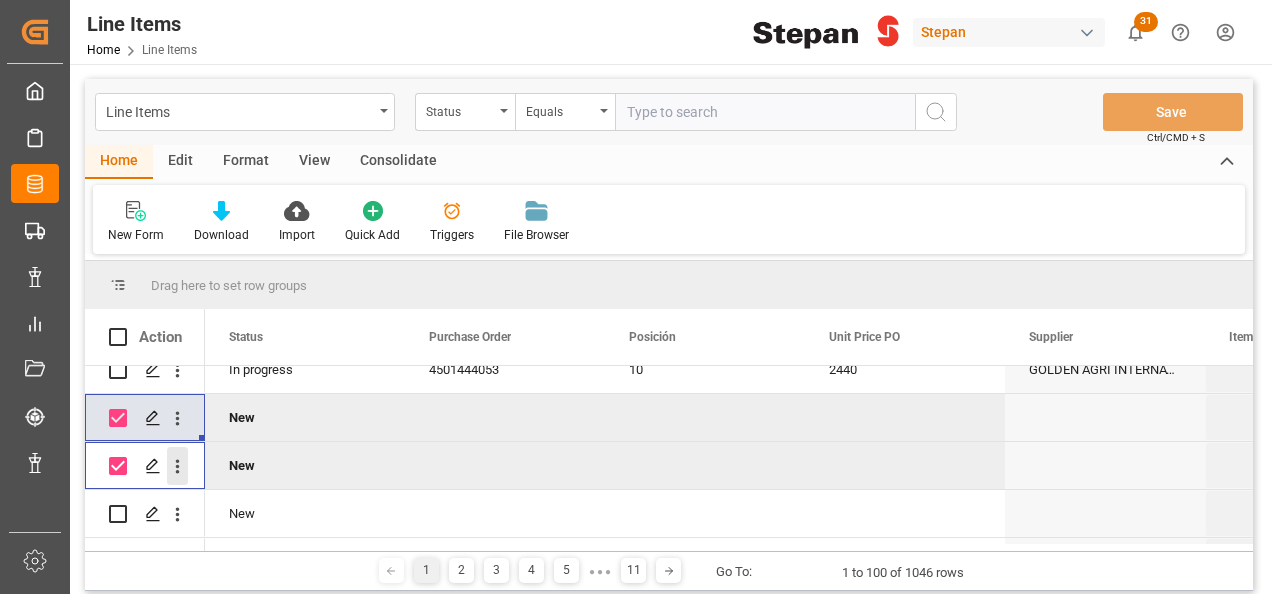 click 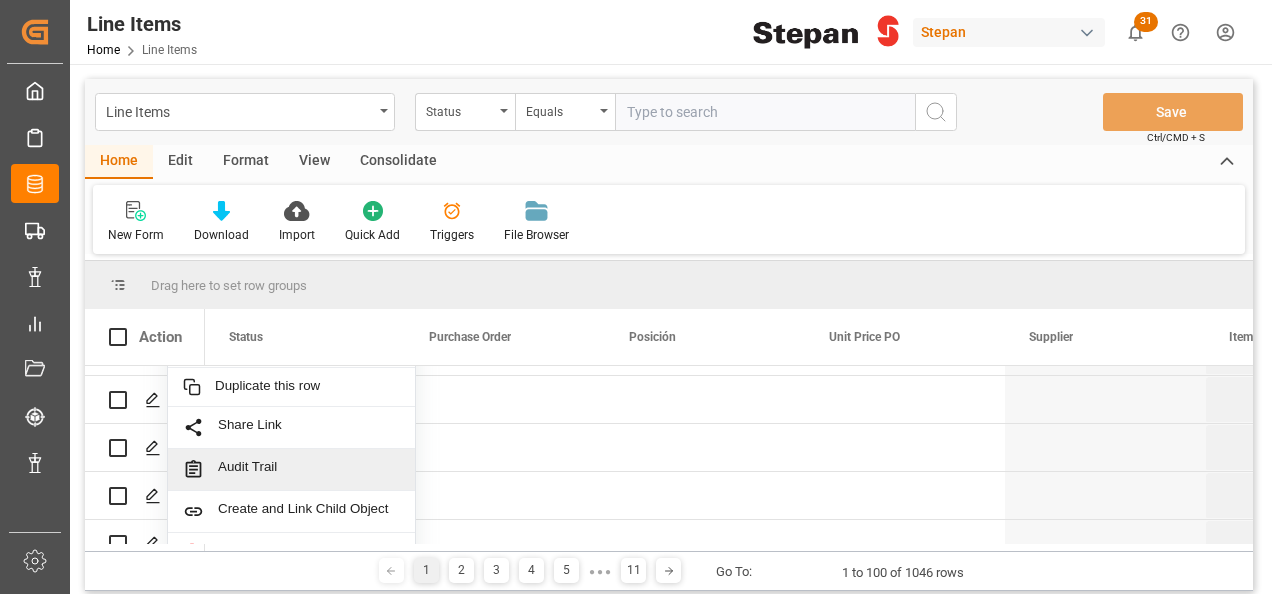 scroll, scrollTop: 700, scrollLeft: 0, axis: vertical 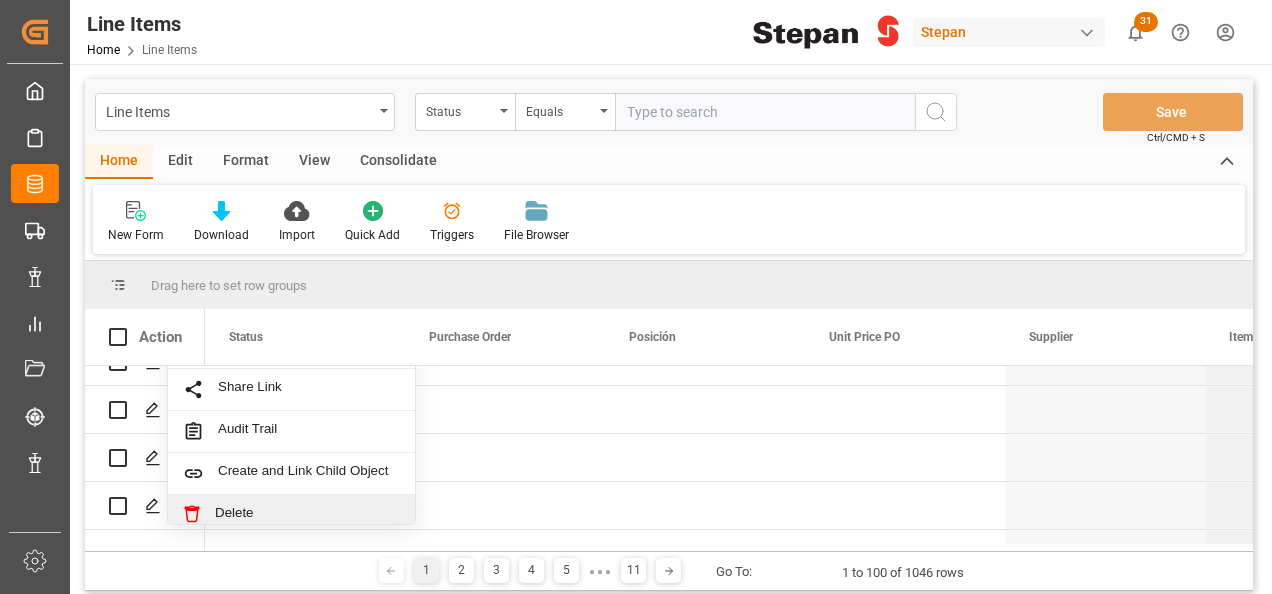 click on "Delete" at bounding box center [307, 514] 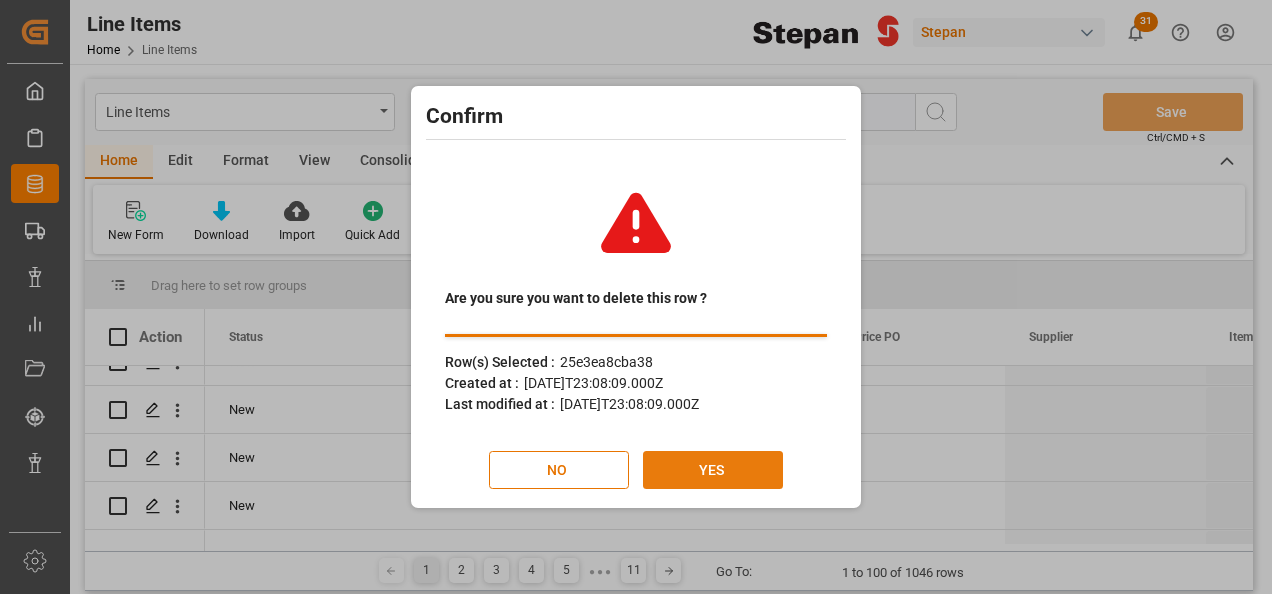 click on "YES" at bounding box center [713, 470] 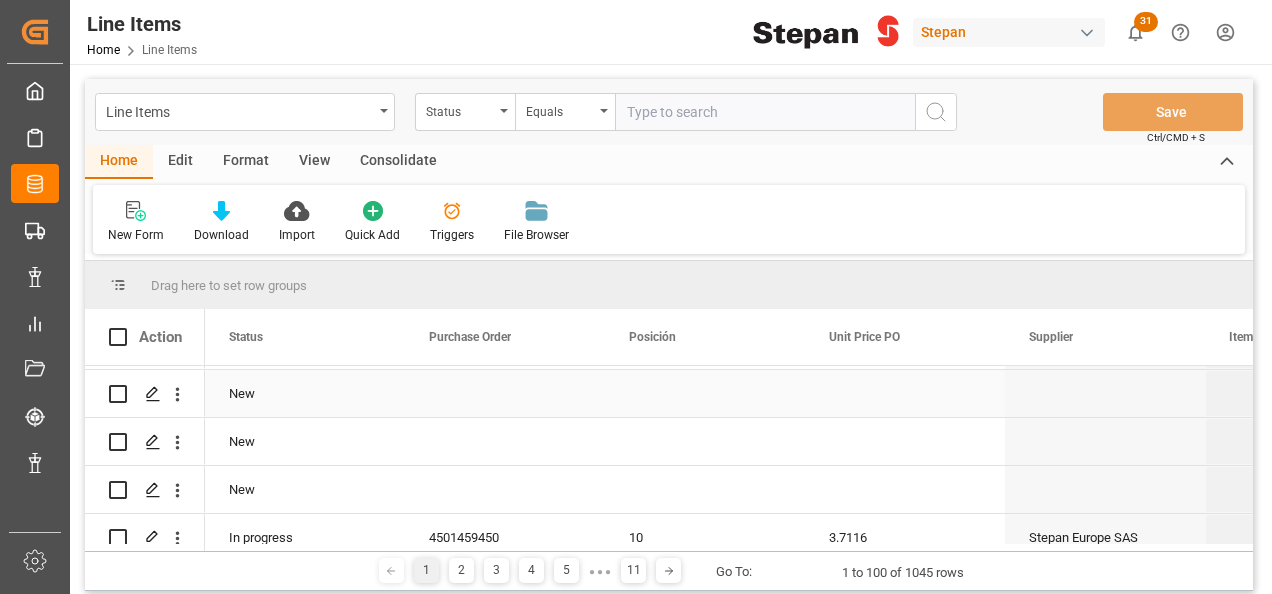 scroll, scrollTop: 700, scrollLeft: 0, axis: vertical 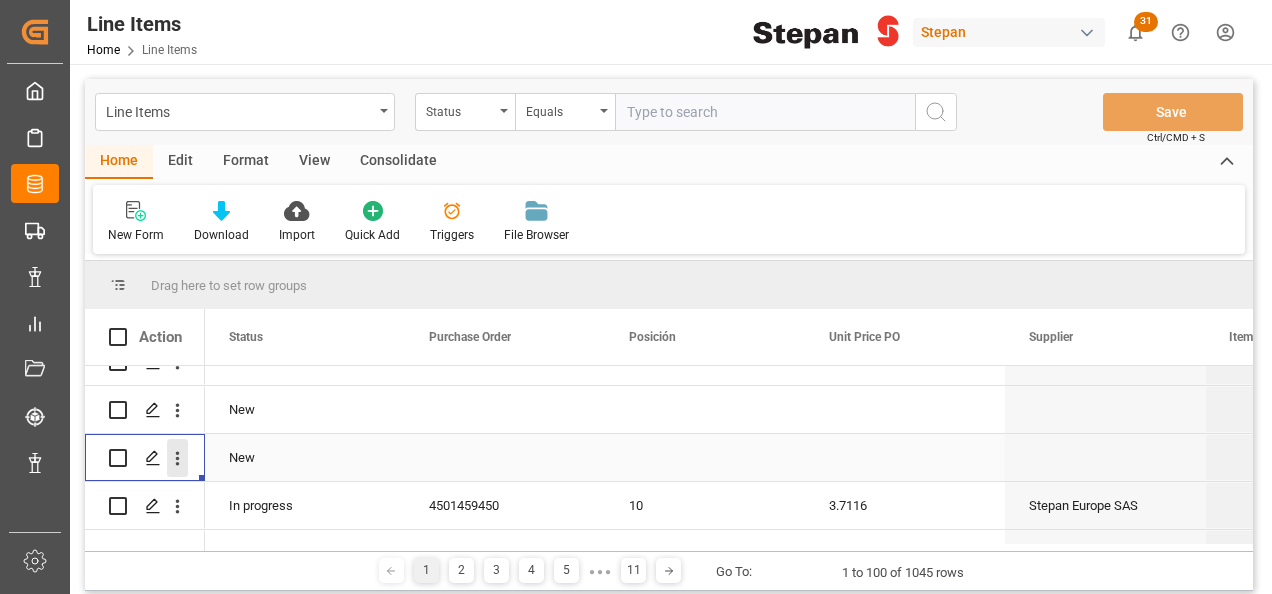 click 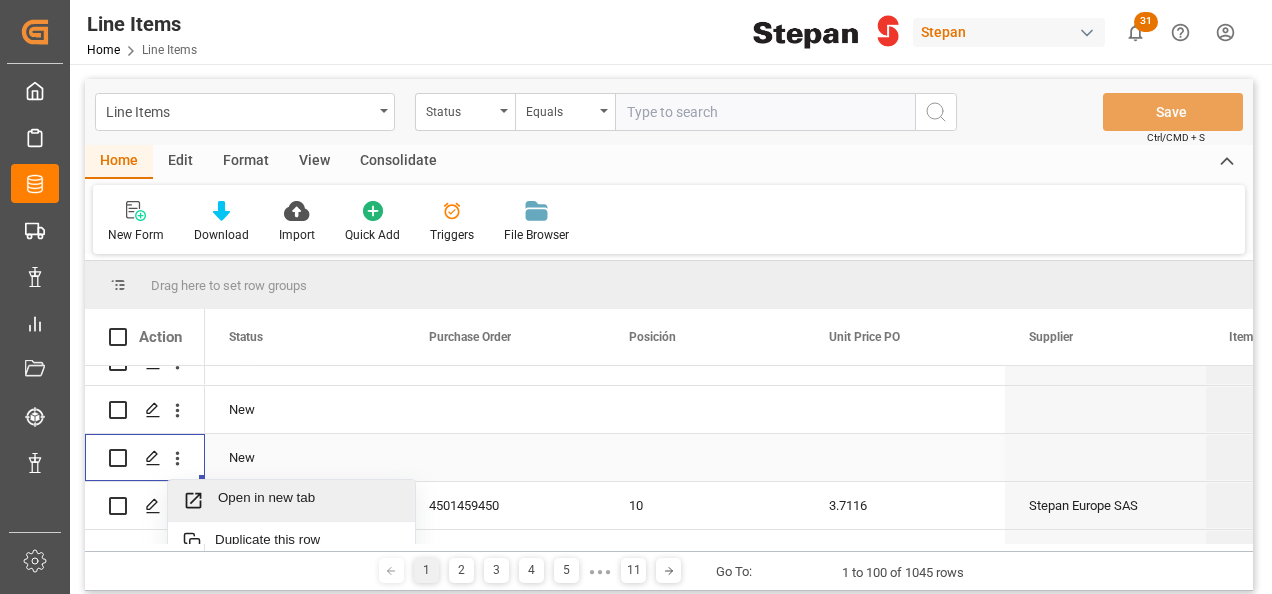 scroll, scrollTop: 800, scrollLeft: 0, axis: vertical 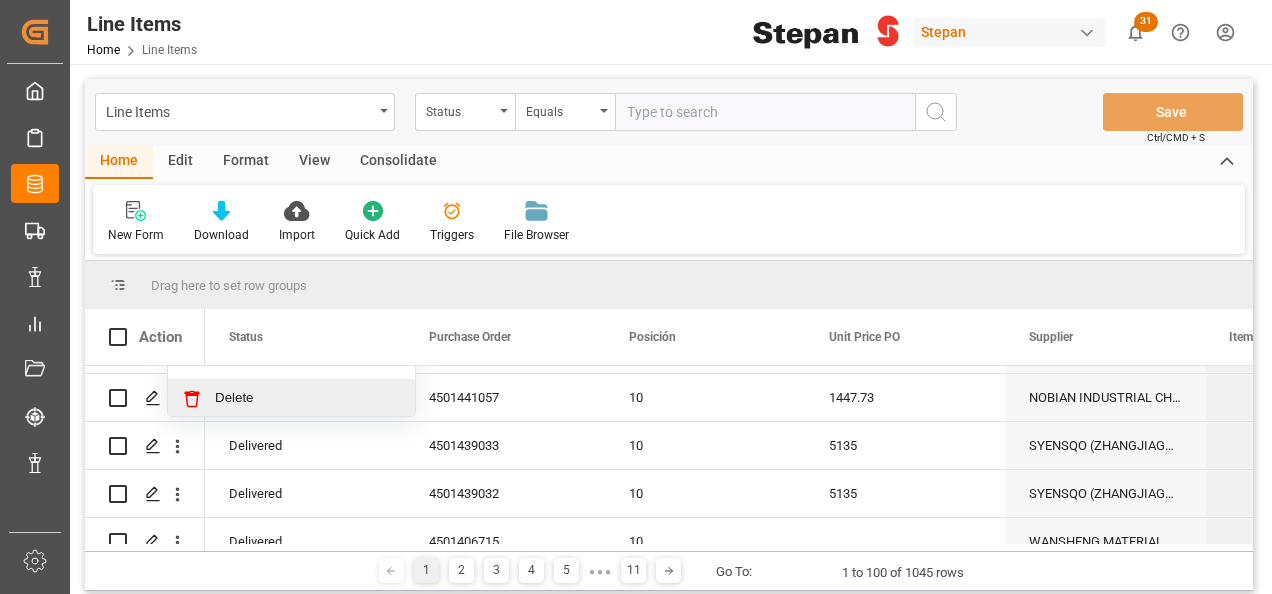 click on "Delete" at bounding box center [307, 399] 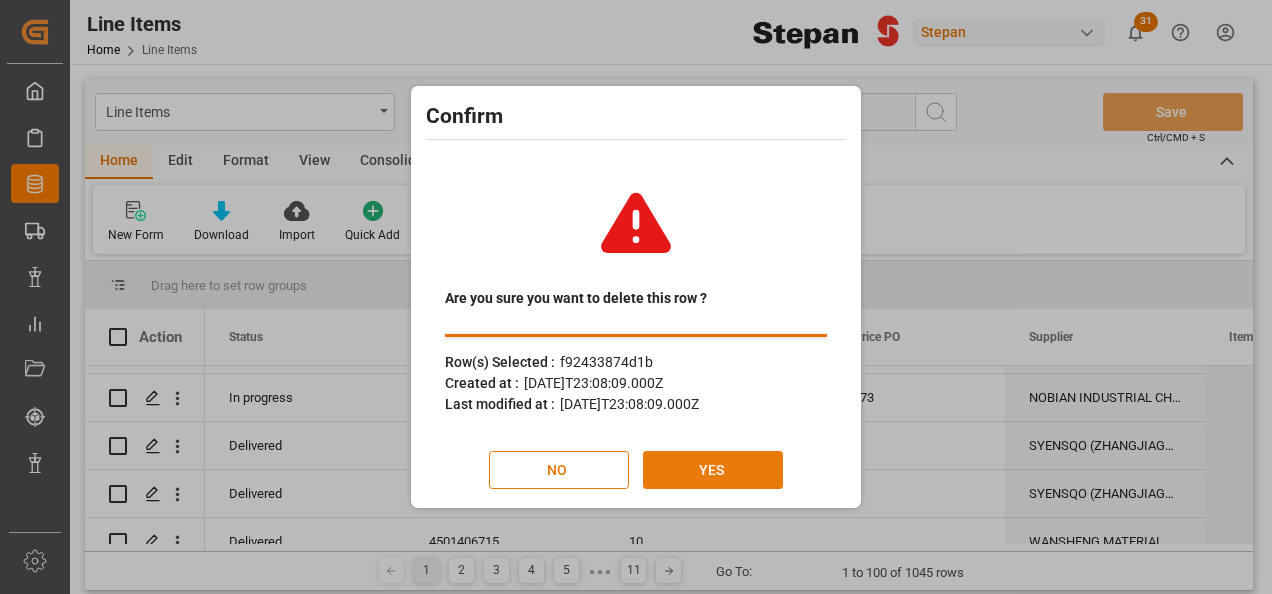 click on "YES" at bounding box center (713, 470) 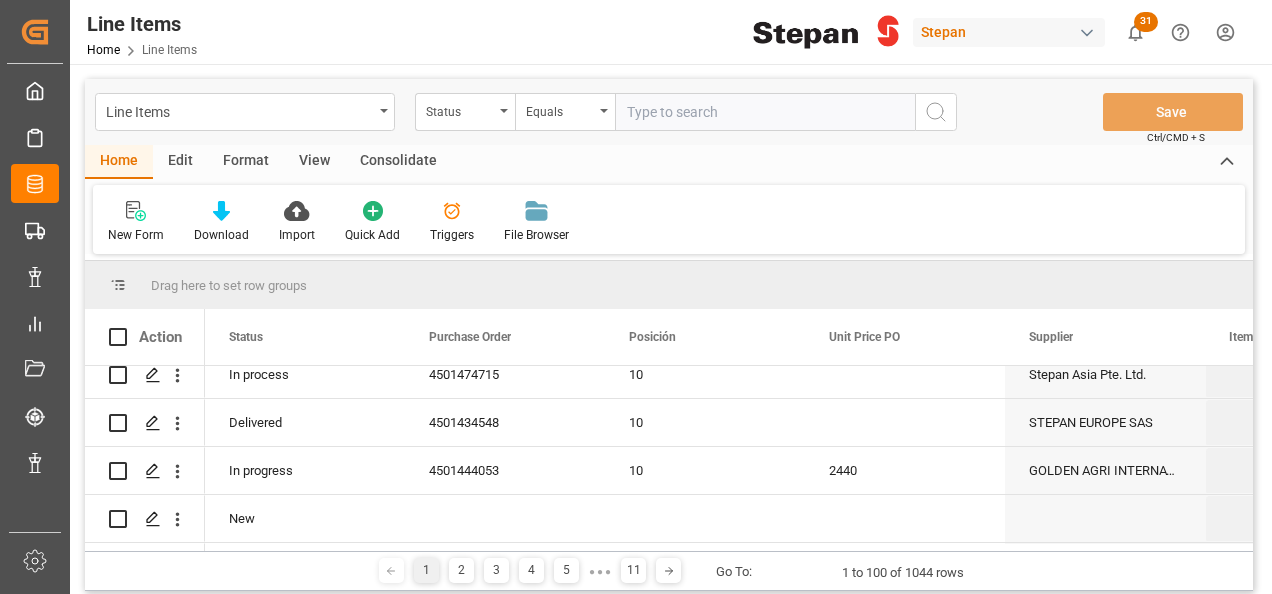 scroll, scrollTop: 400, scrollLeft: 0, axis: vertical 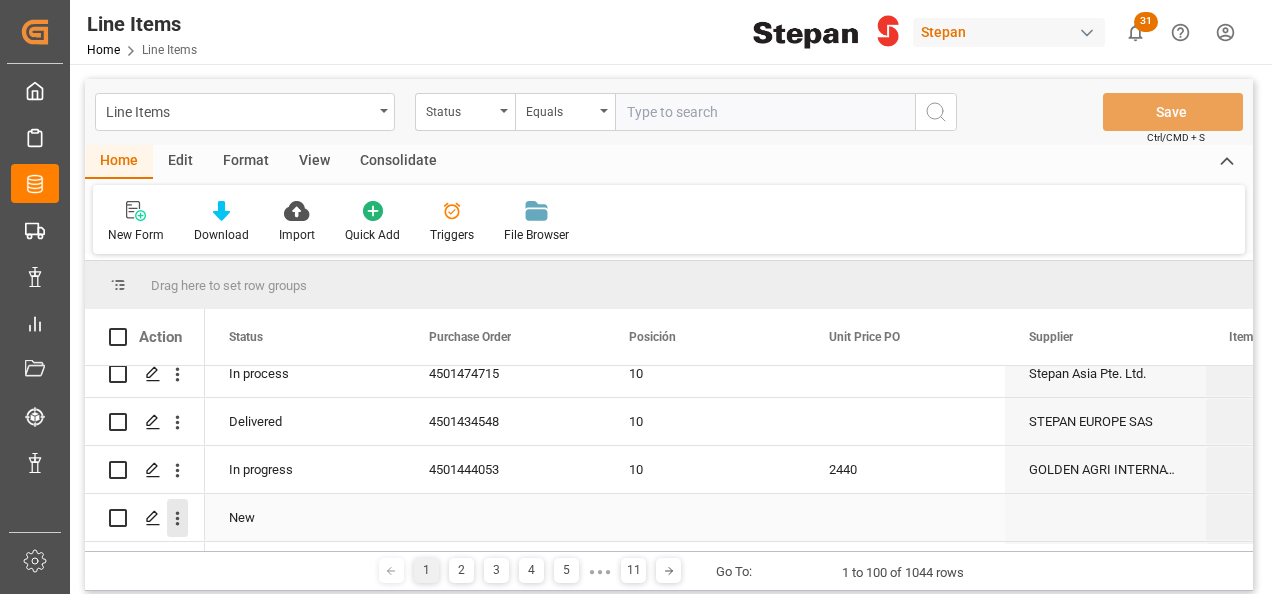 click 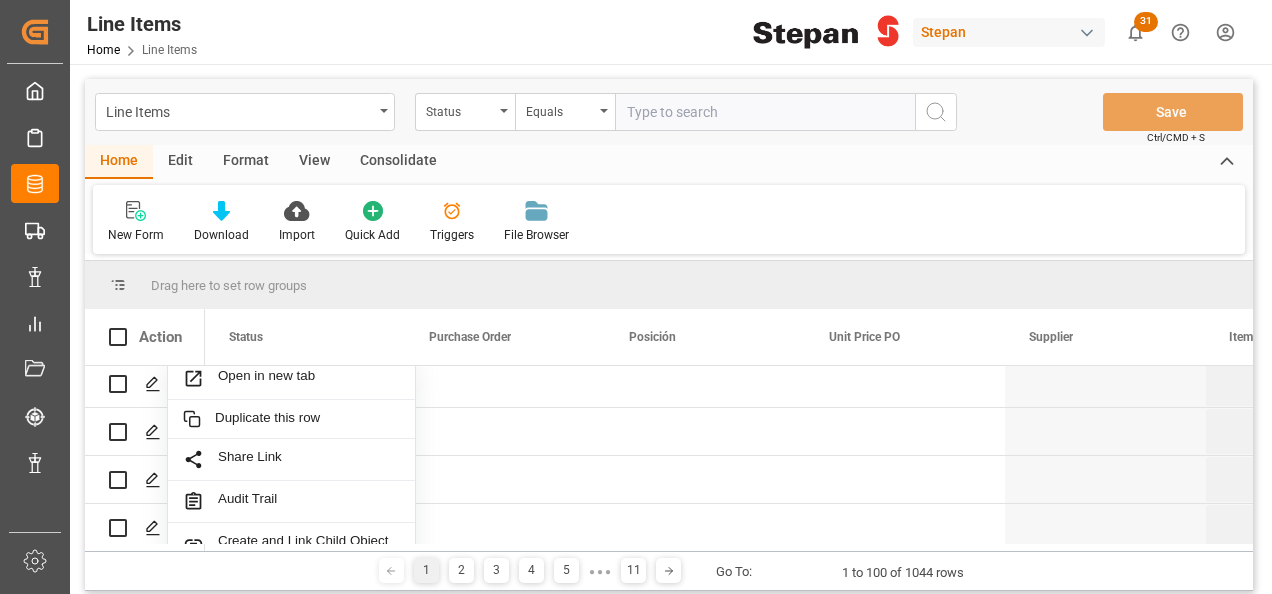 scroll, scrollTop: 600, scrollLeft: 0, axis: vertical 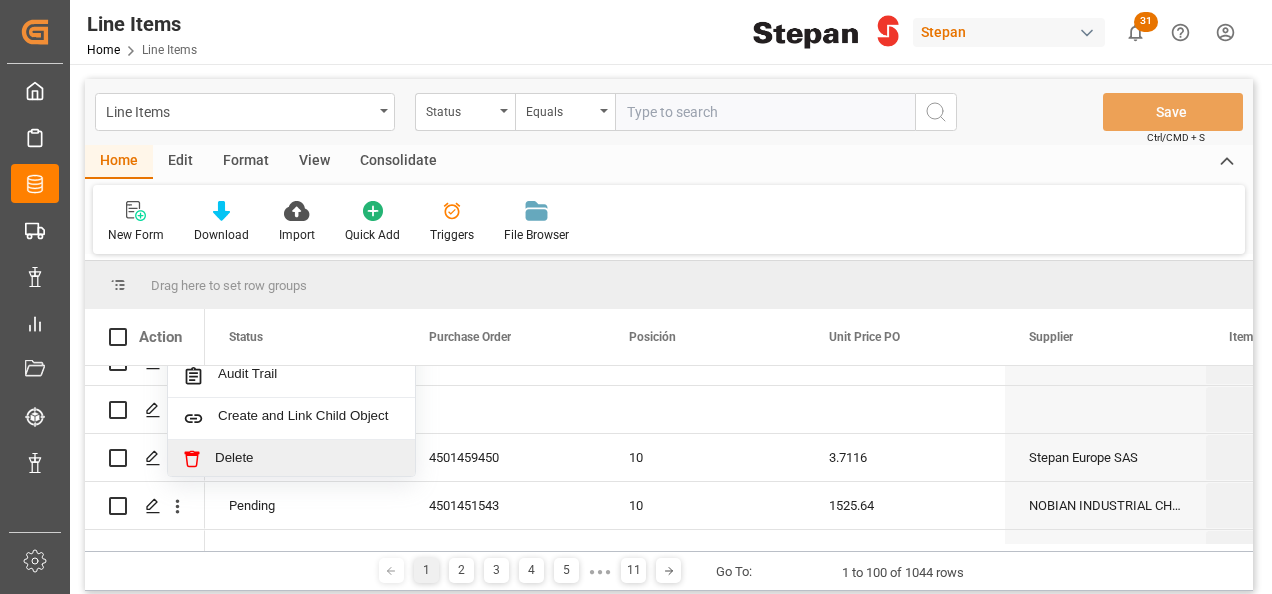 click on "Delete" at bounding box center (291, 459) 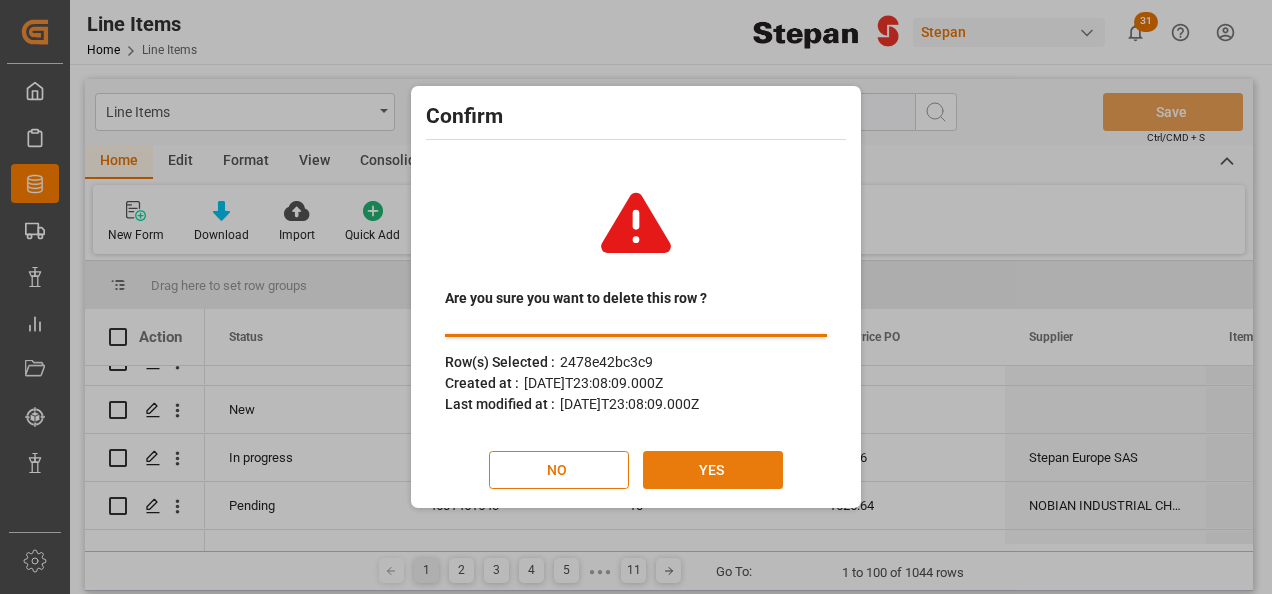 click on "YES" at bounding box center [713, 470] 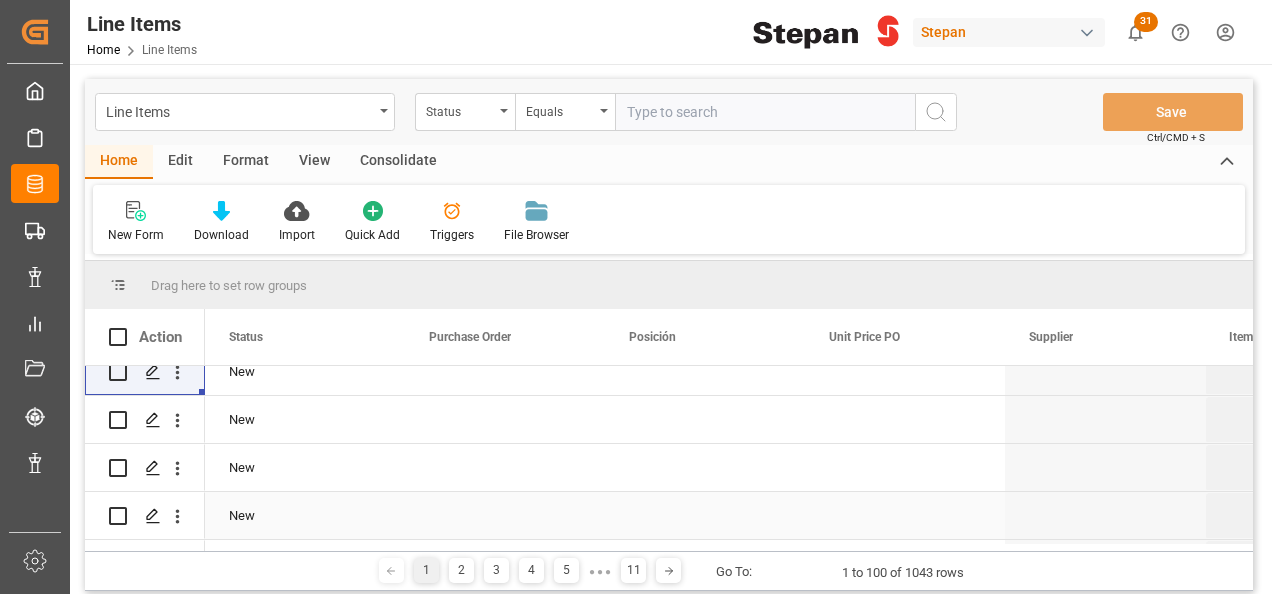 scroll, scrollTop: 500, scrollLeft: 0, axis: vertical 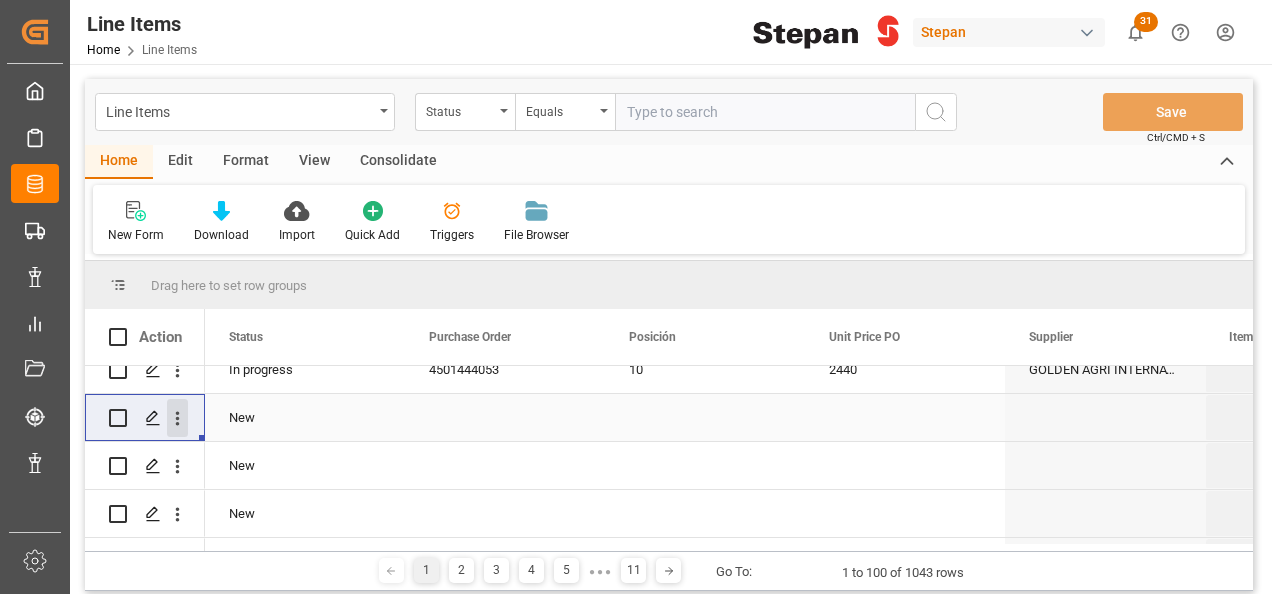 click 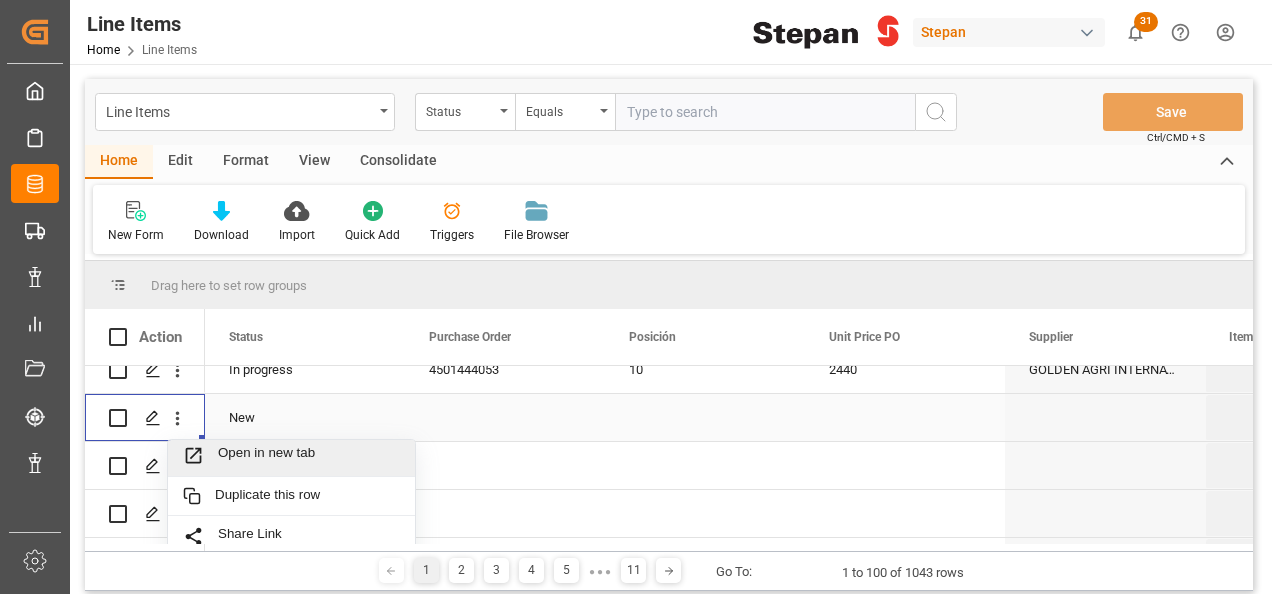 scroll, scrollTop: 7, scrollLeft: 0, axis: vertical 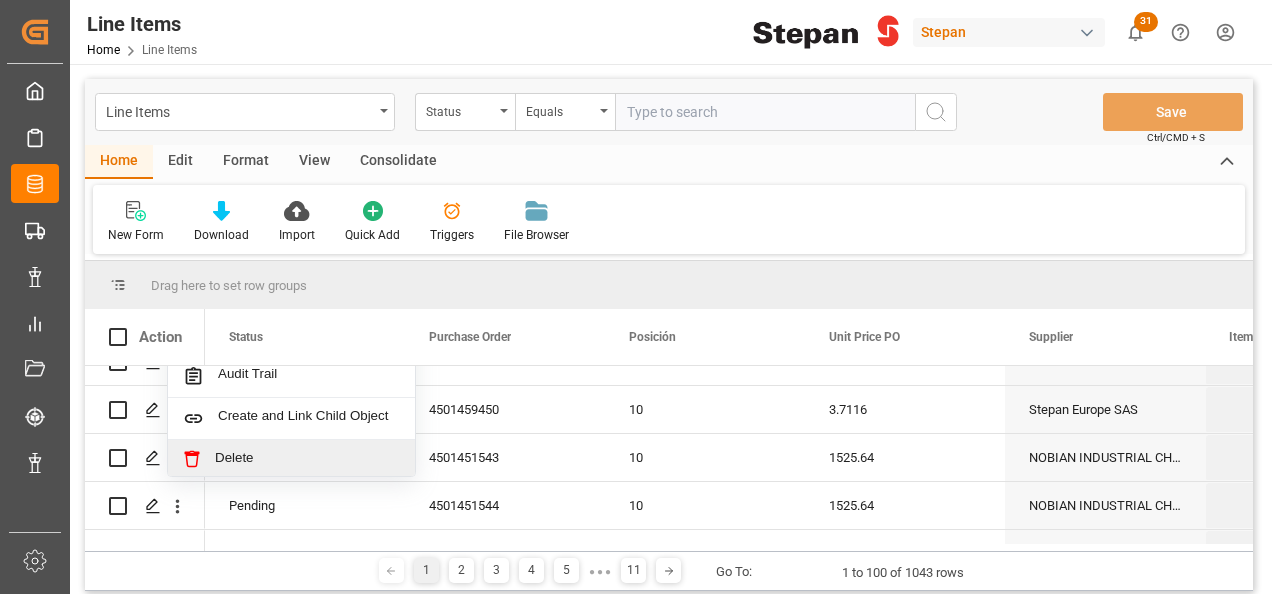 click on "Delete" at bounding box center [307, 459] 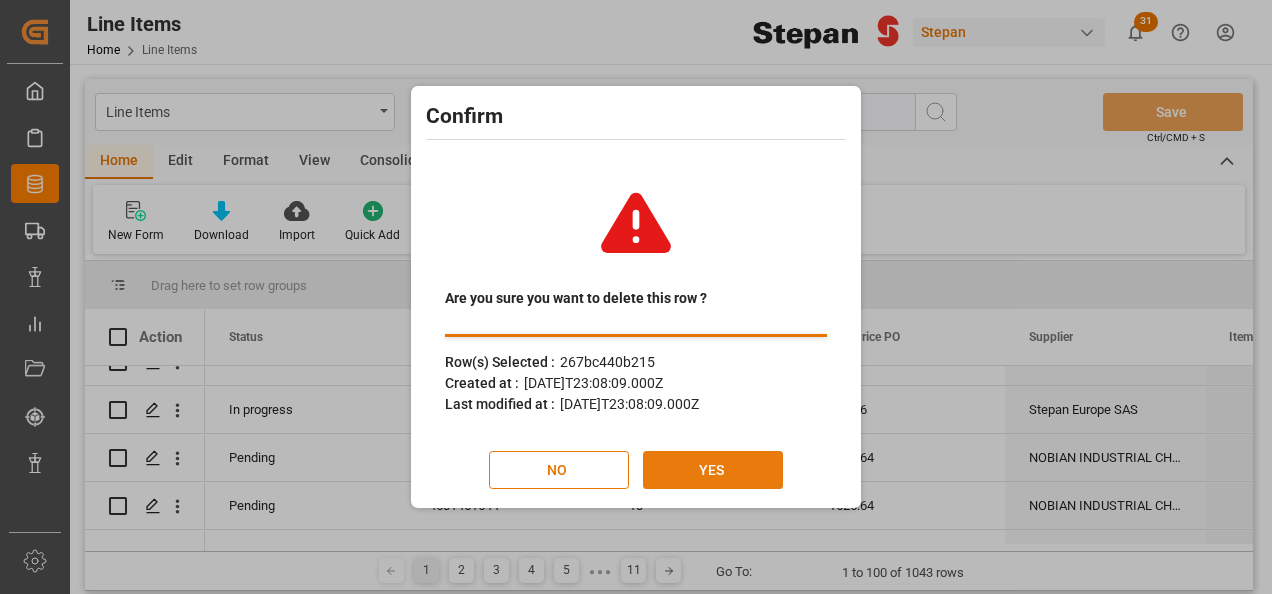 click on "YES" at bounding box center (713, 470) 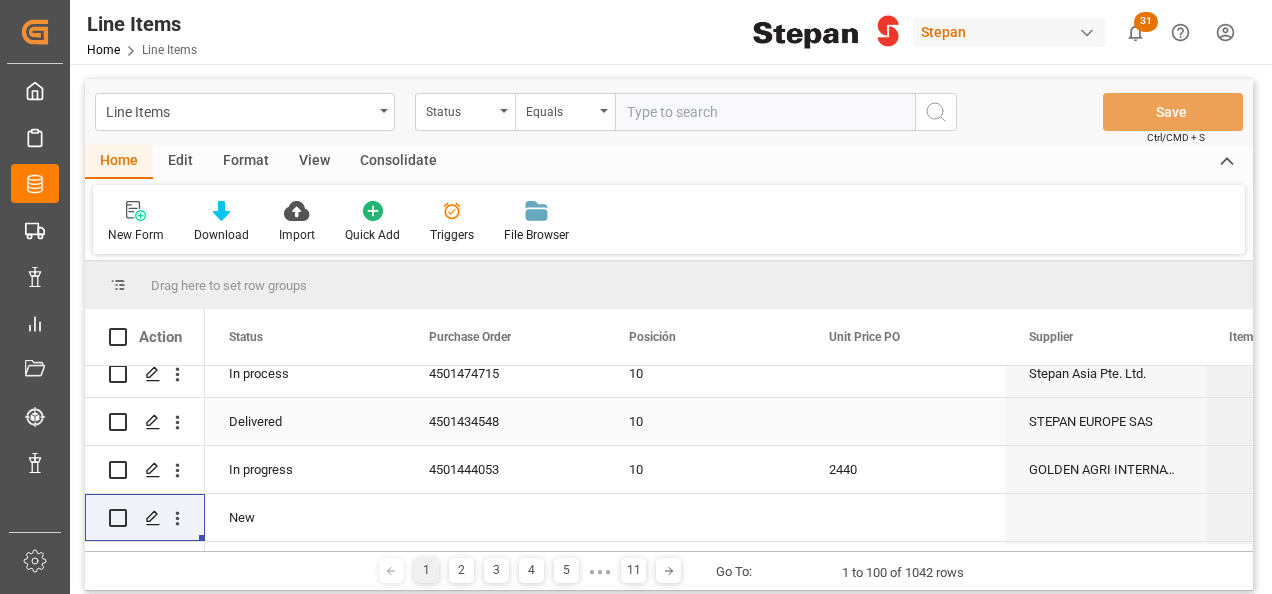 scroll, scrollTop: 500, scrollLeft: 0, axis: vertical 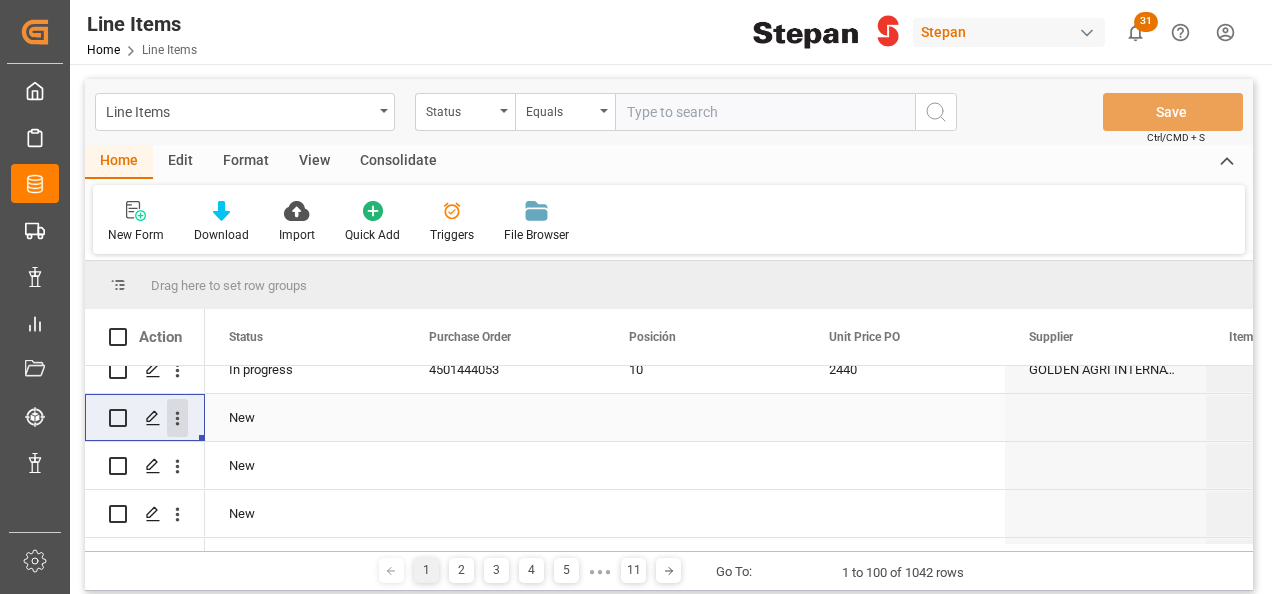 click 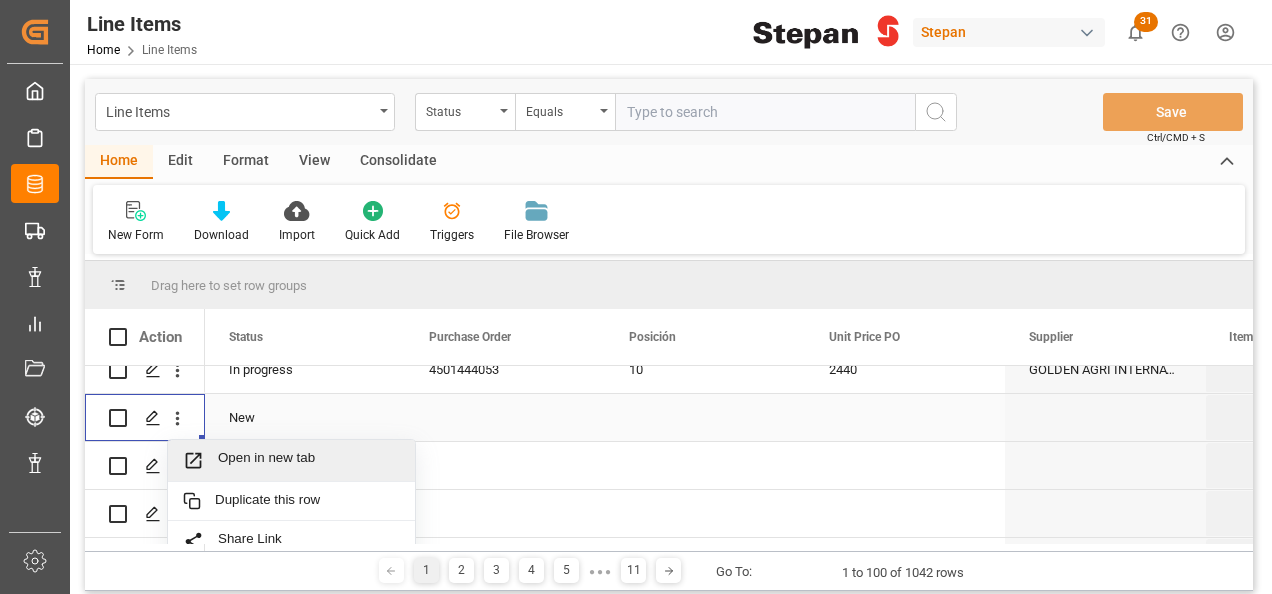 scroll, scrollTop: 7, scrollLeft: 0, axis: vertical 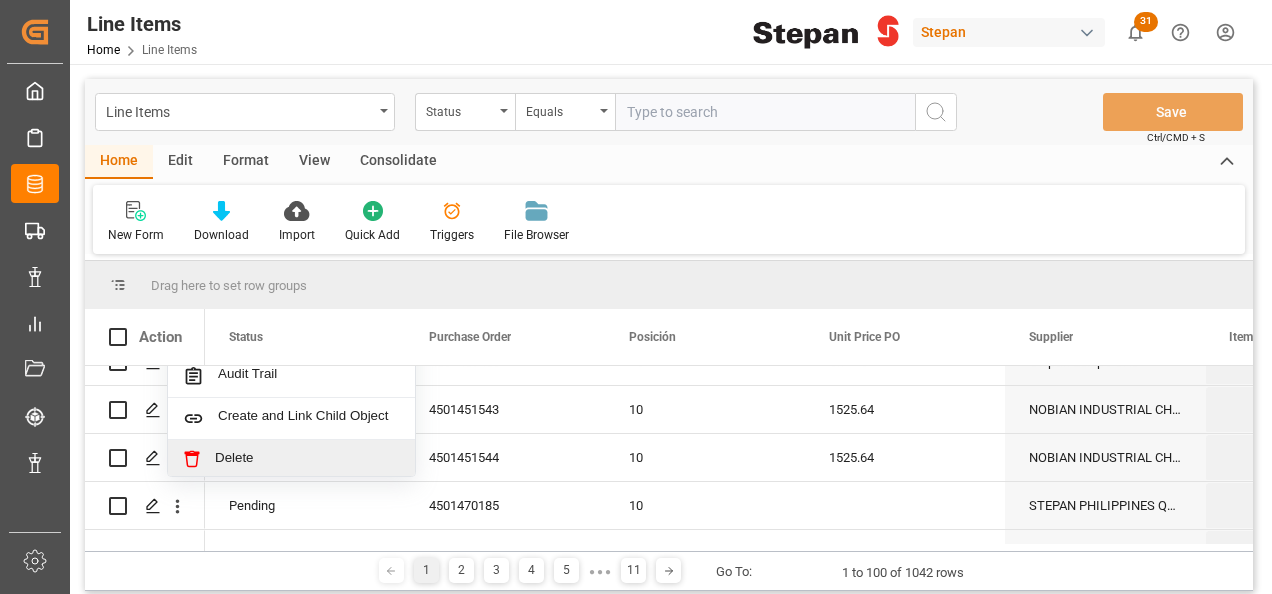 click on "Delete" at bounding box center [307, 459] 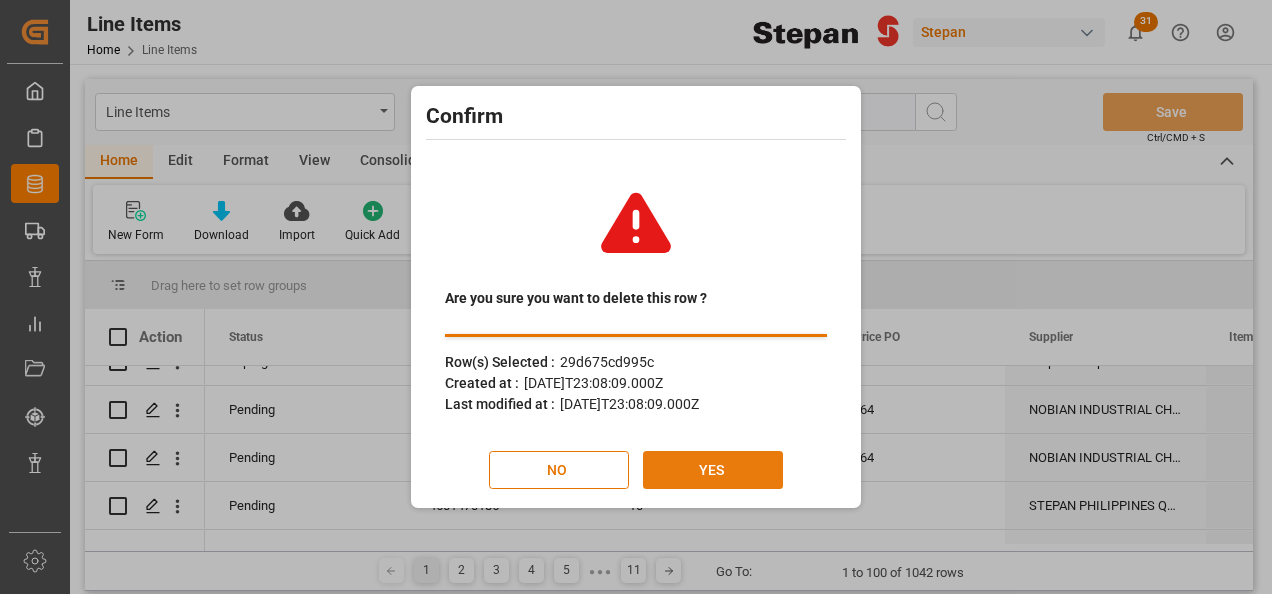 click on "YES" at bounding box center (713, 470) 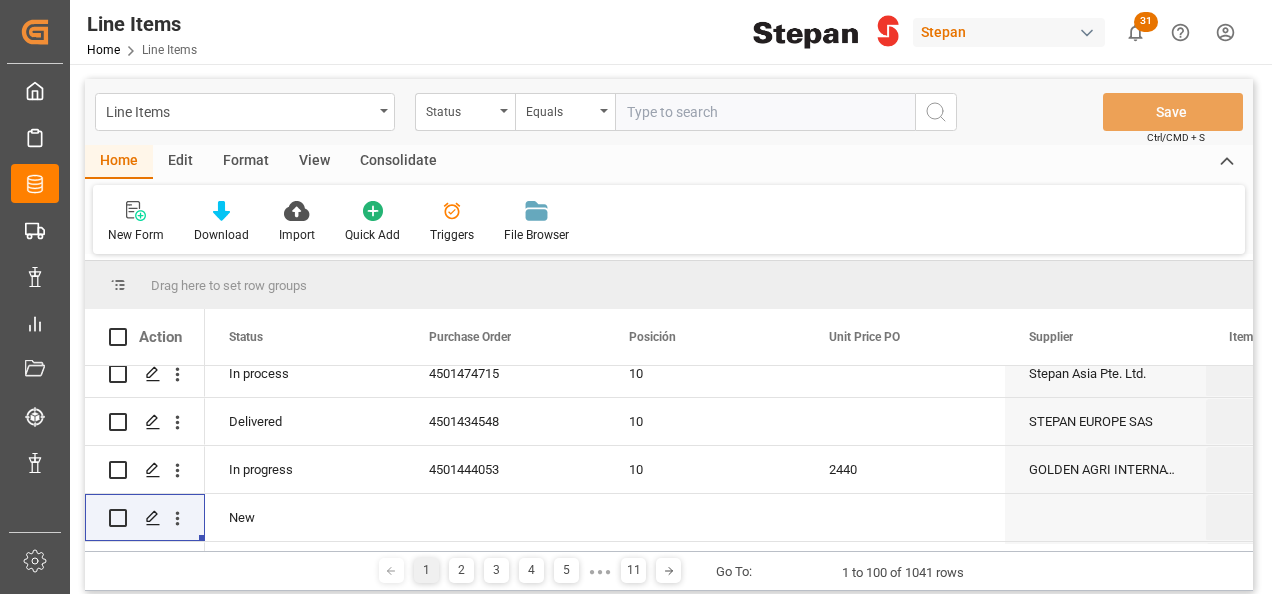 scroll, scrollTop: 500, scrollLeft: 0, axis: vertical 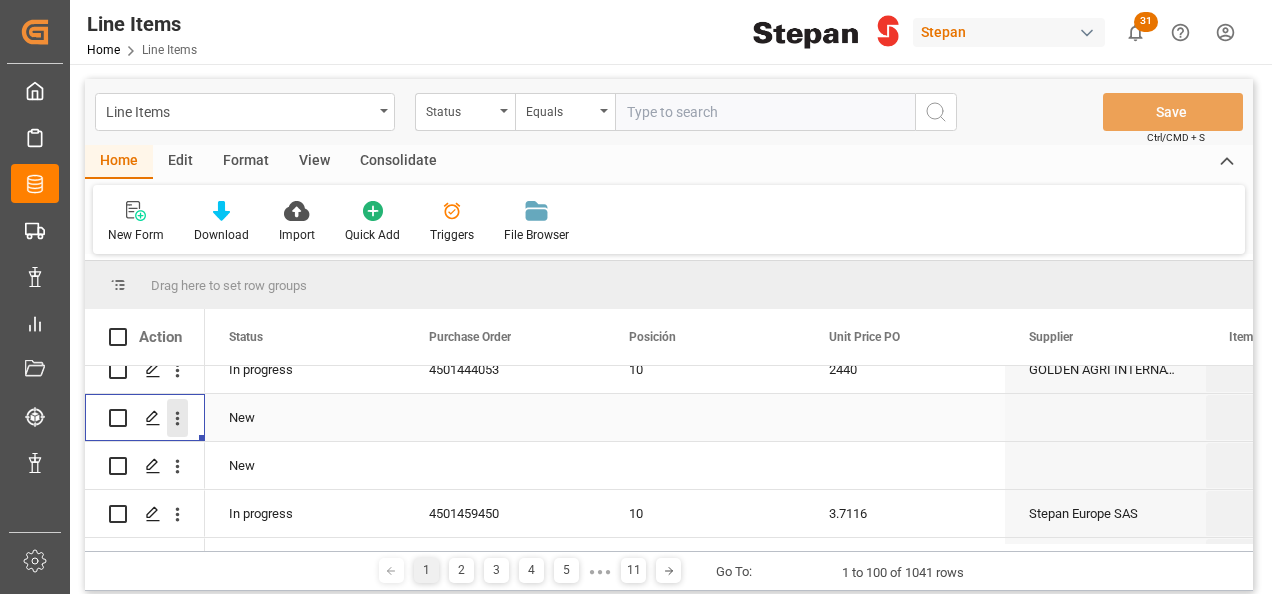 click 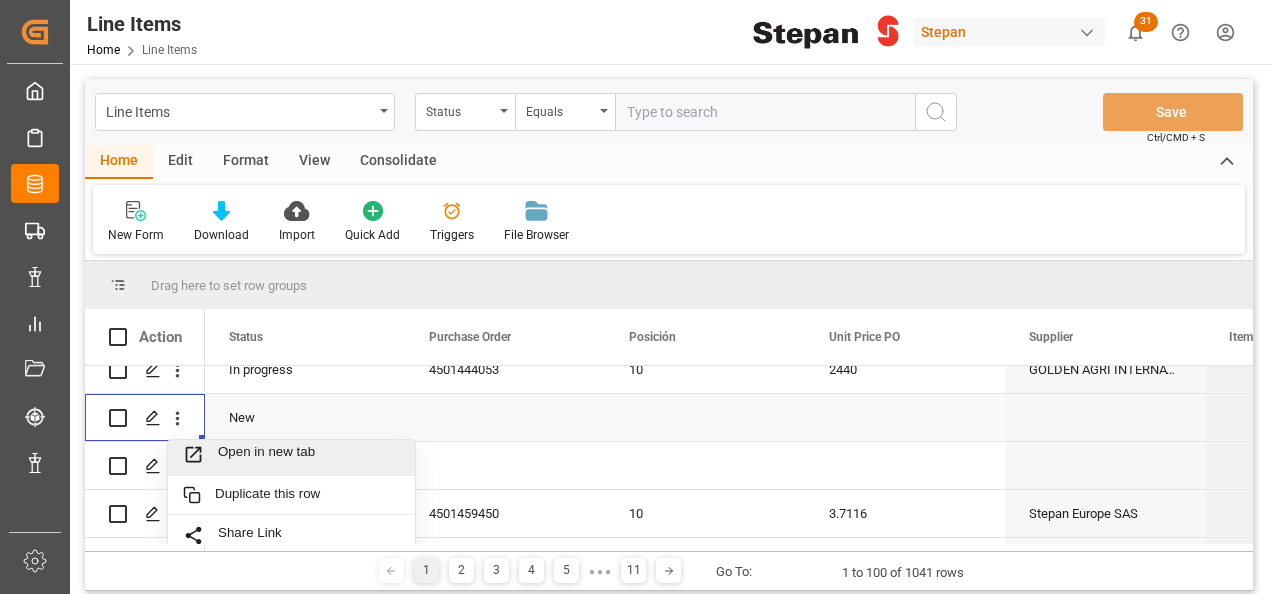 scroll, scrollTop: 7, scrollLeft: 0, axis: vertical 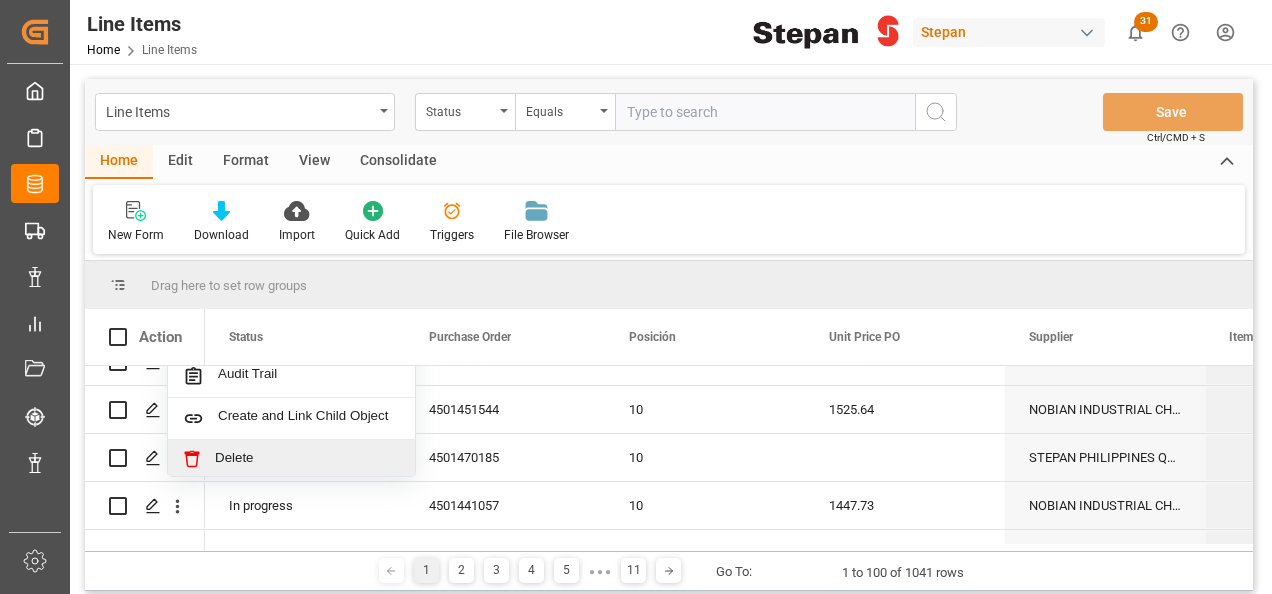 click on "Delete" at bounding box center [307, 459] 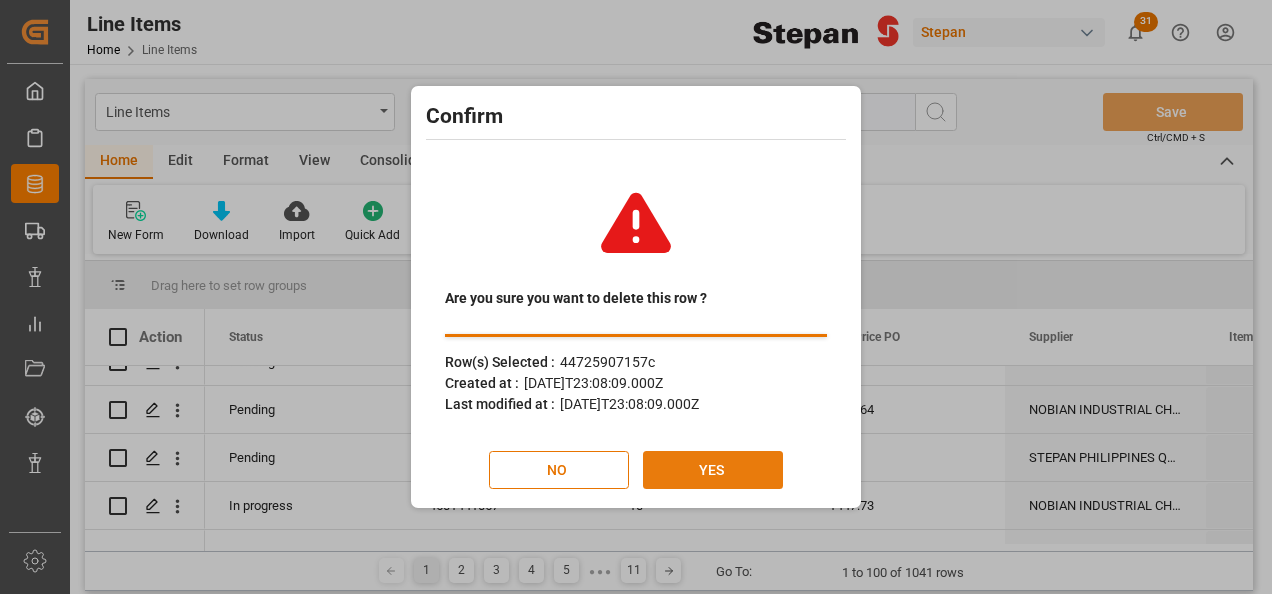 click on "YES" at bounding box center [713, 470] 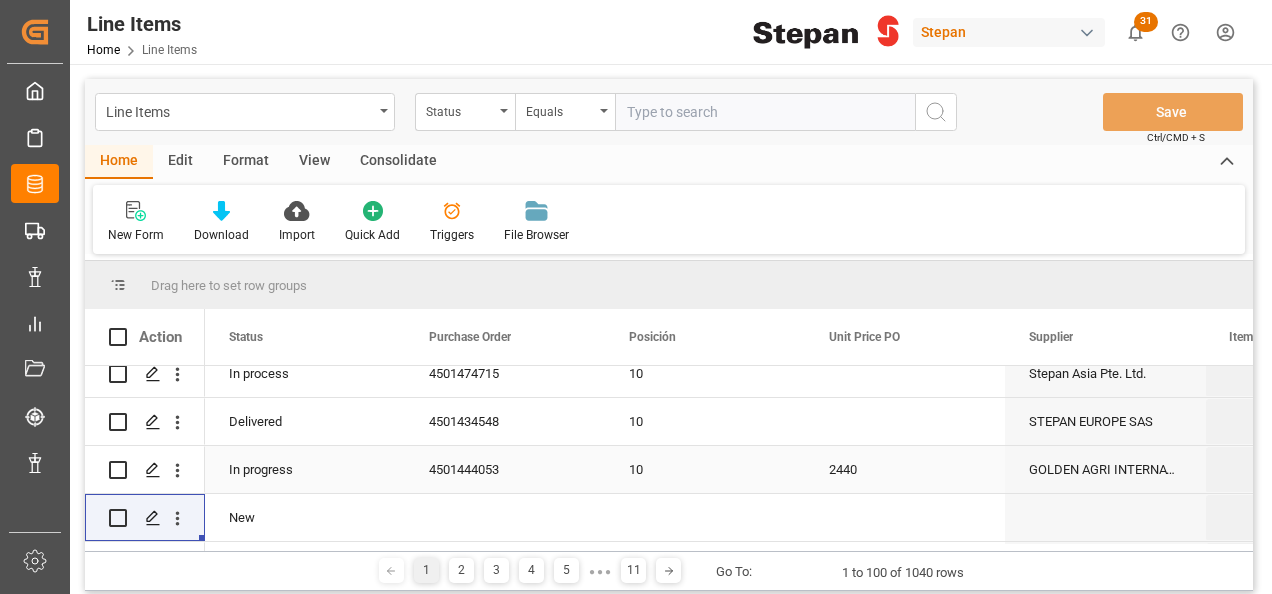 scroll, scrollTop: 500, scrollLeft: 0, axis: vertical 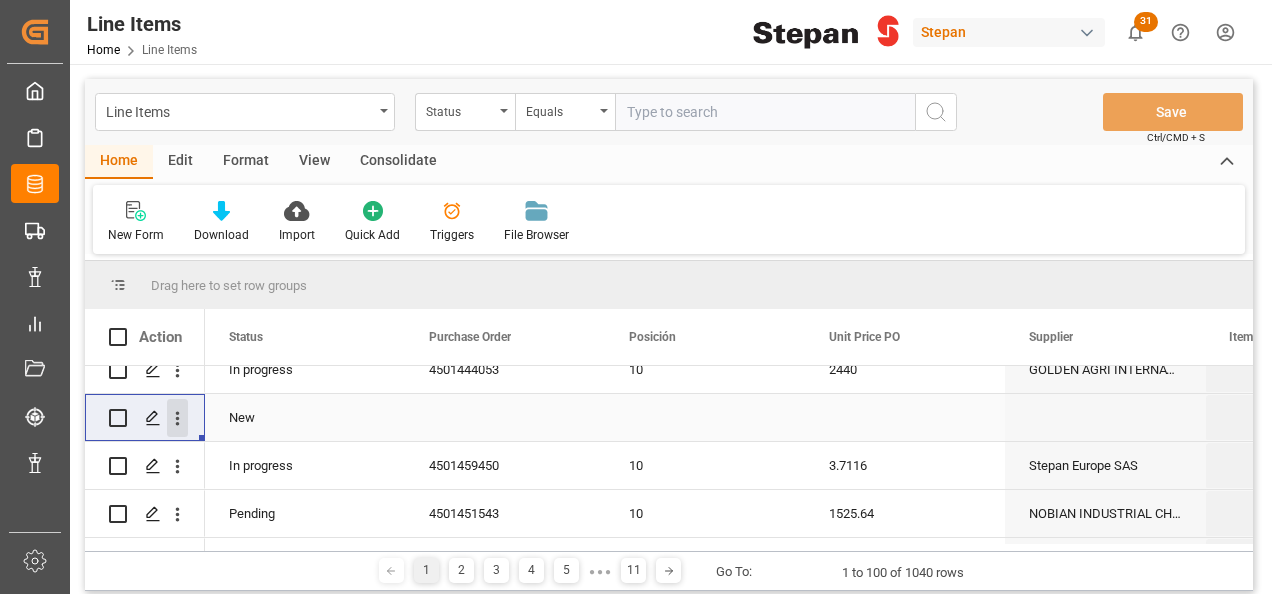 click 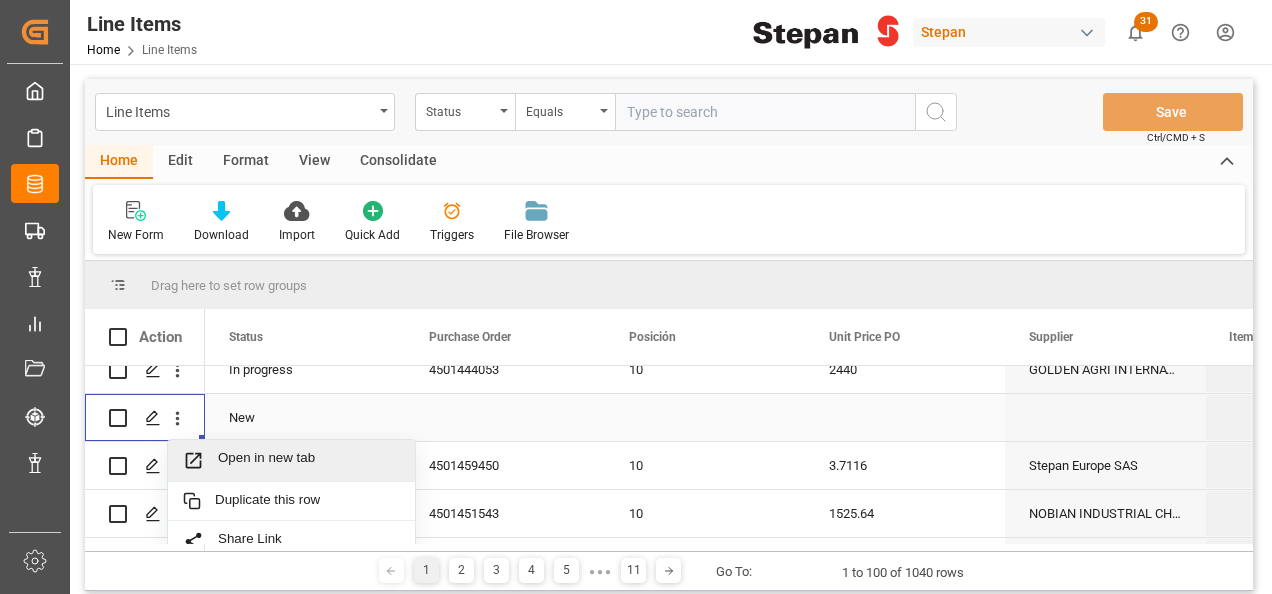 scroll, scrollTop: 7, scrollLeft: 0, axis: vertical 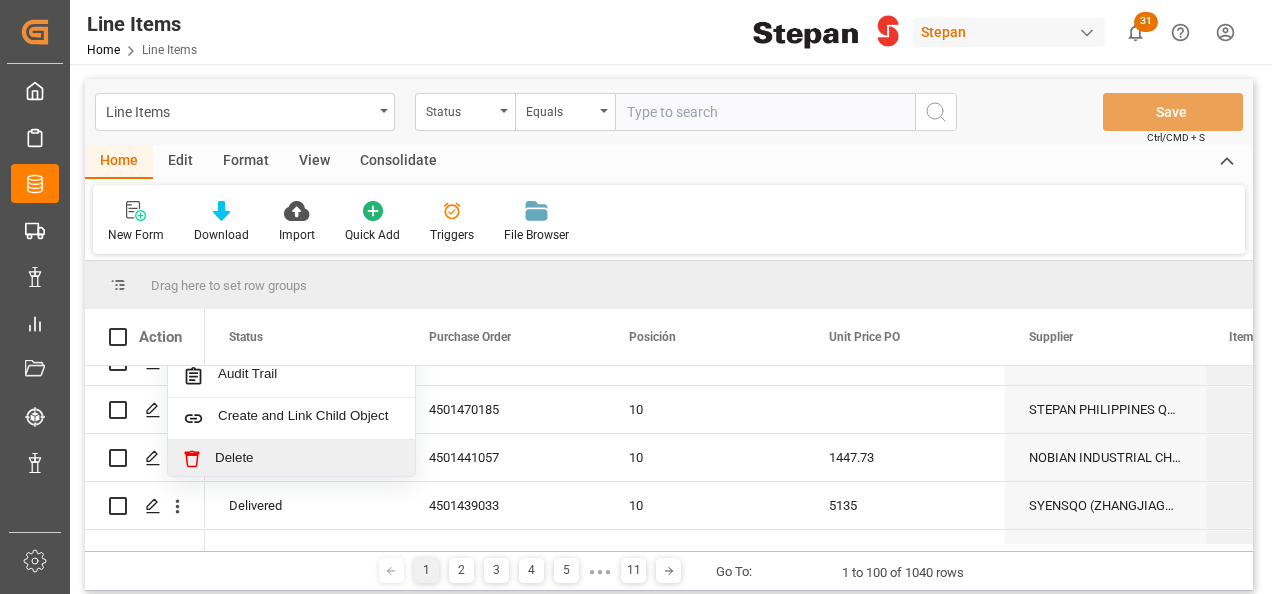 click on "Delete" at bounding box center (307, 459) 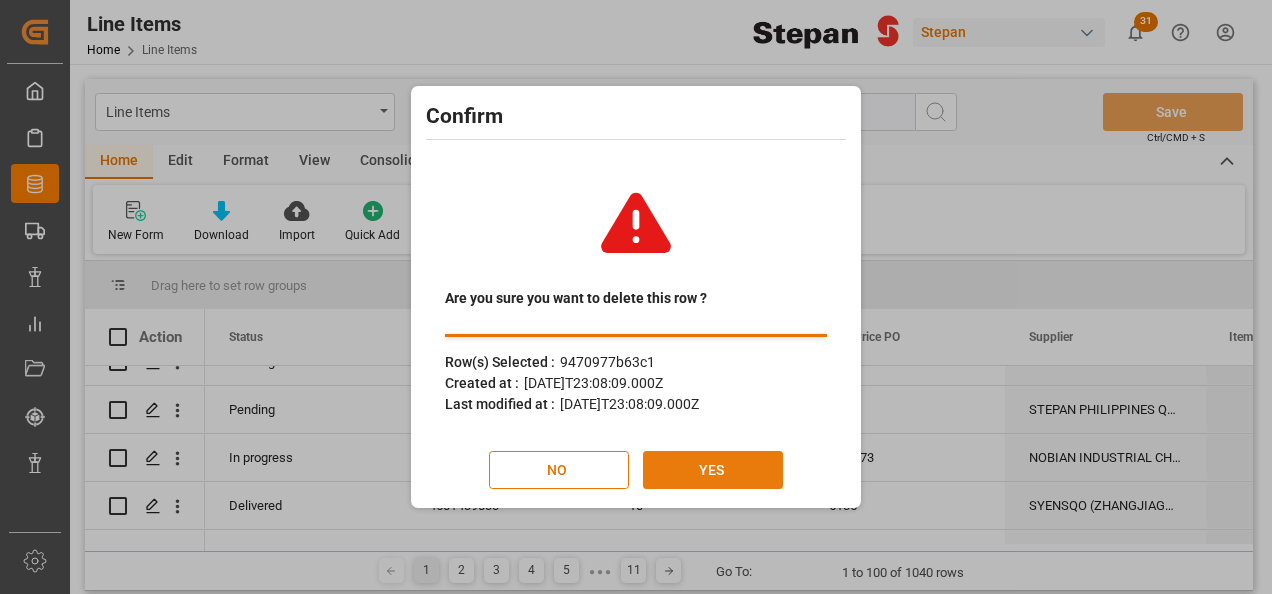 click on "YES" at bounding box center (713, 470) 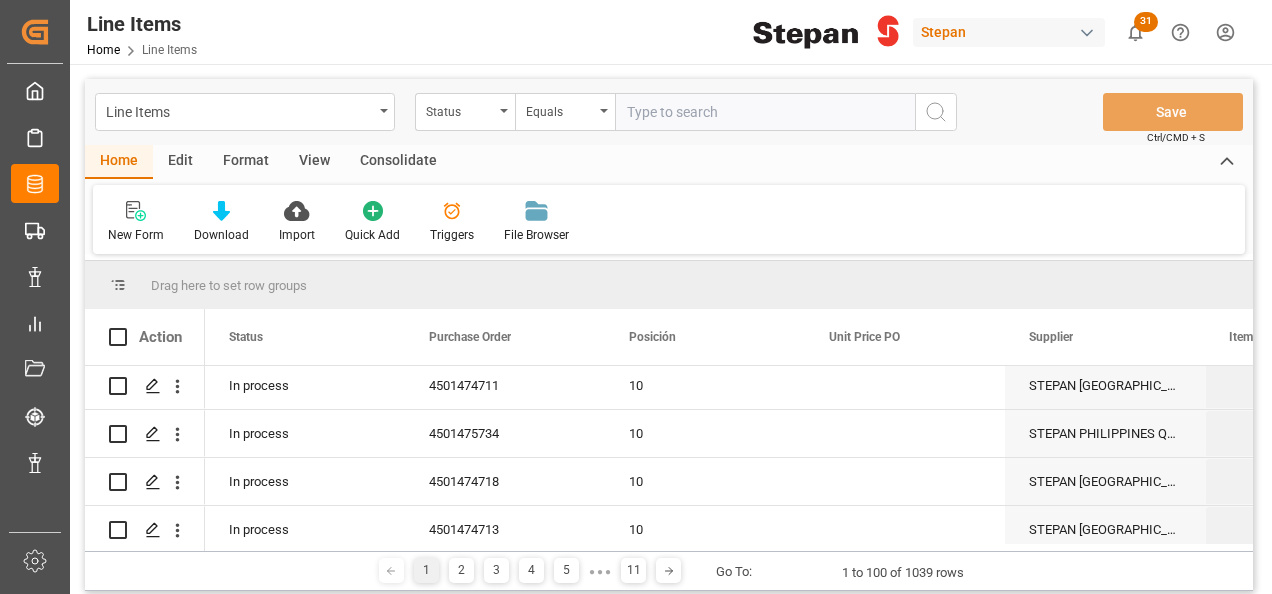 scroll, scrollTop: 0, scrollLeft: 0, axis: both 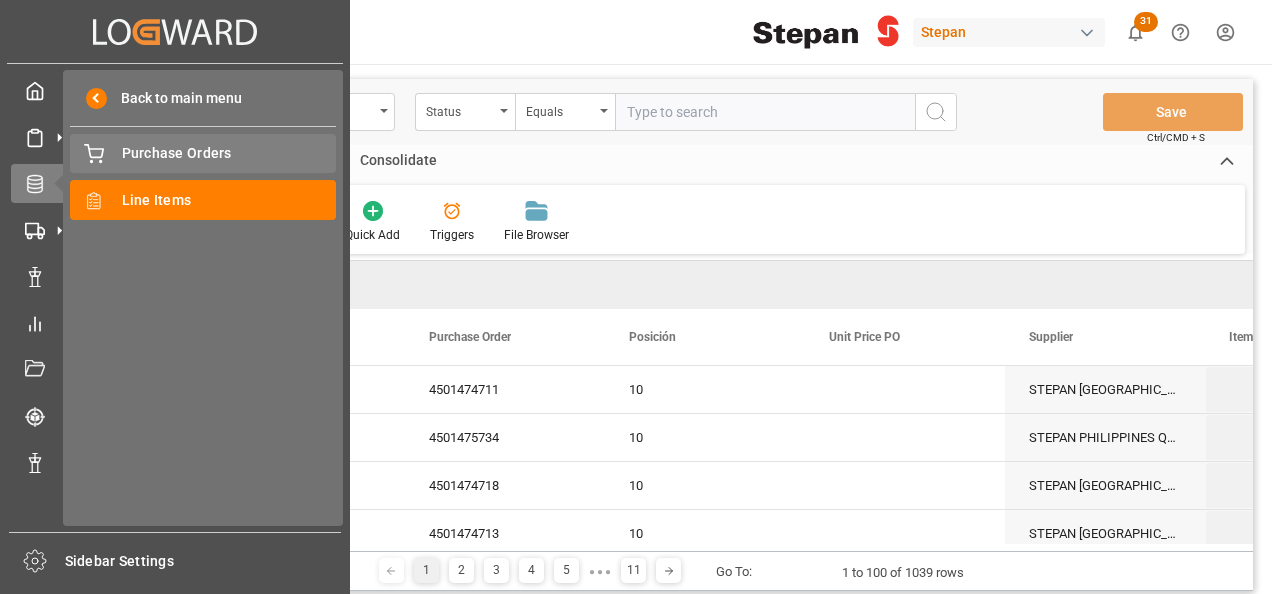click on "Purchase Orders" at bounding box center [229, 153] 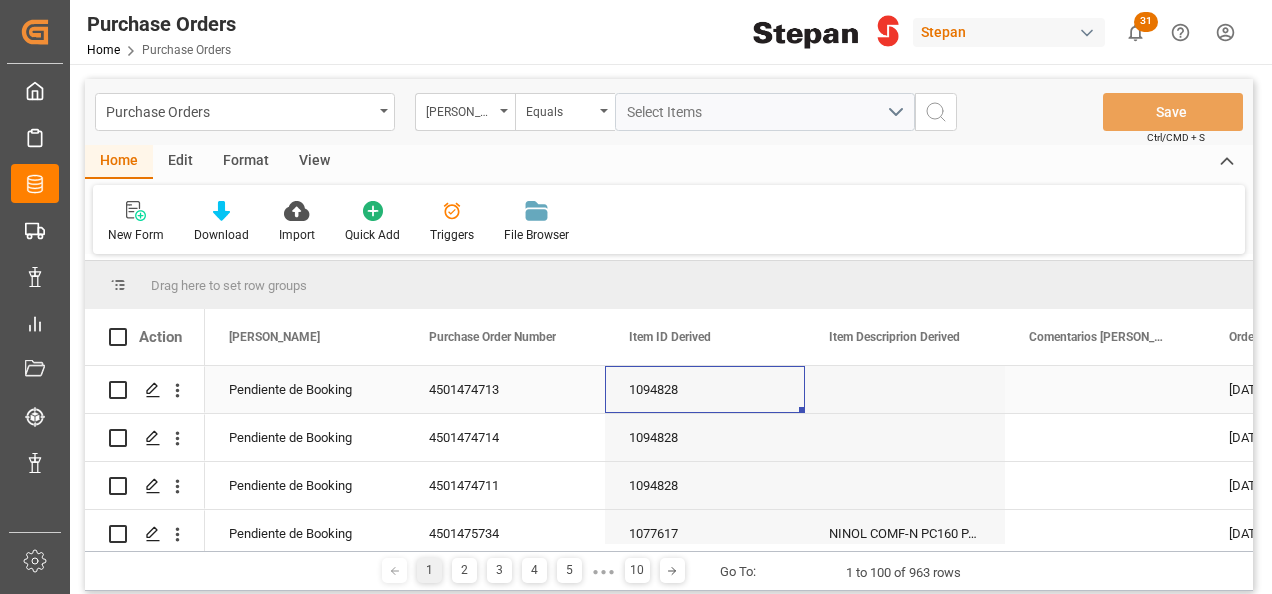 click on "1094828" at bounding box center [705, 389] 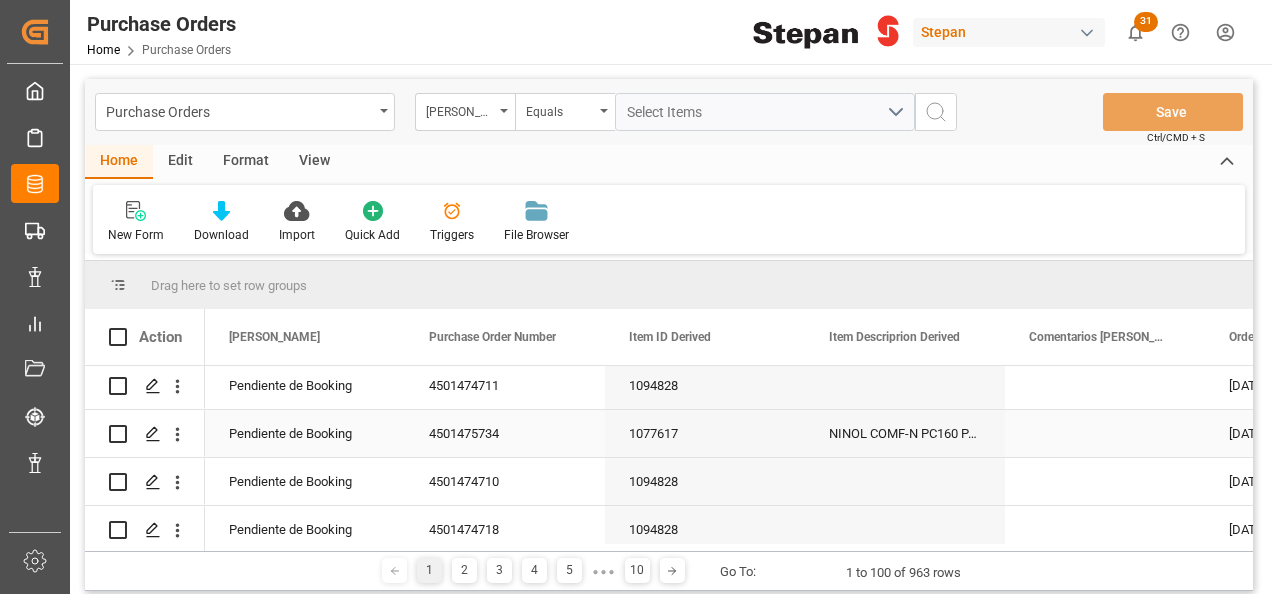scroll, scrollTop: 0, scrollLeft: 0, axis: both 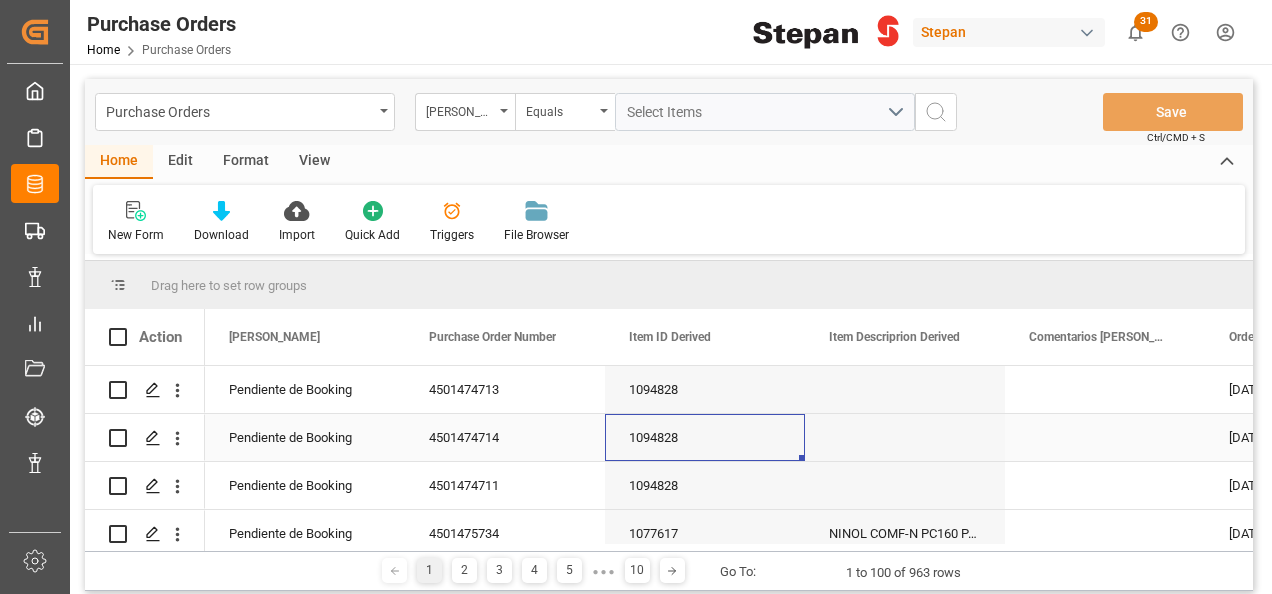 click on "1094828" at bounding box center [705, 437] 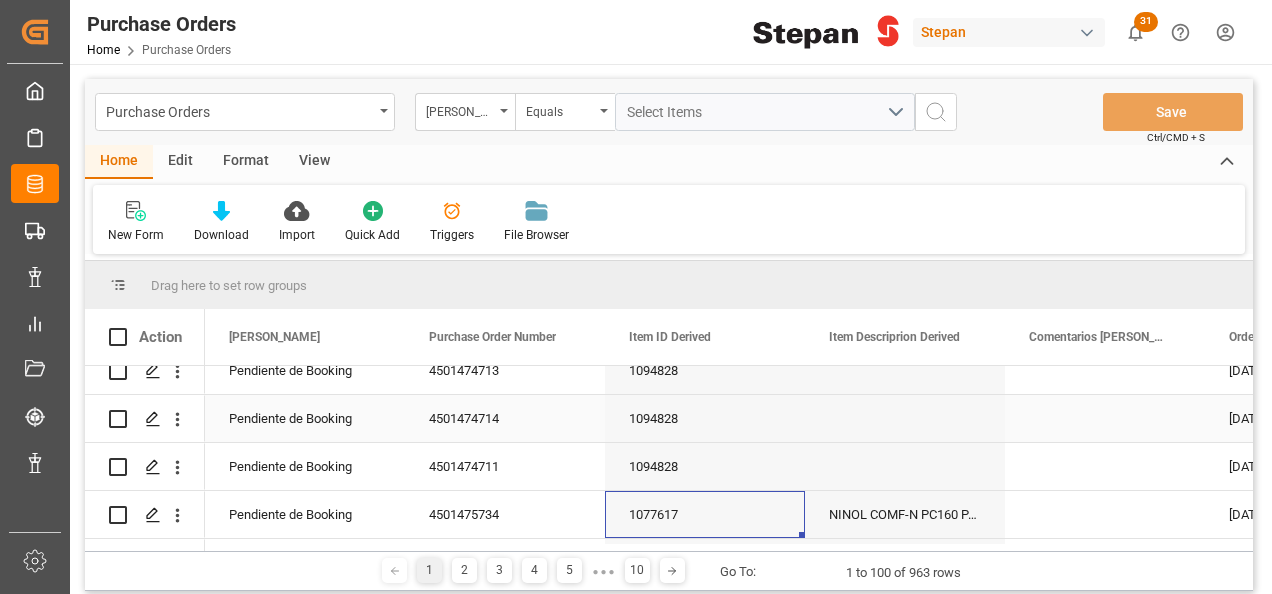 scroll, scrollTop: 67, scrollLeft: 0, axis: vertical 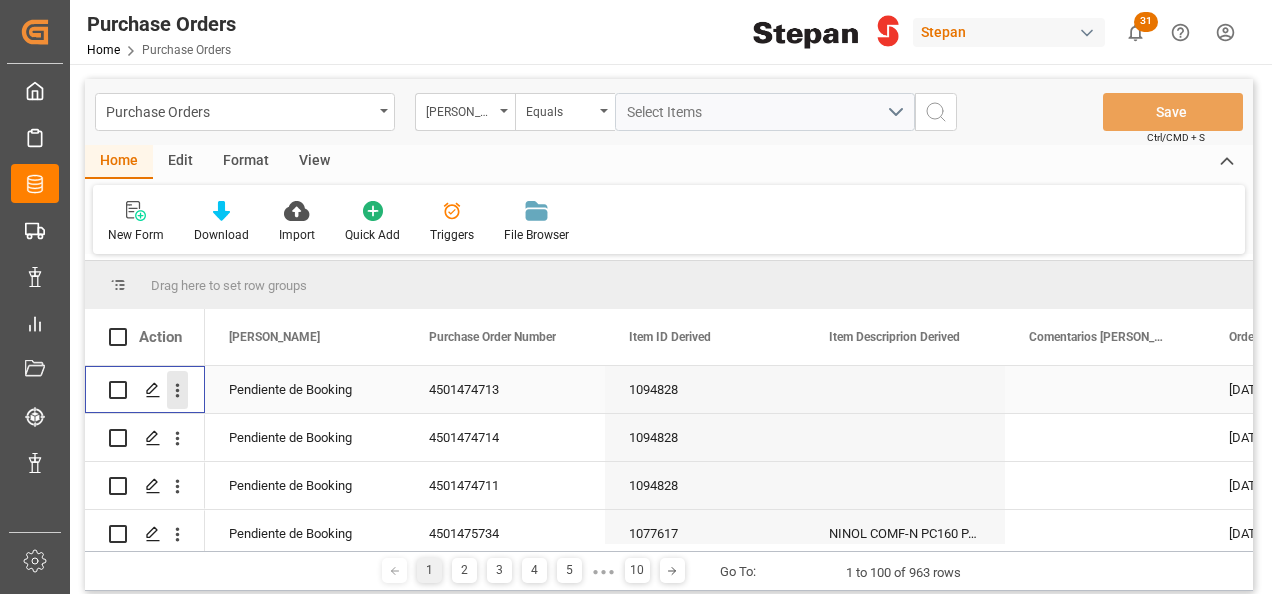 click 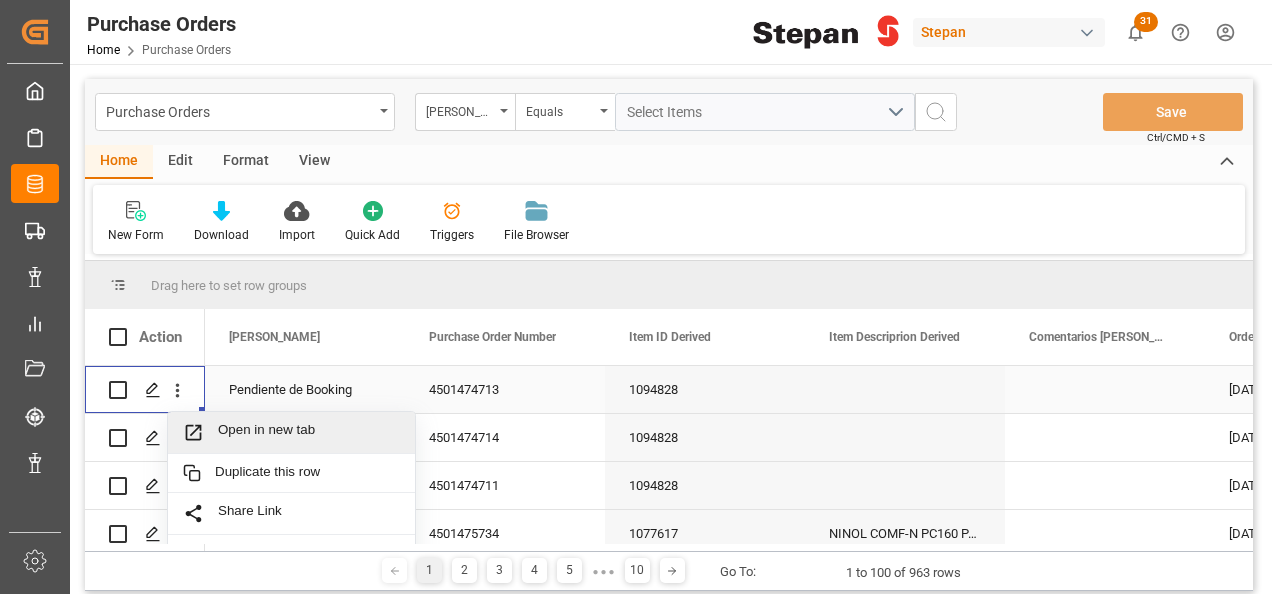 scroll, scrollTop: 49, scrollLeft: 0, axis: vertical 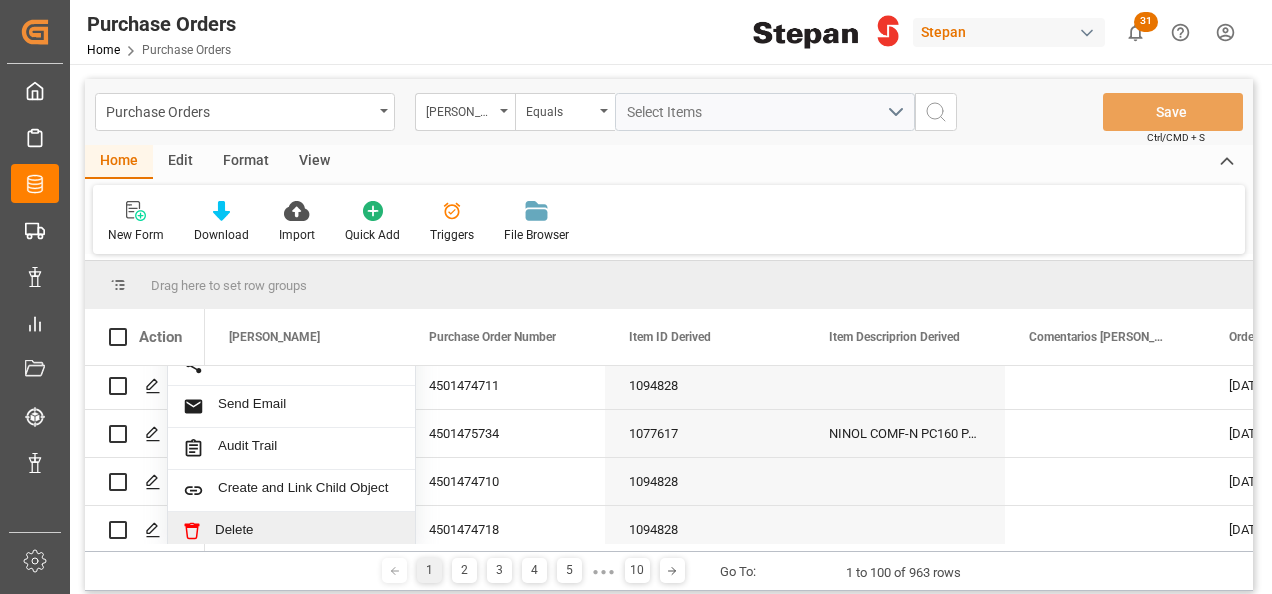 click on "Delete" at bounding box center (307, 531) 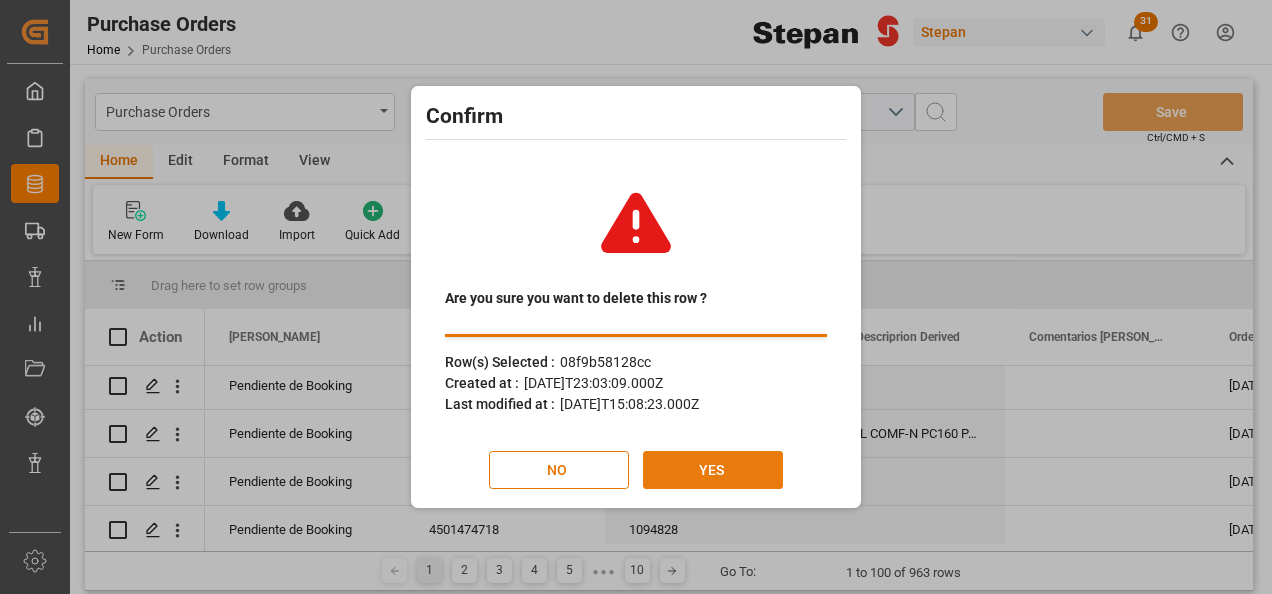 click on "YES" at bounding box center (713, 470) 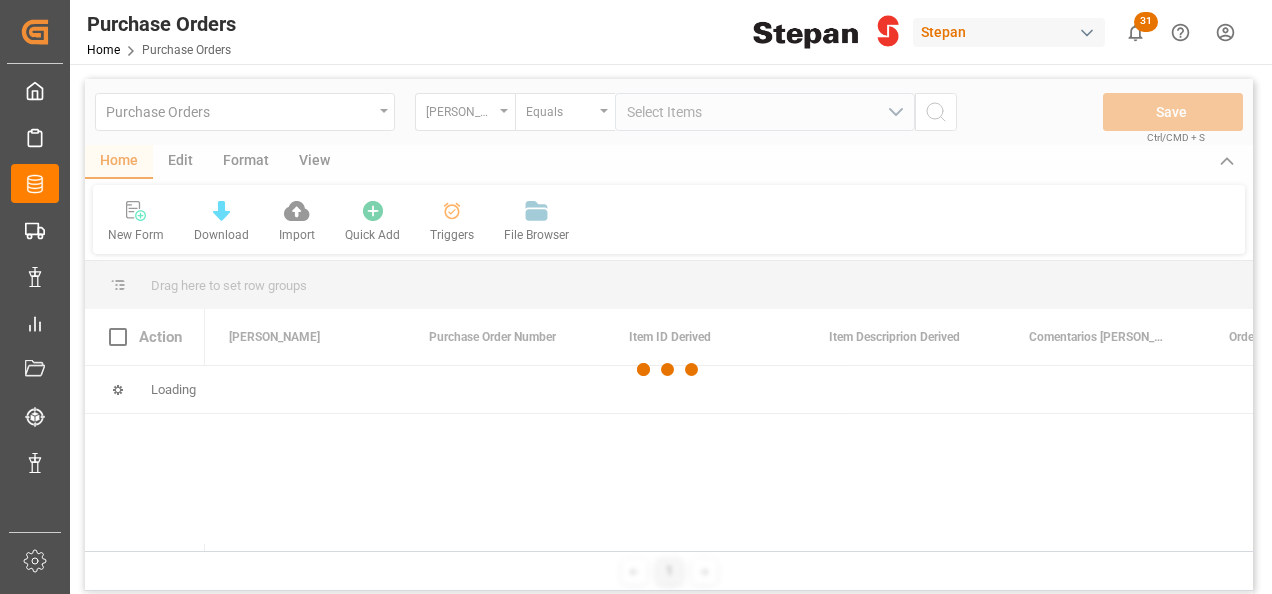 scroll, scrollTop: 0, scrollLeft: 0, axis: both 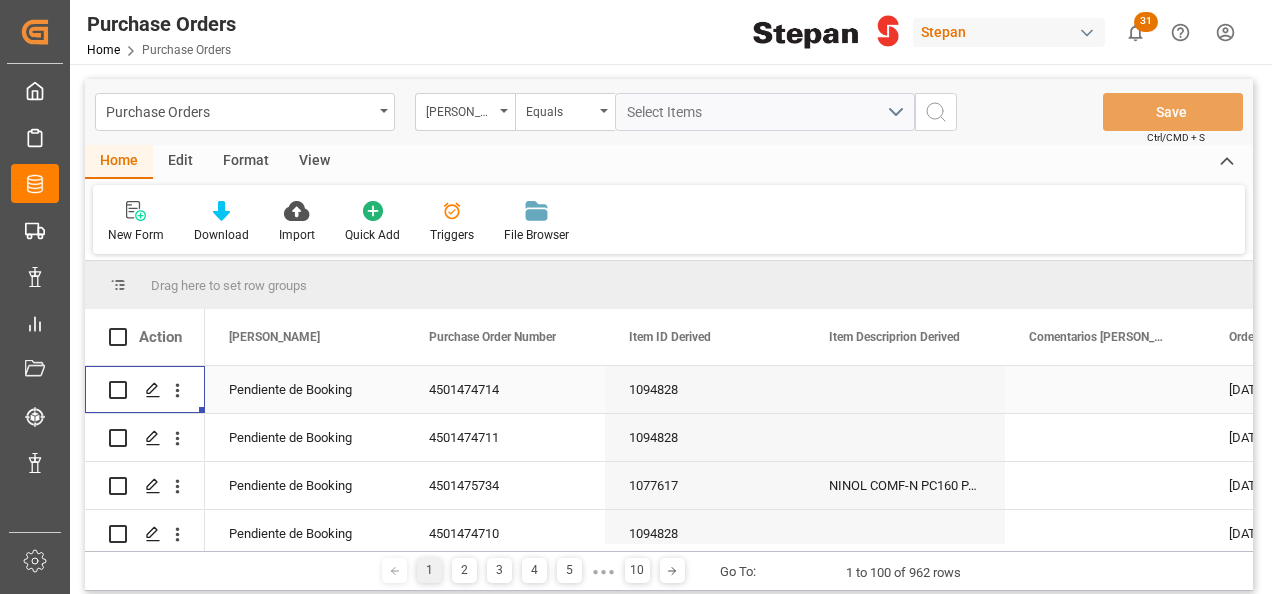 click at bounding box center [118, 390] 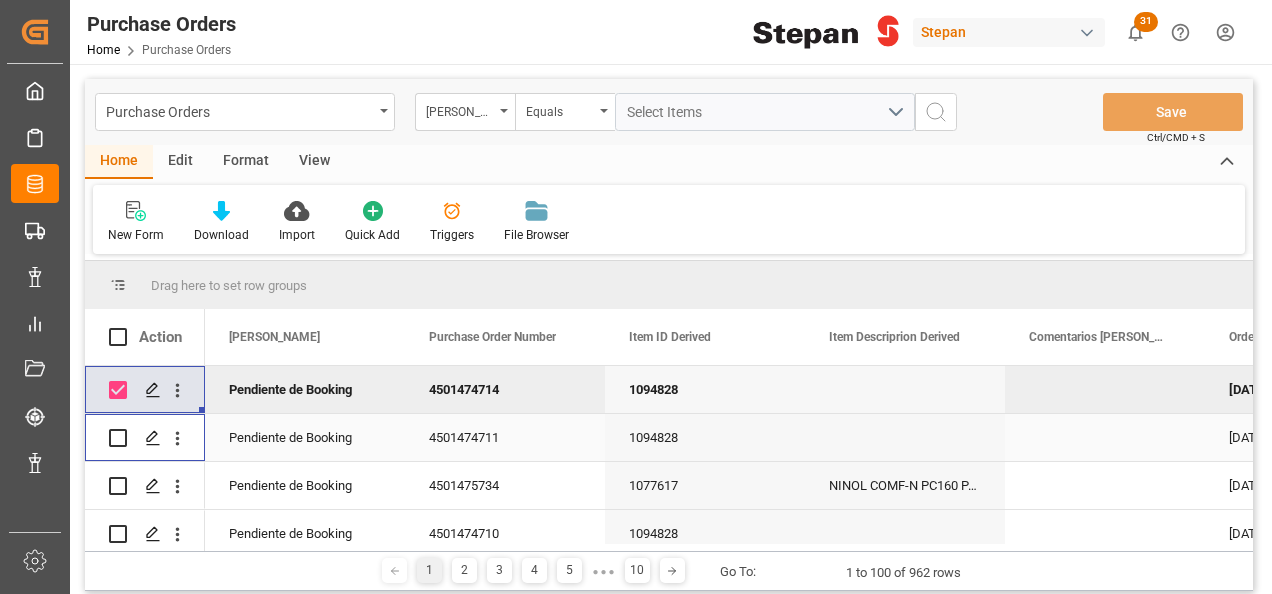 click at bounding box center (118, 438) 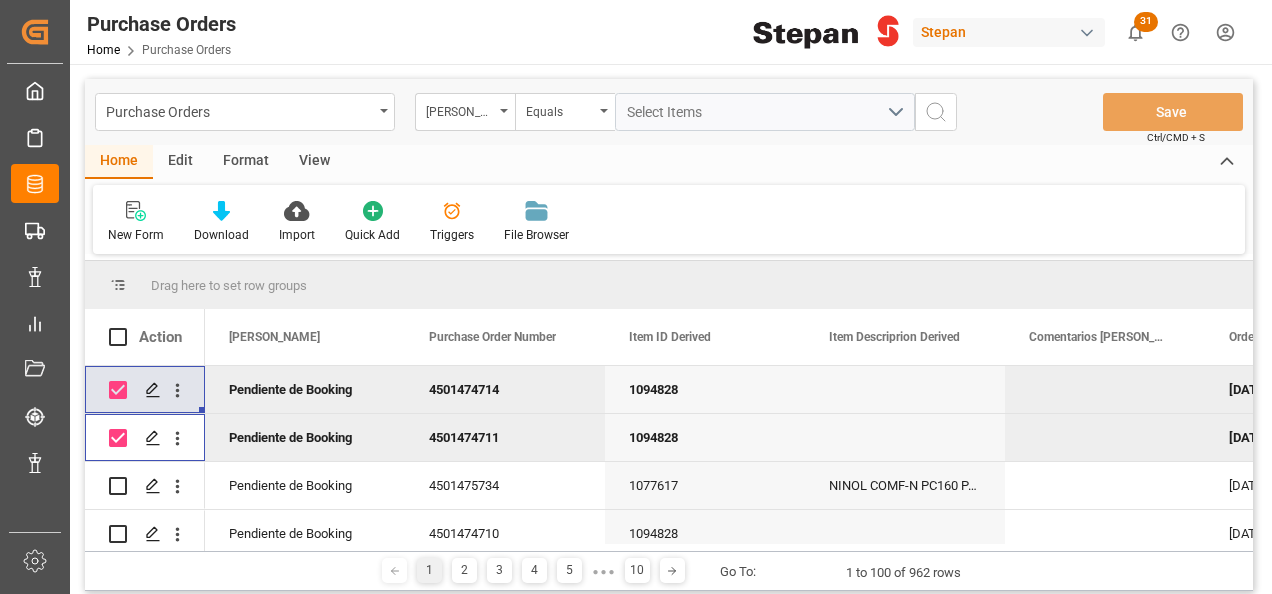 scroll, scrollTop: 0, scrollLeft: 0, axis: both 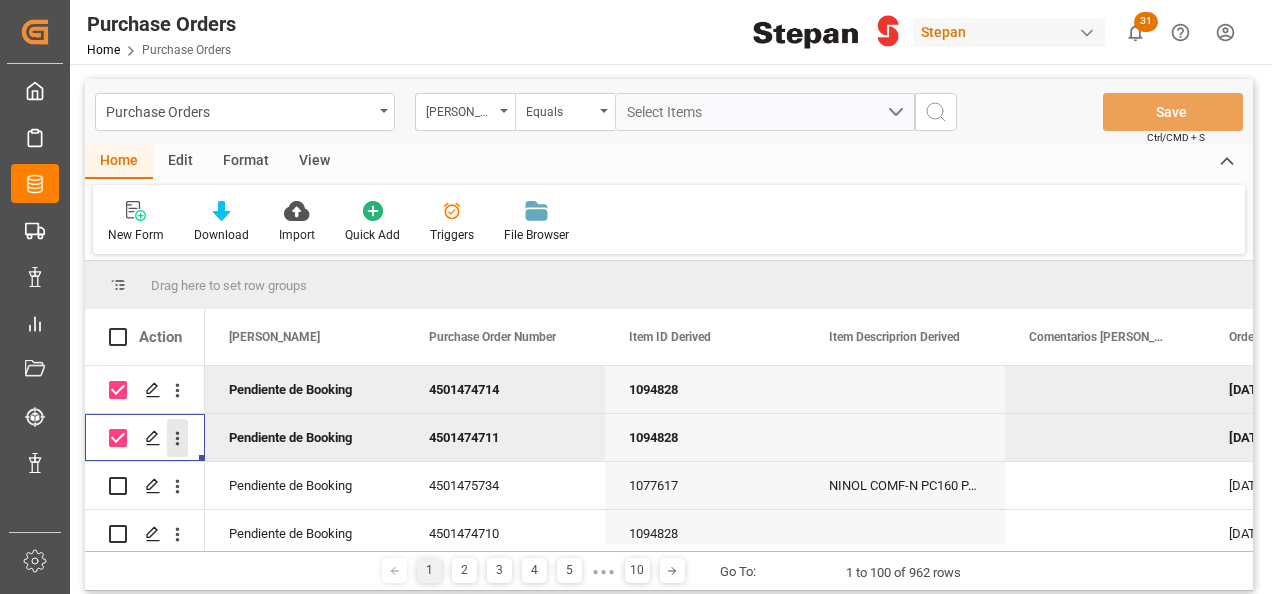 click 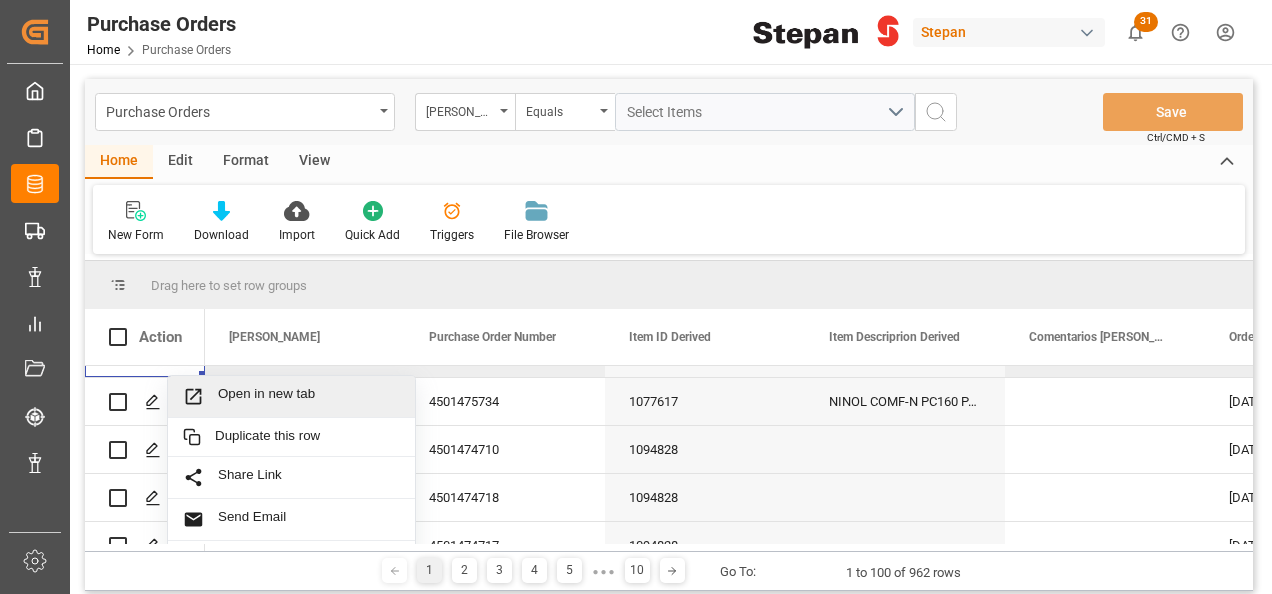 scroll, scrollTop: 200, scrollLeft: 0, axis: vertical 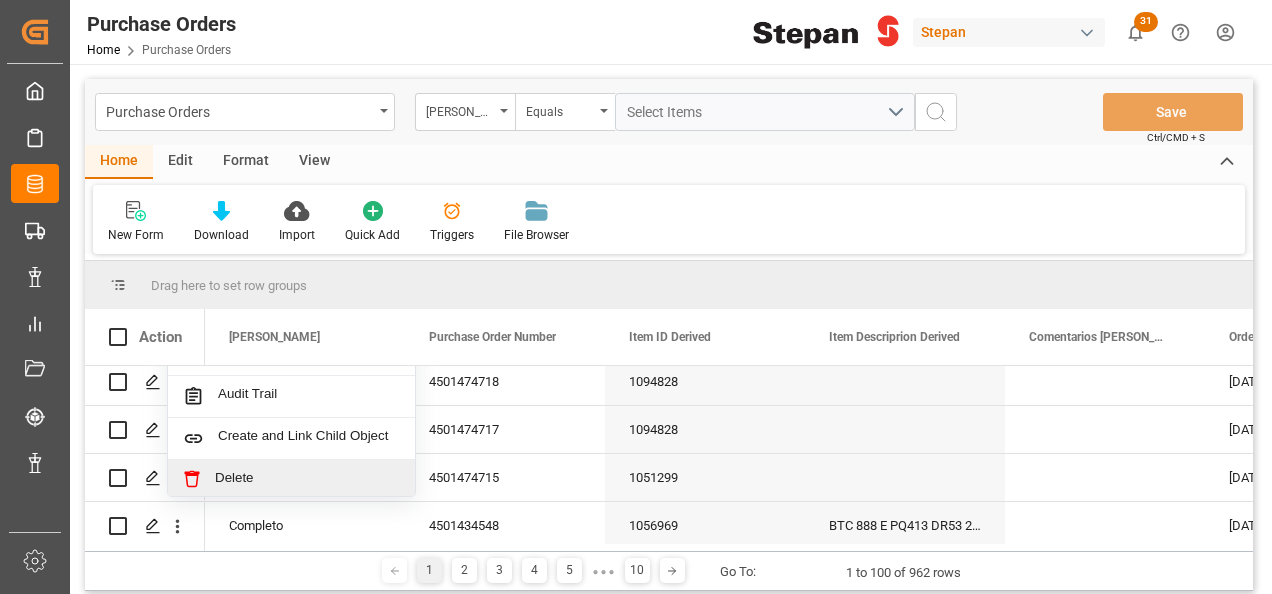 click on "Delete" at bounding box center (307, 479) 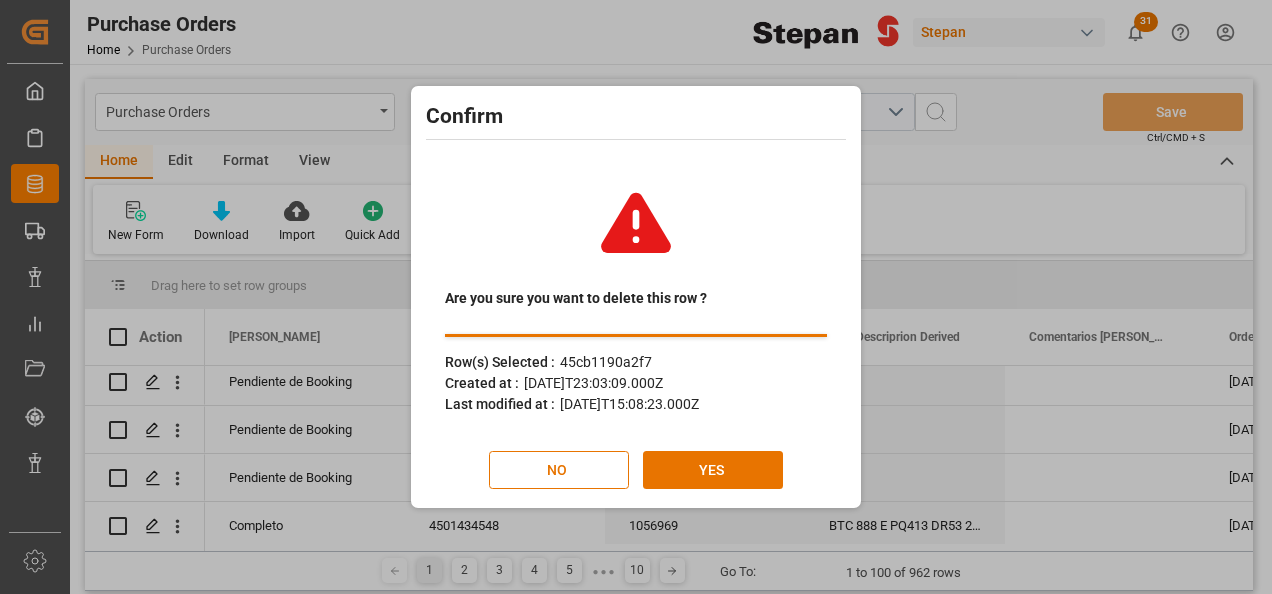 click on "Row(s) Selected : 45cb1190a2f7 Created at : 2025-07-16T23:03:09.000Z Last modified at : 2025-07-17T15:08:23.000Z" at bounding box center [636, 374] 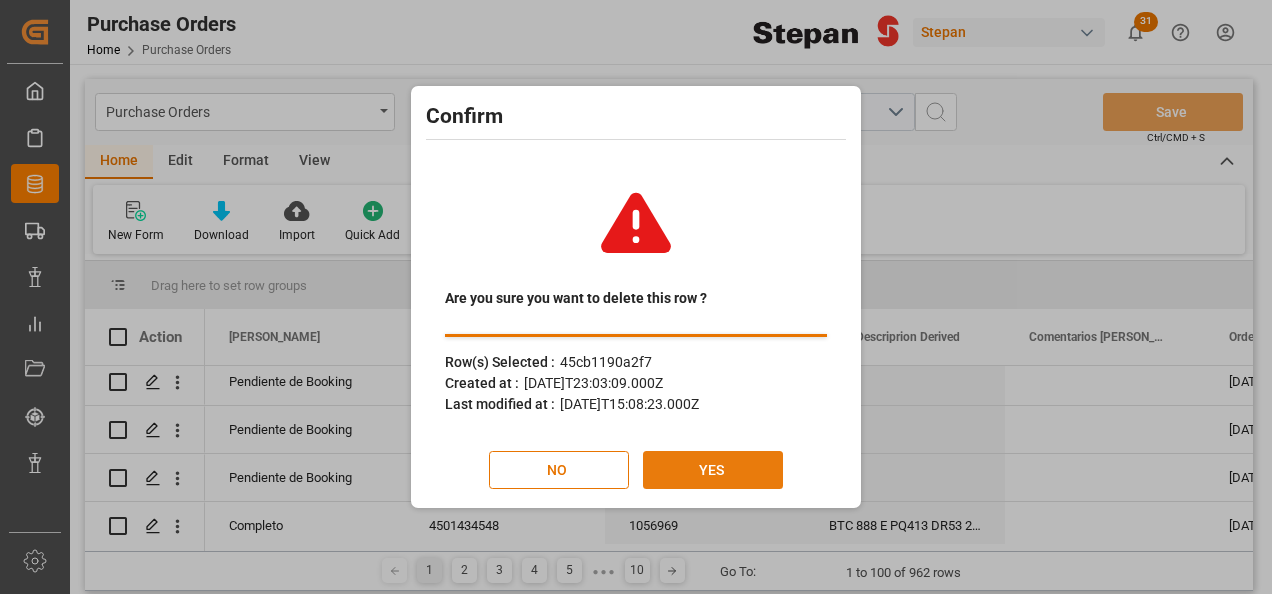 click on "YES" at bounding box center (713, 470) 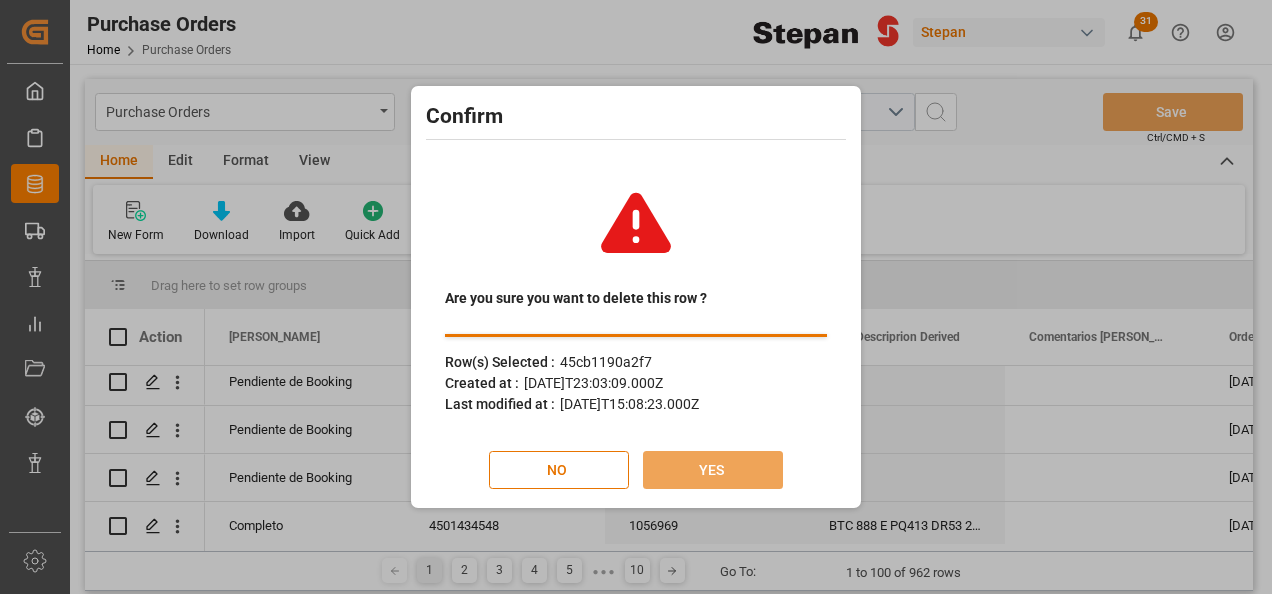 scroll, scrollTop: 0, scrollLeft: 0, axis: both 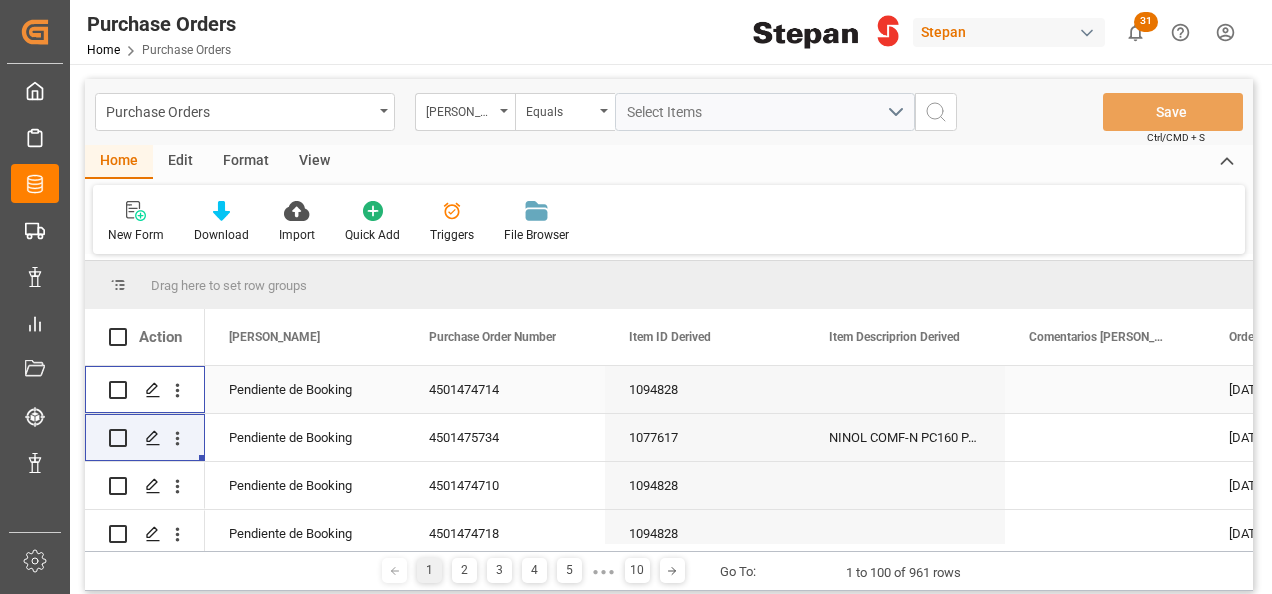 click at bounding box center (118, 390) 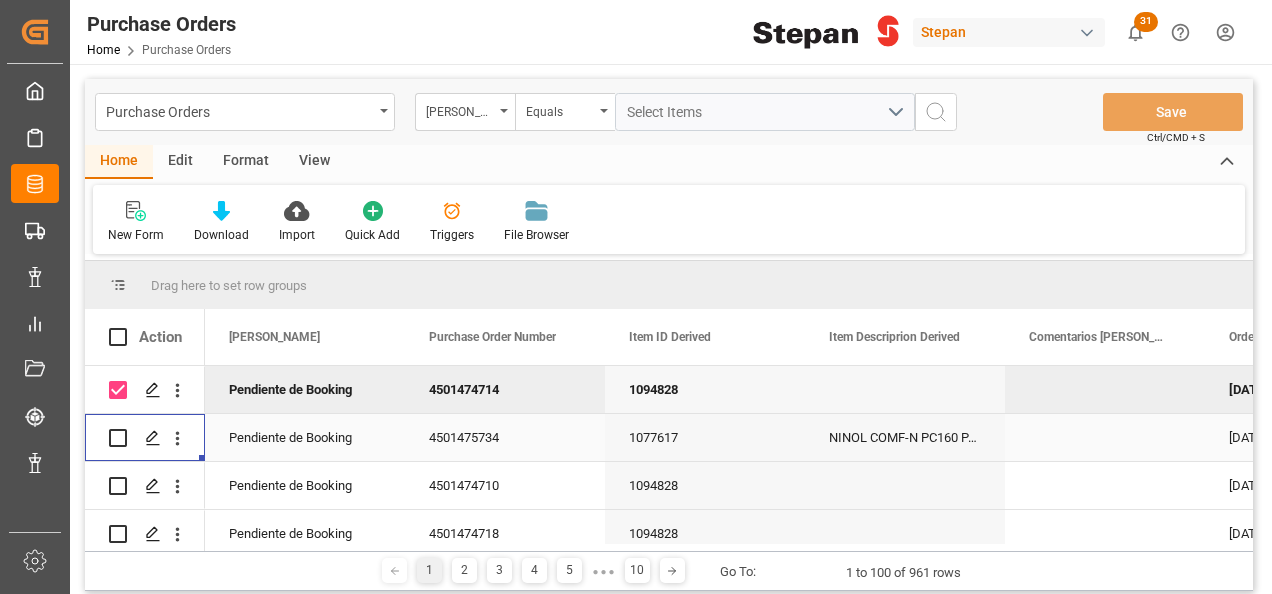 click at bounding box center [118, 438] 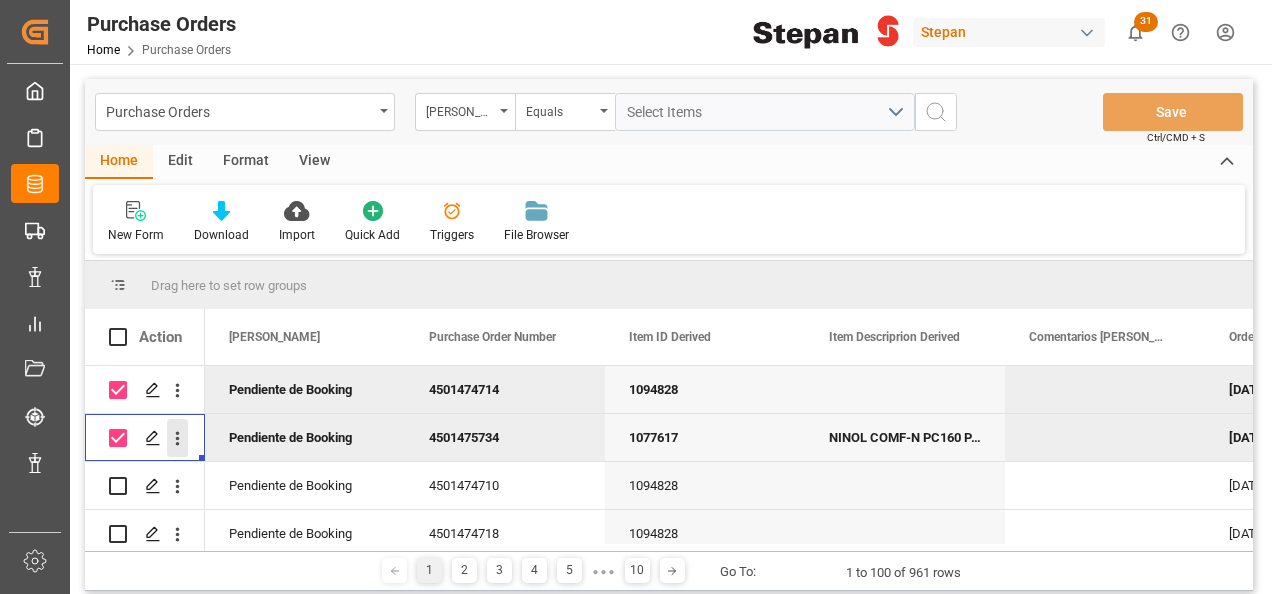 click 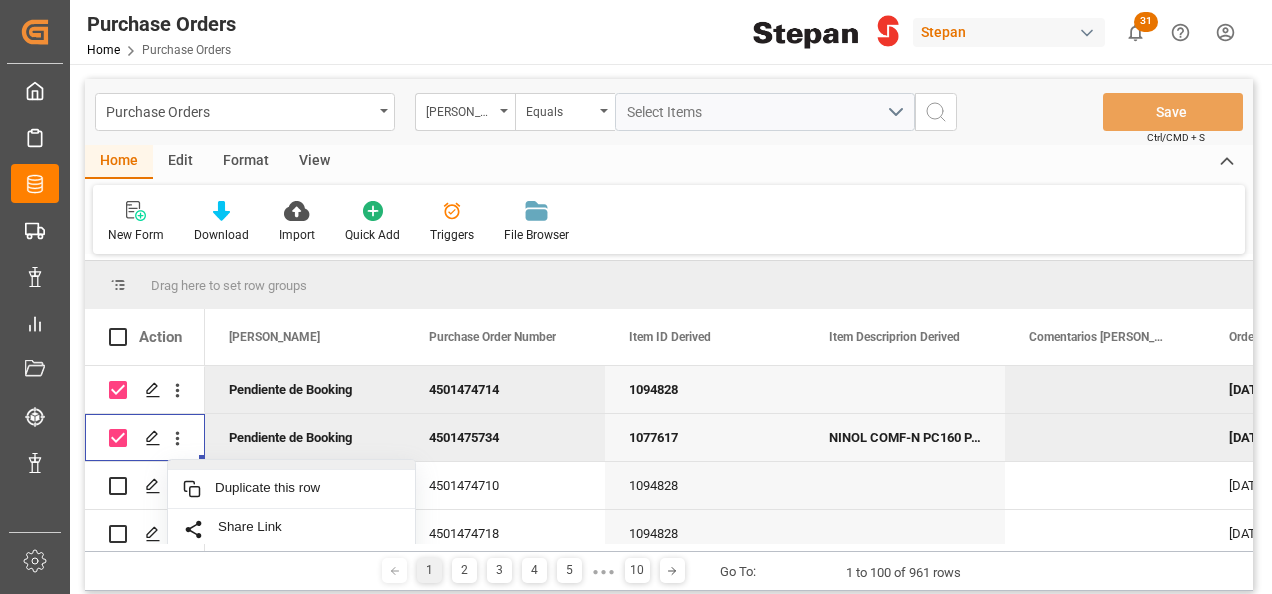scroll, scrollTop: 49, scrollLeft: 0, axis: vertical 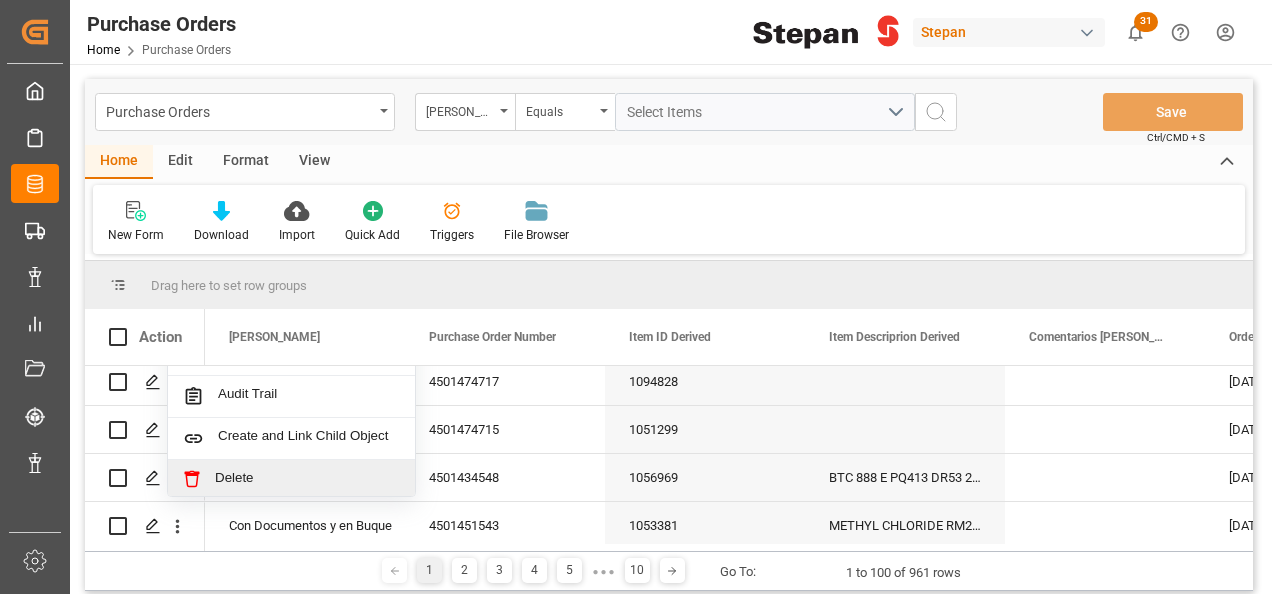 click on "Delete" at bounding box center [307, 479] 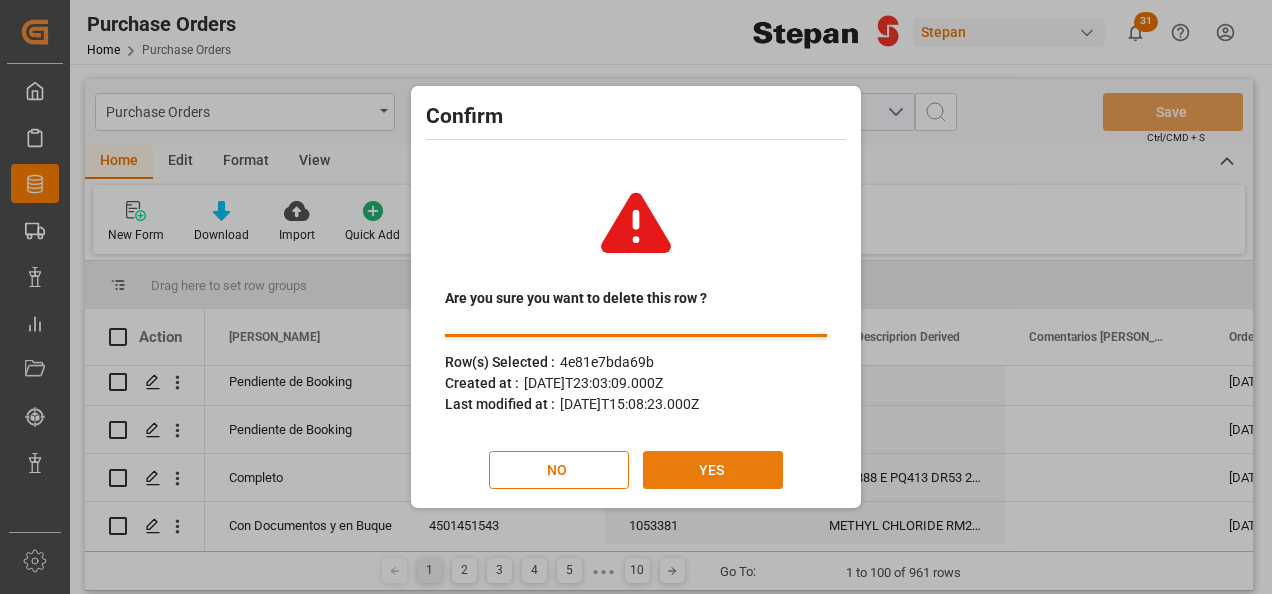 click on "YES" at bounding box center [713, 470] 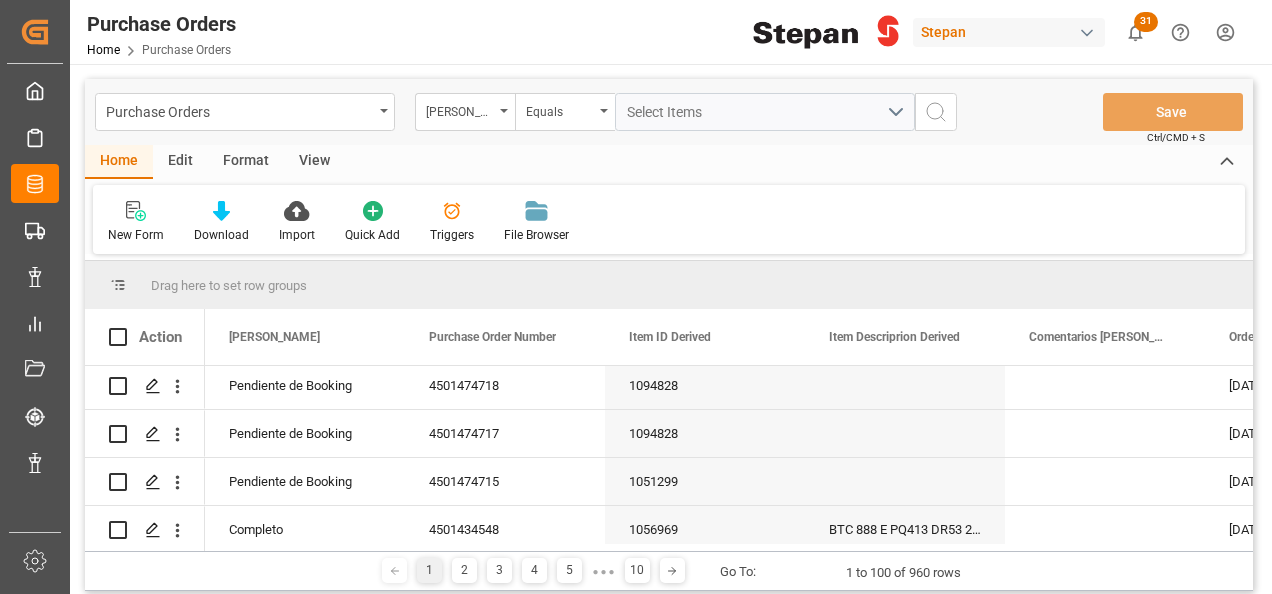 scroll, scrollTop: 0, scrollLeft: 0, axis: both 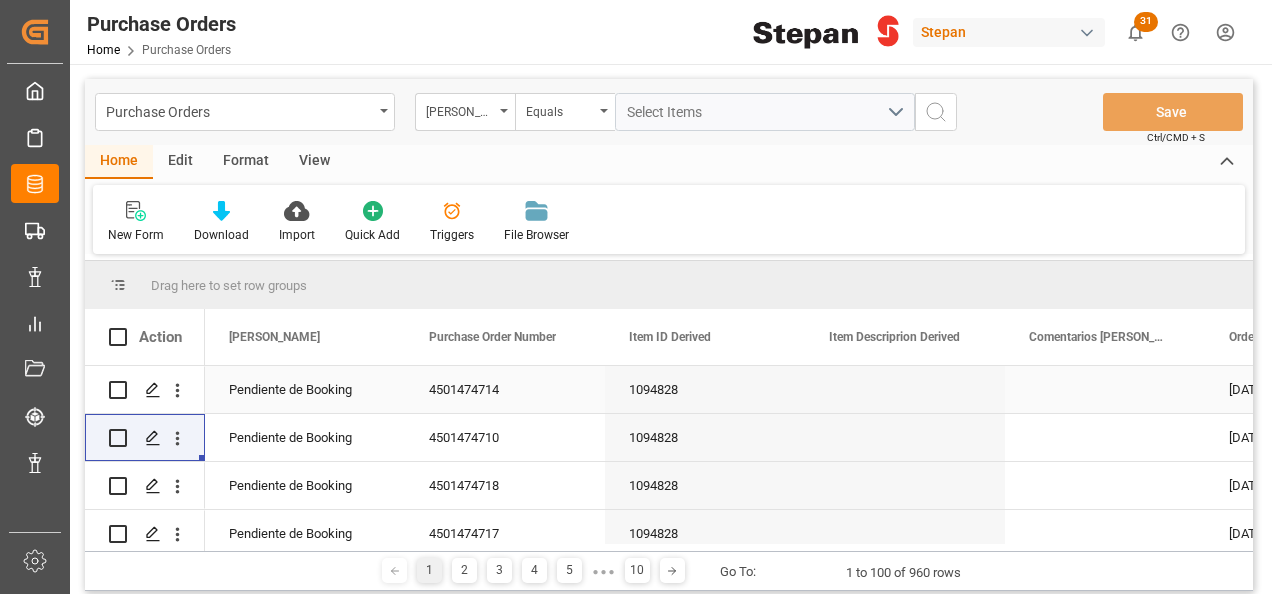 click at bounding box center [118, 390] 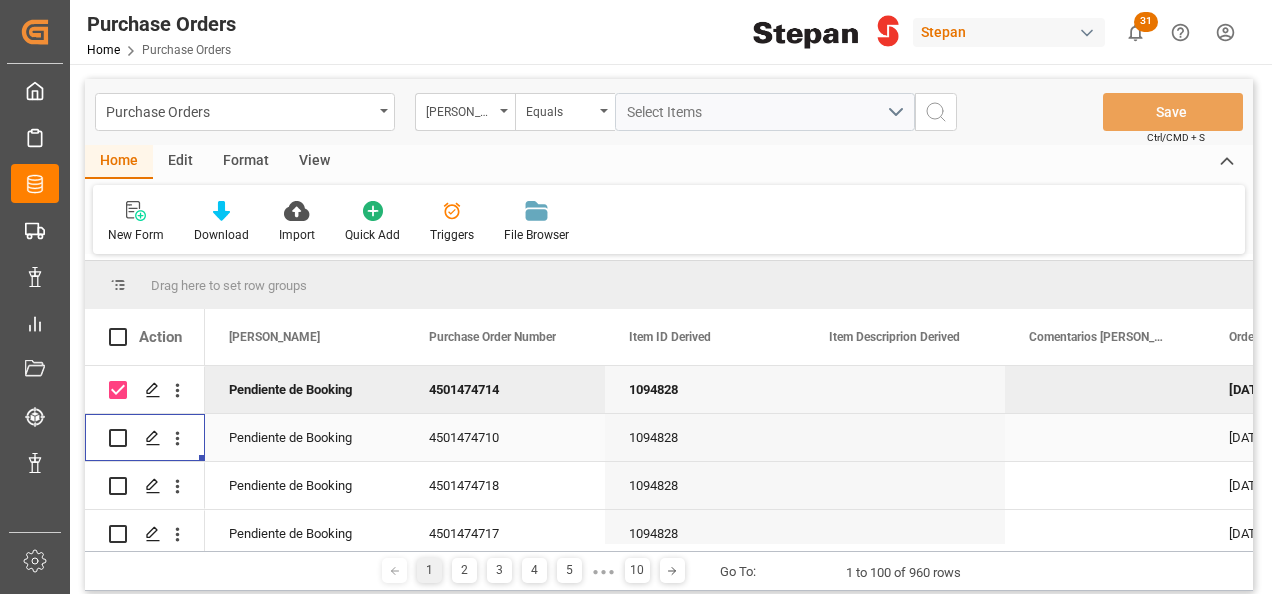 click at bounding box center (118, 438) 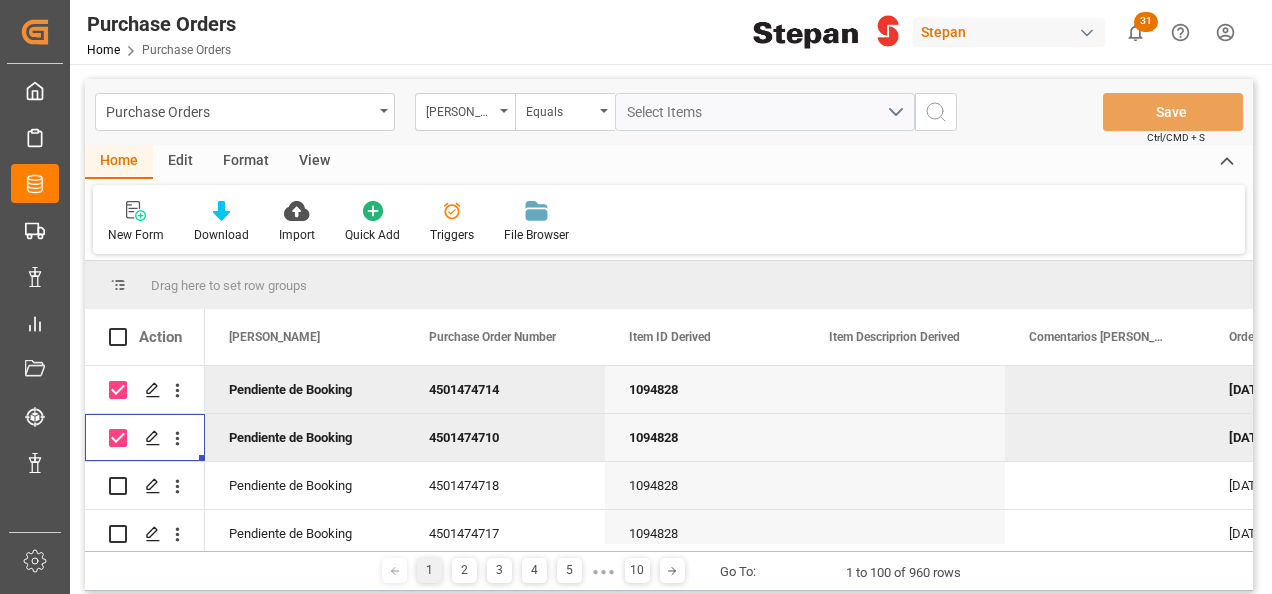click at bounding box center (177, 390) 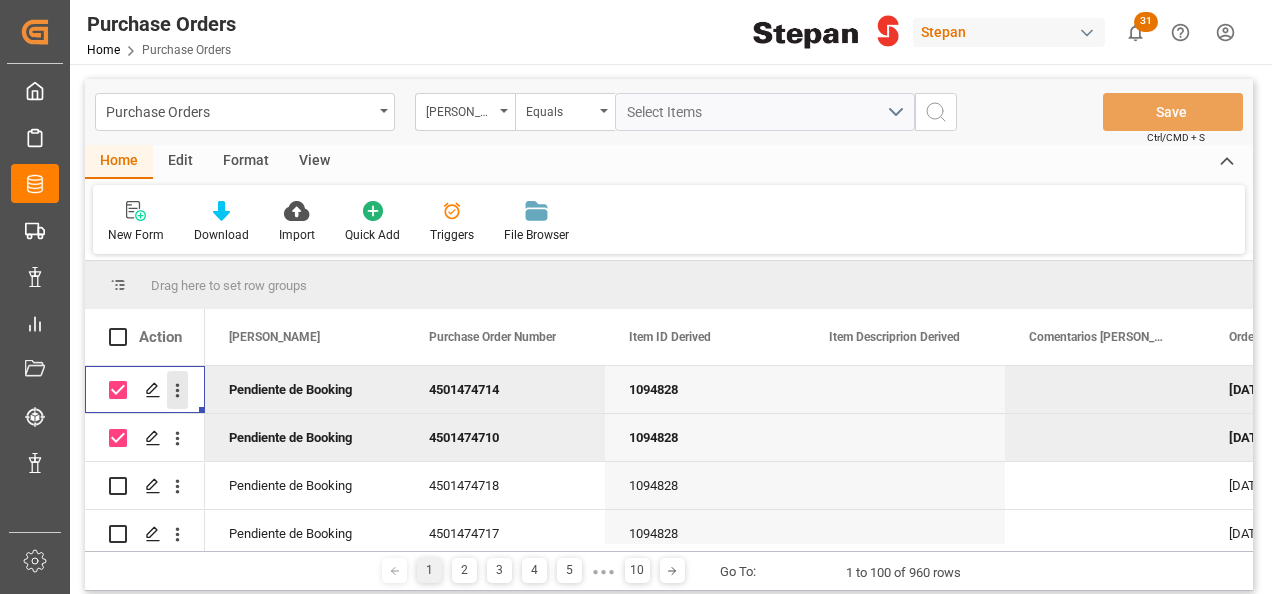 click 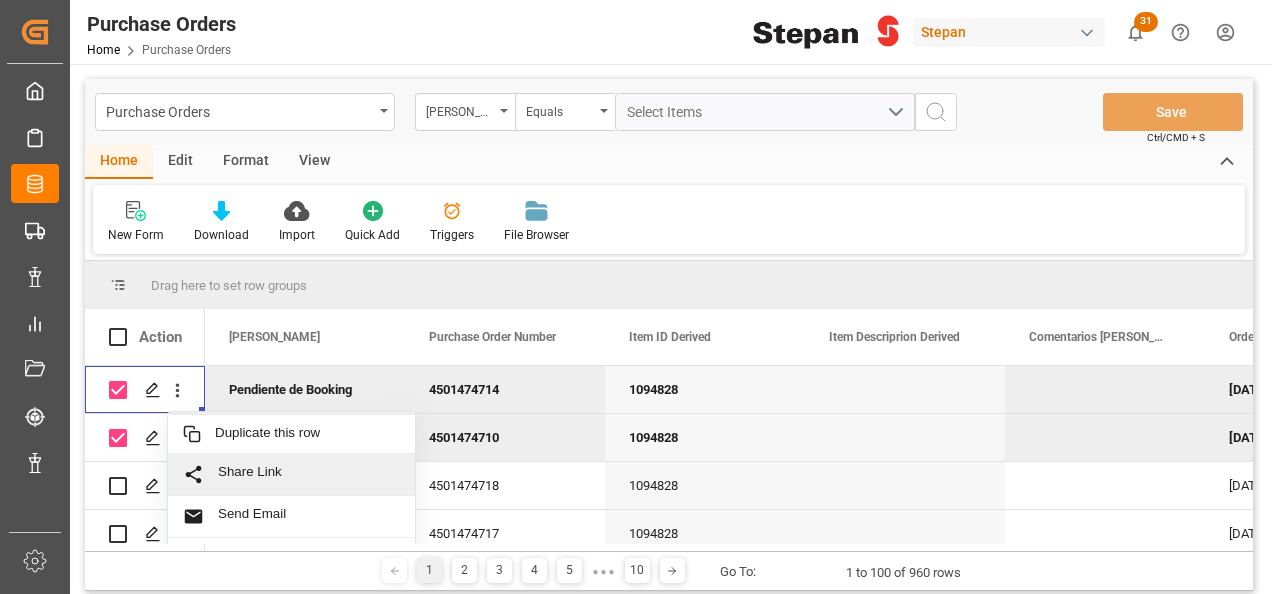 scroll, scrollTop: 49, scrollLeft: 0, axis: vertical 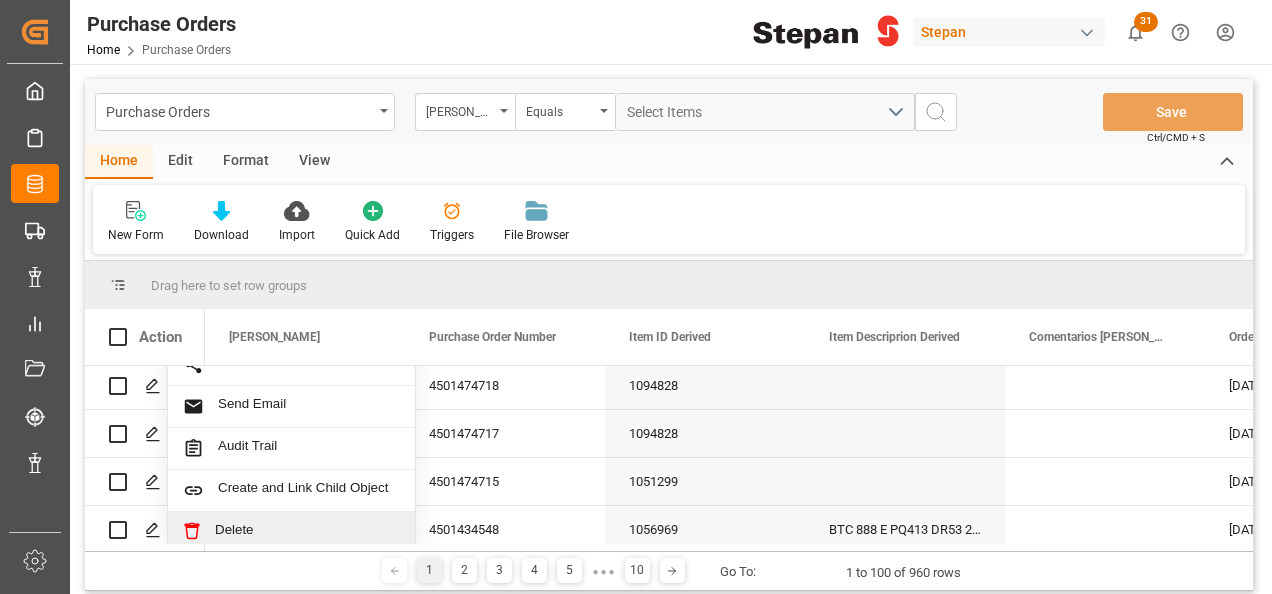click on "Delete" at bounding box center [307, 531] 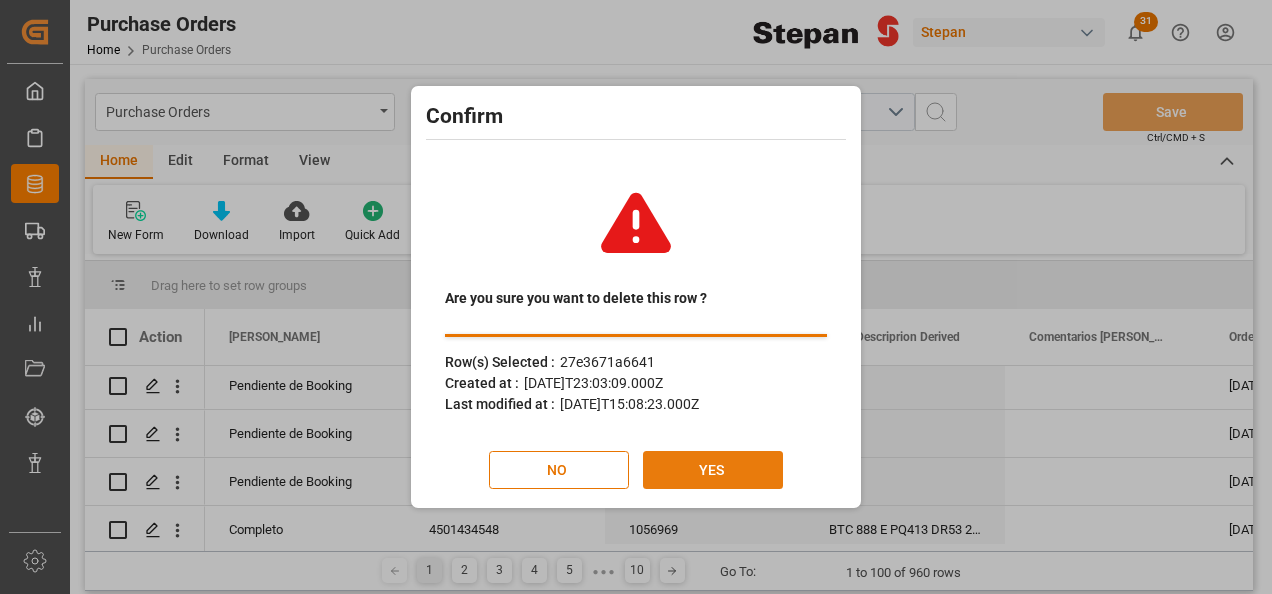 click on "YES" at bounding box center (713, 470) 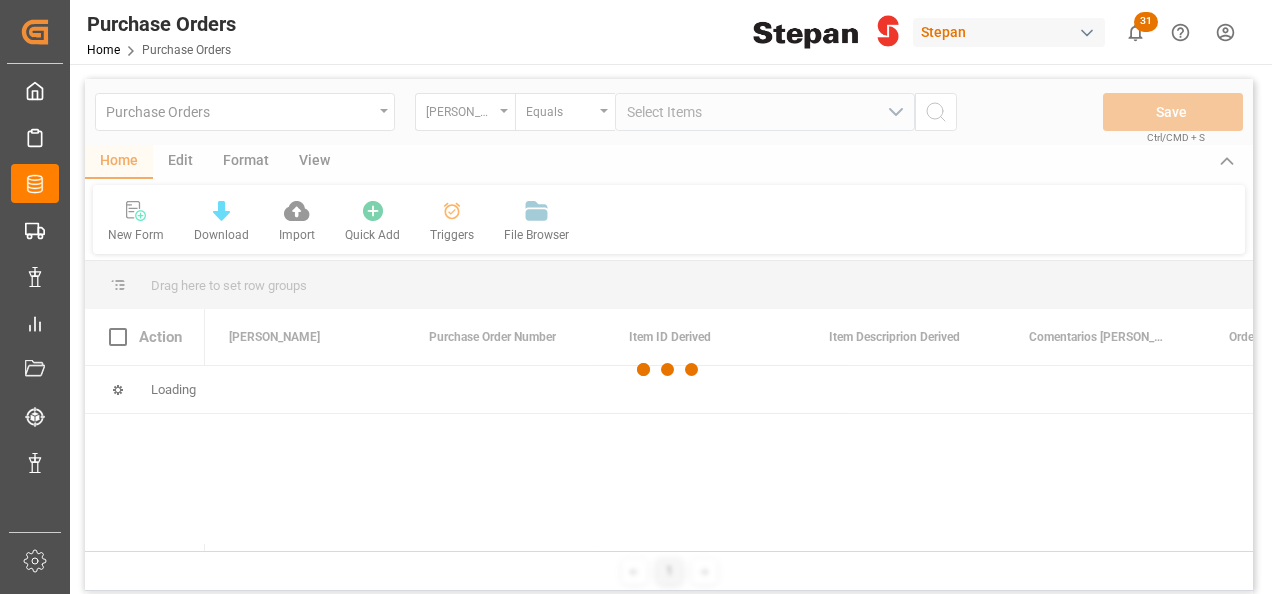 scroll, scrollTop: 0, scrollLeft: 0, axis: both 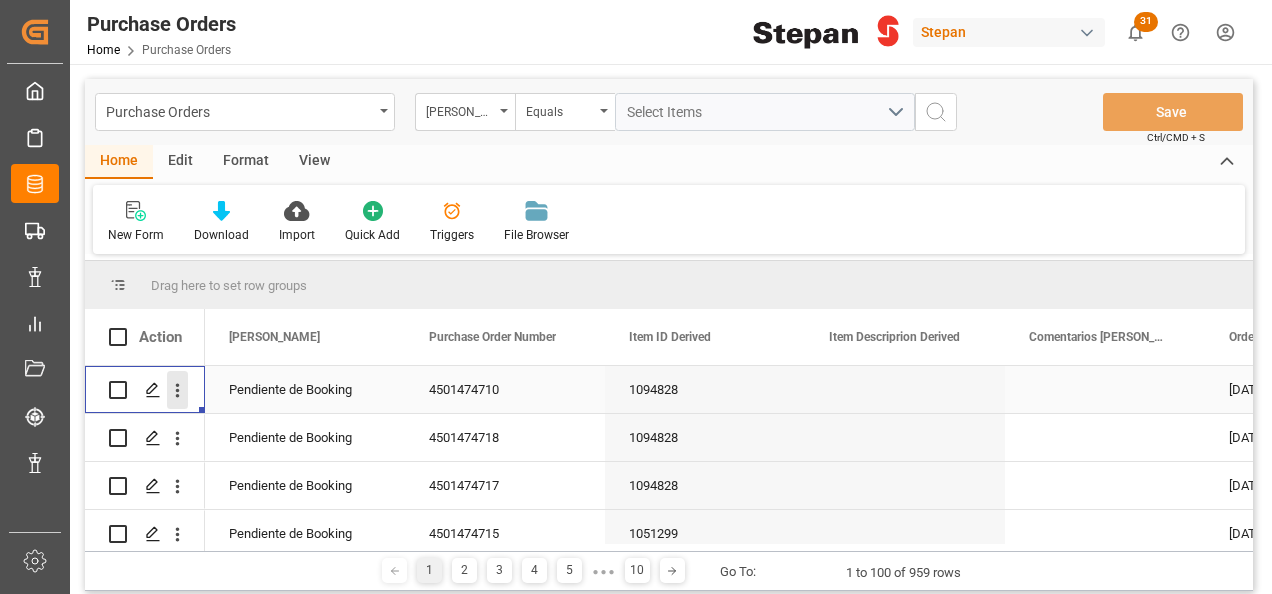 click 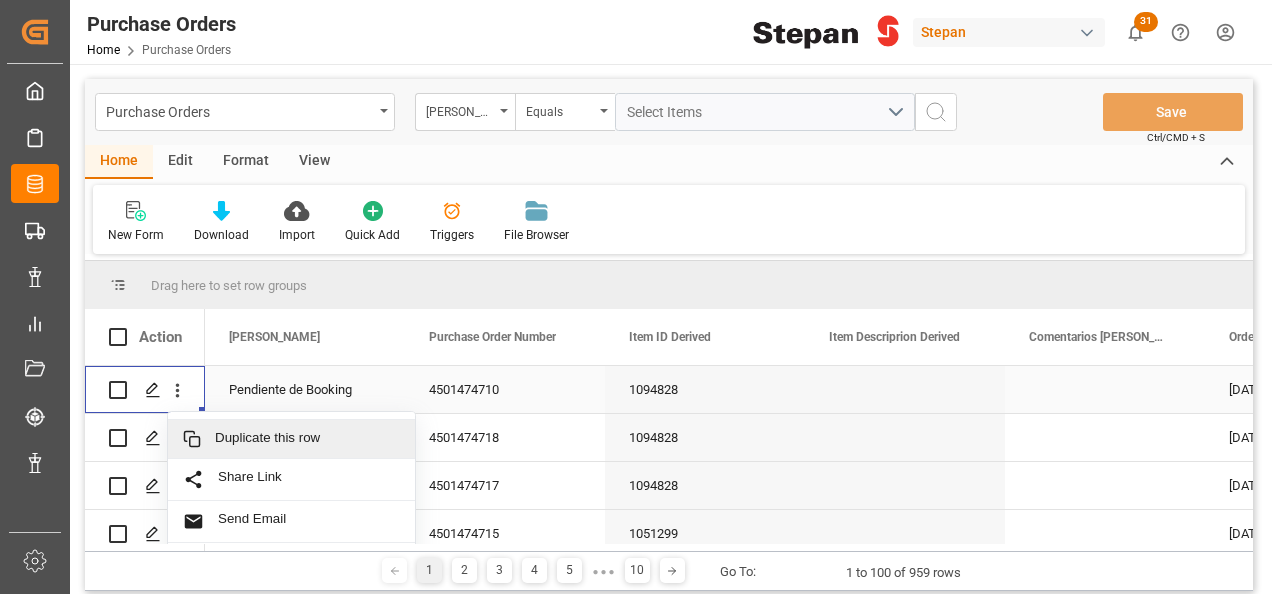 scroll, scrollTop: 49, scrollLeft: 0, axis: vertical 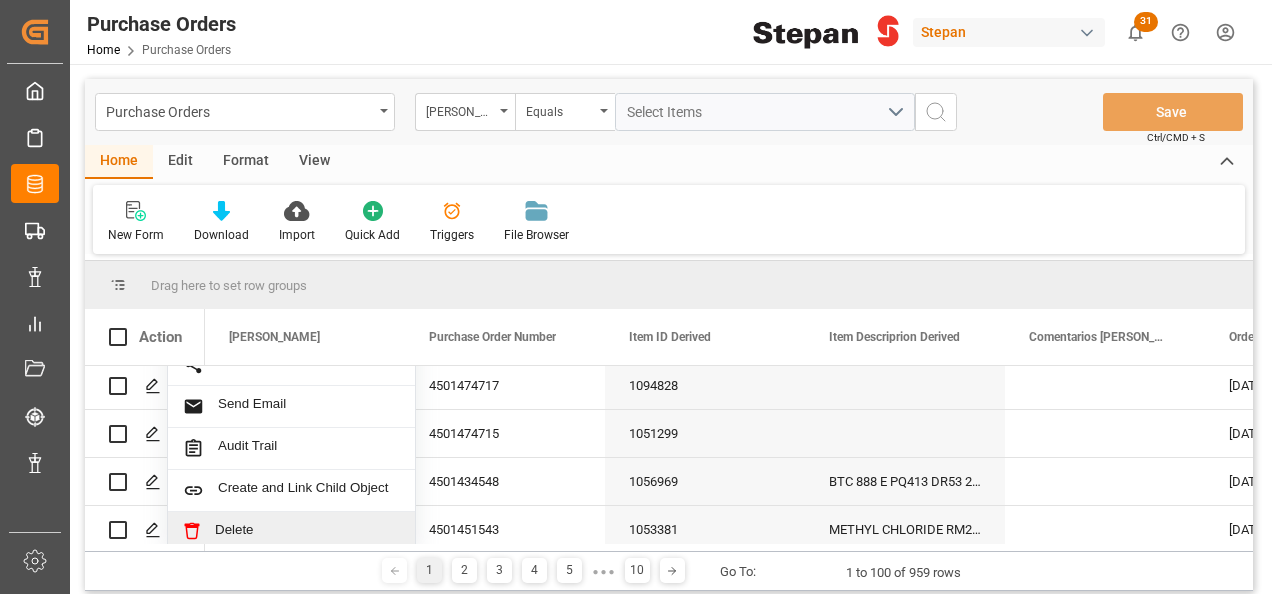 click on "Delete" at bounding box center (307, 531) 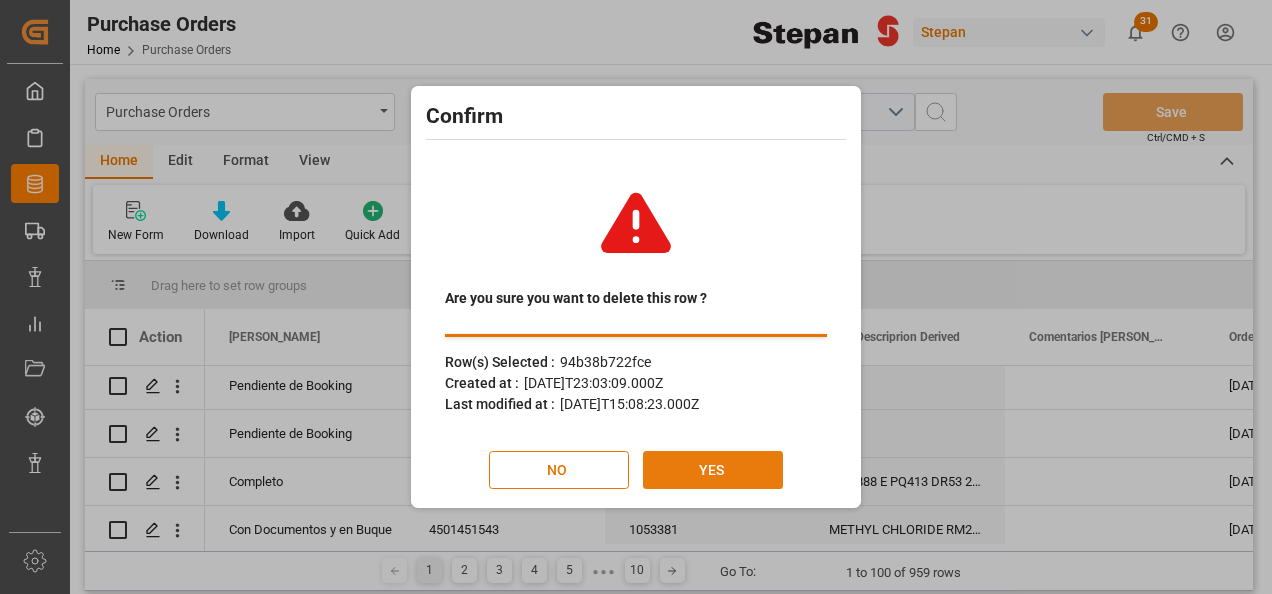 click on "YES" at bounding box center (713, 470) 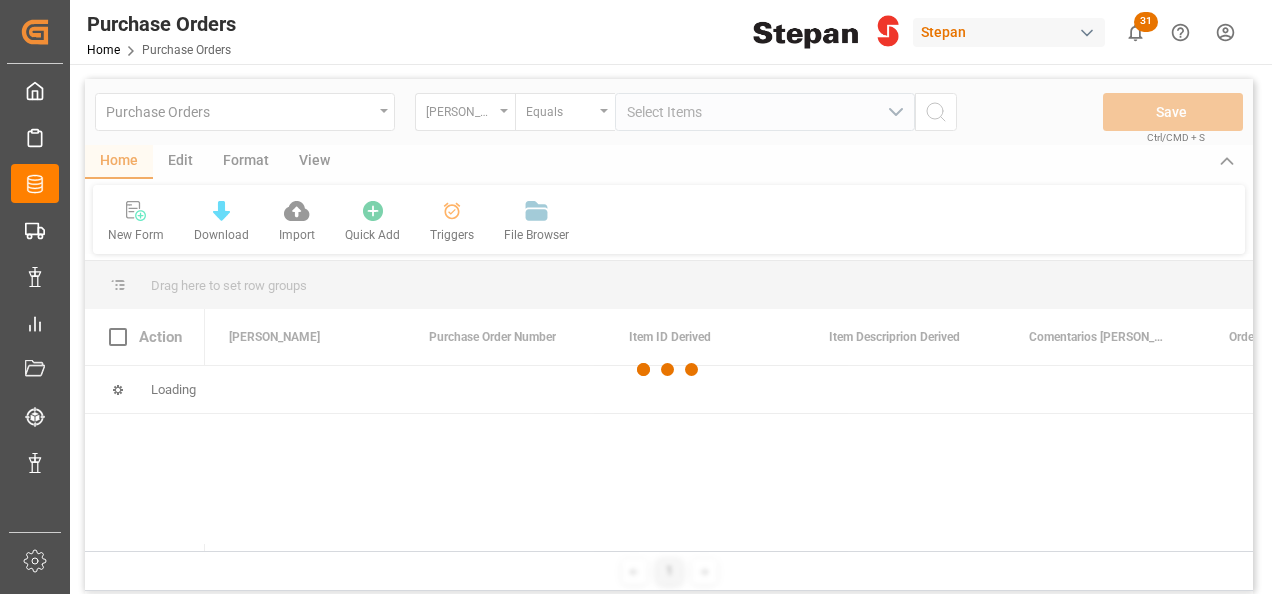 scroll, scrollTop: 0, scrollLeft: 0, axis: both 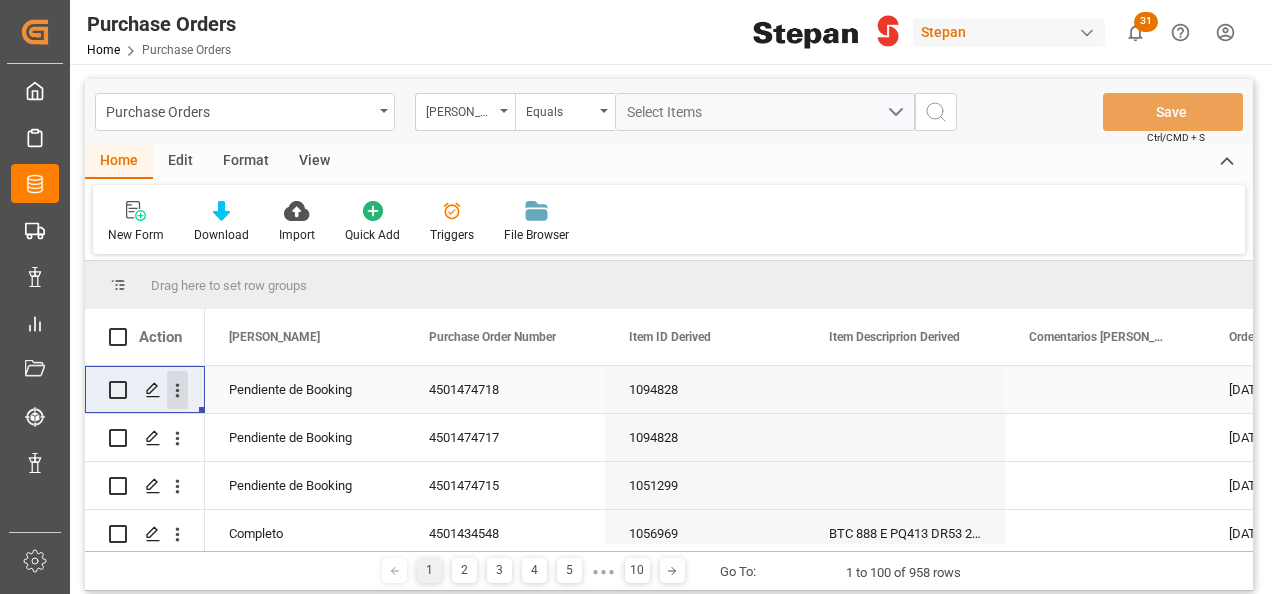 click 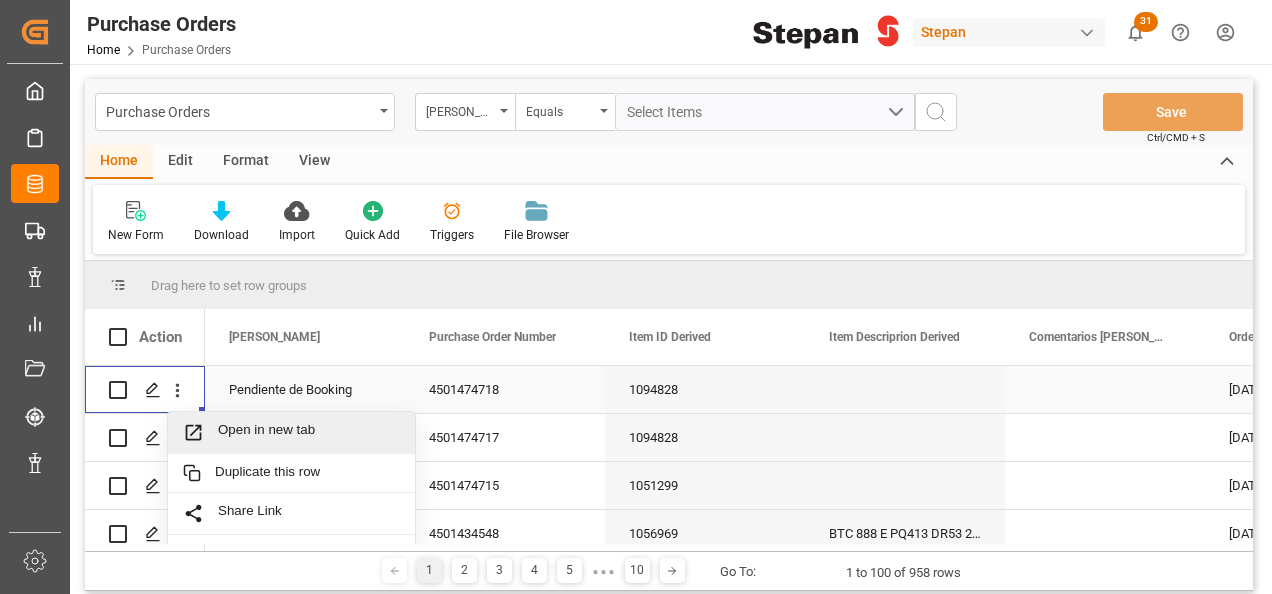scroll, scrollTop: 49, scrollLeft: 0, axis: vertical 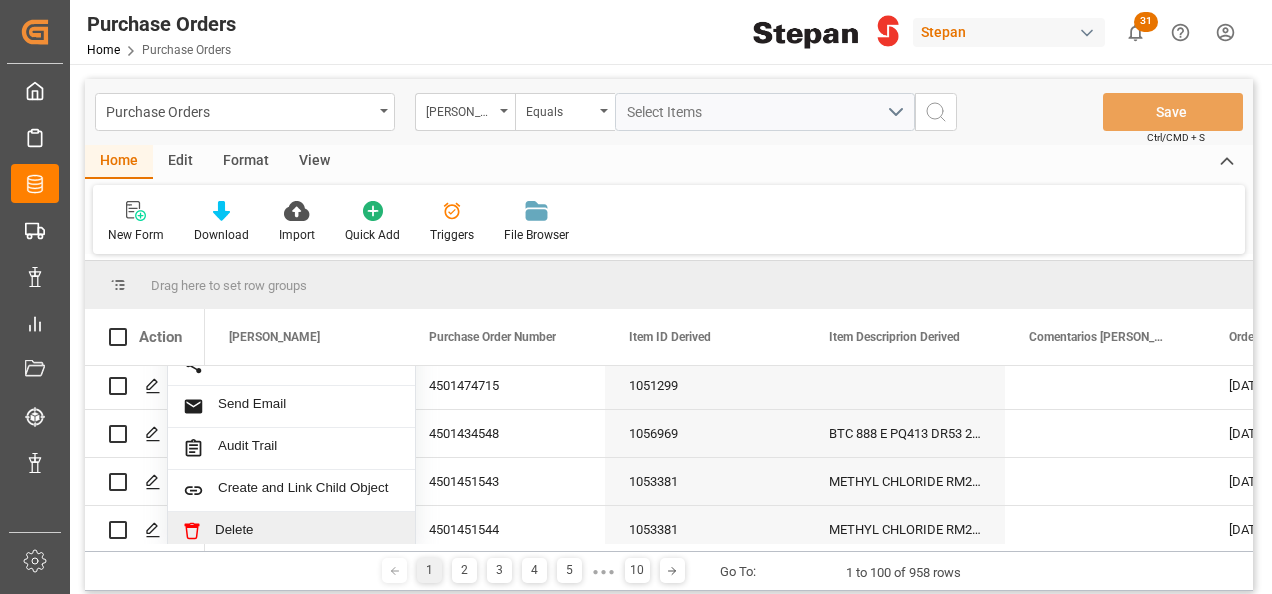 click on "Delete" at bounding box center (307, 531) 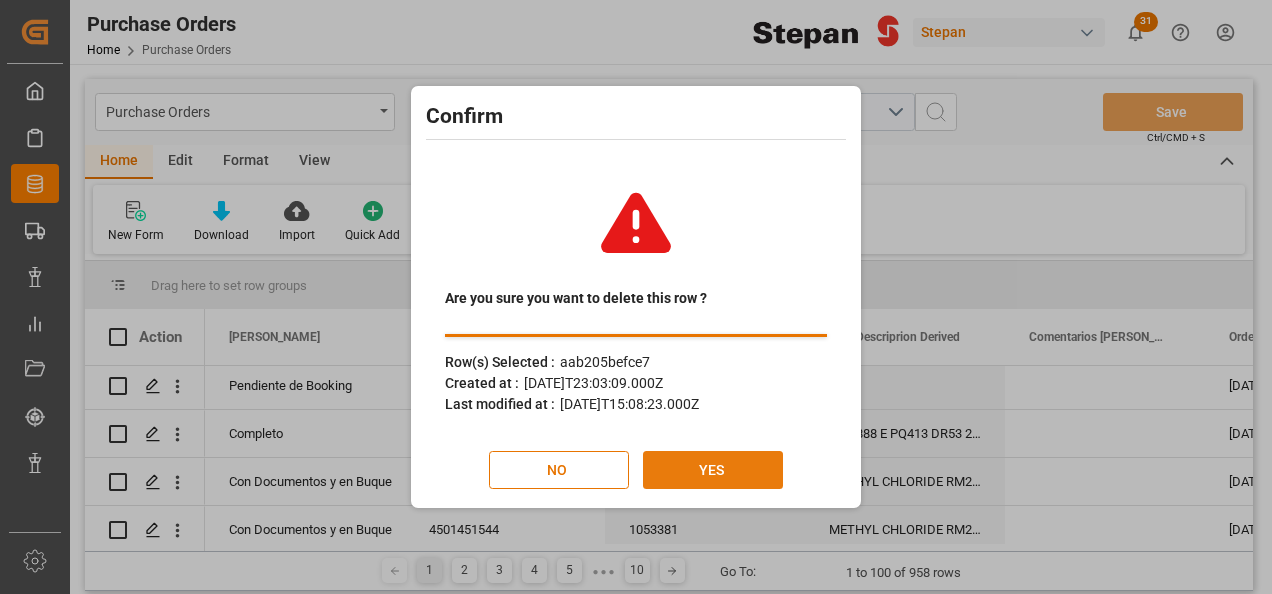 click on "YES" at bounding box center (713, 470) 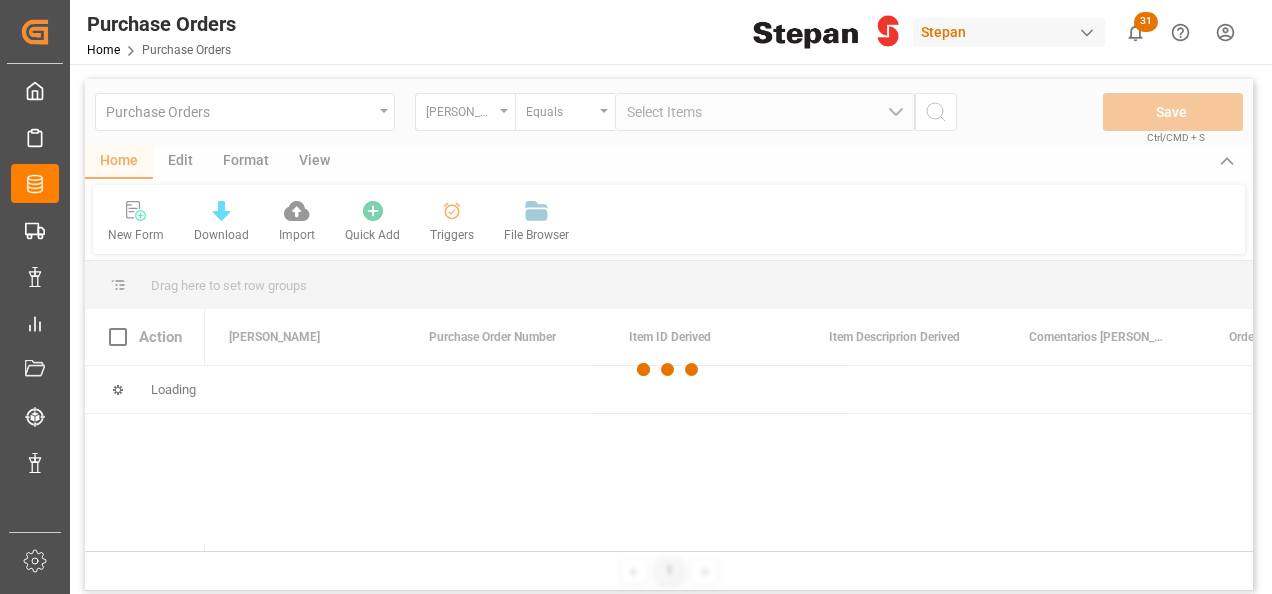 scroll, scrollTop: 0, scrollLeft: 0, axis: both 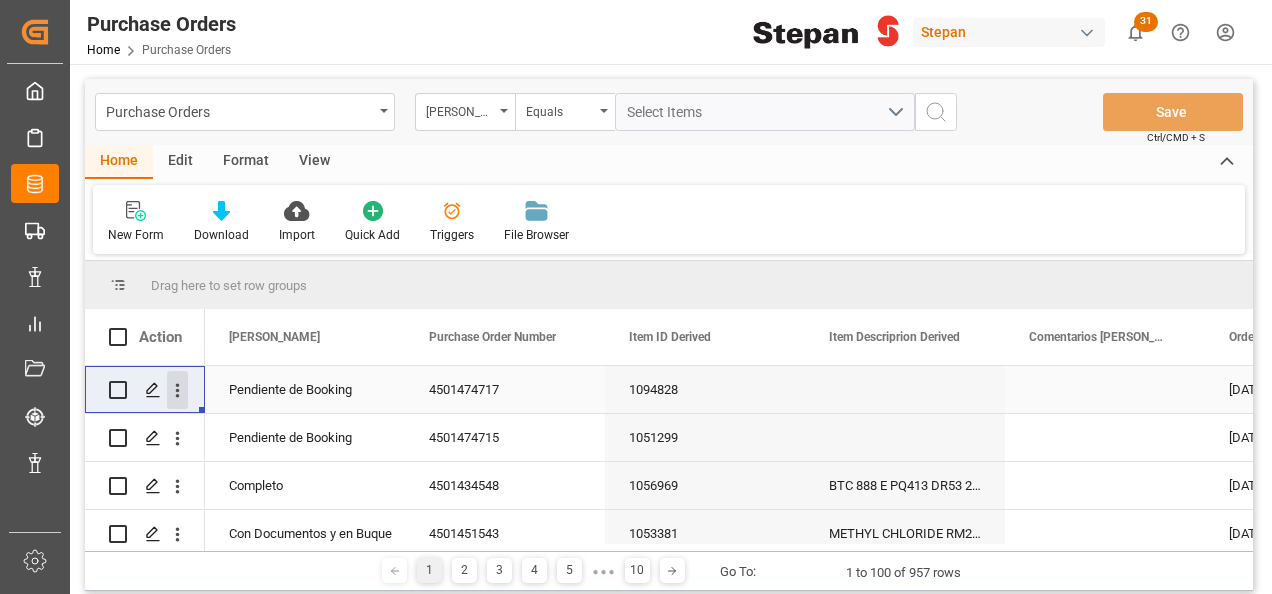 click 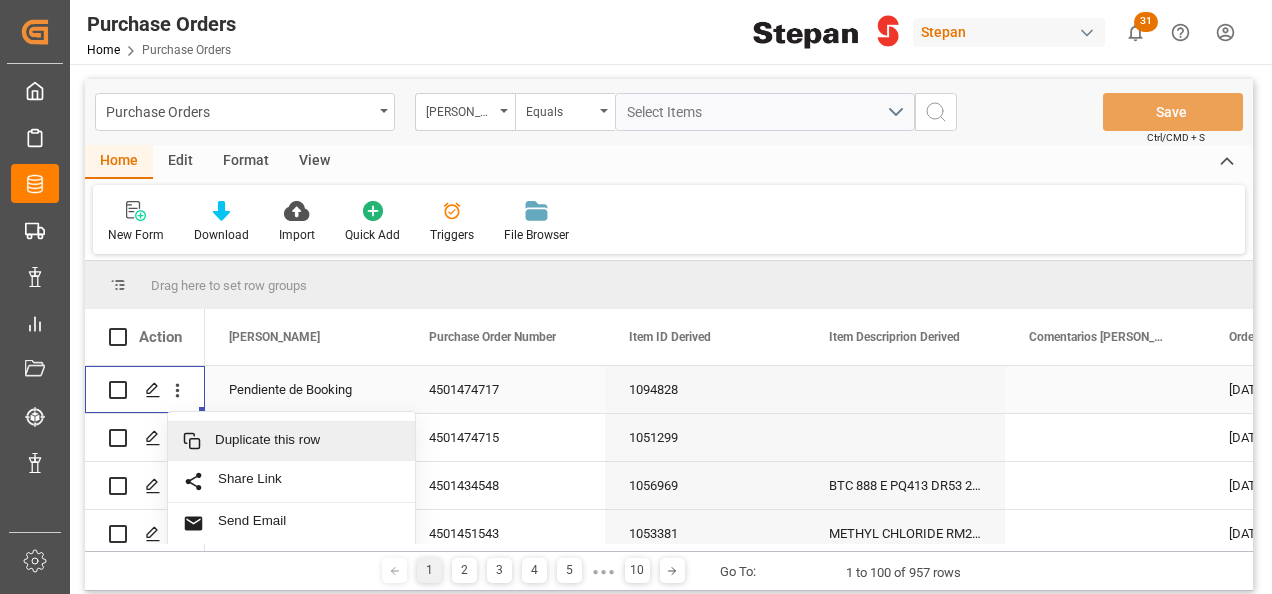 scroll, scrollTop: 49, scrollLeft: 0, axis: vertical 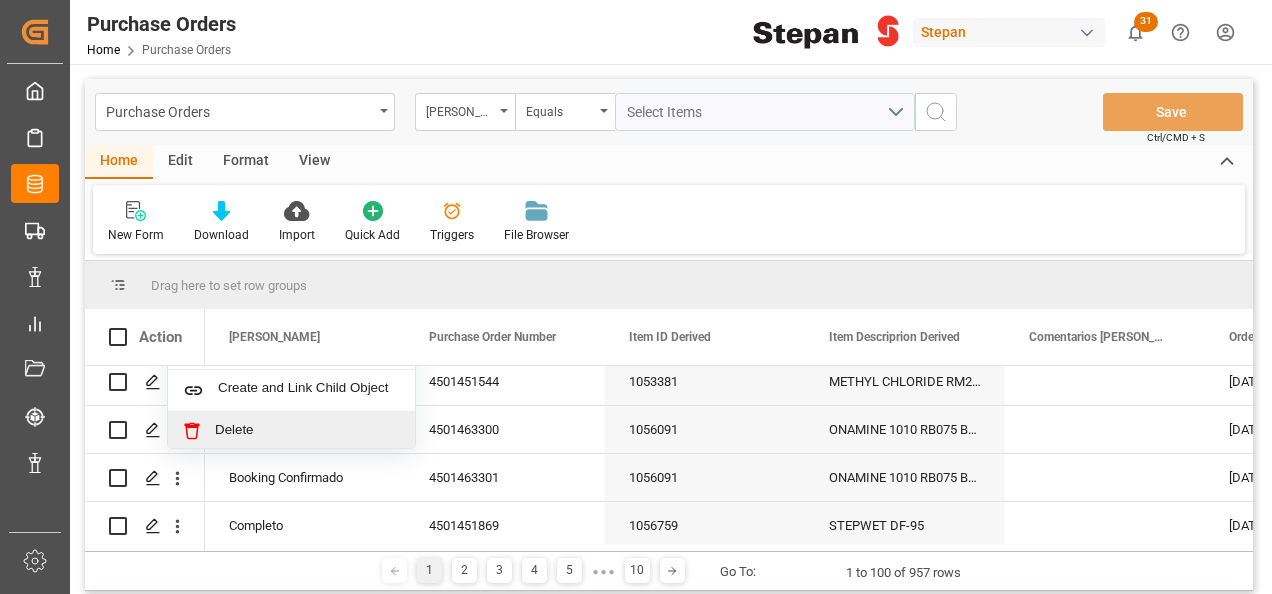 click at bounding box center (199, 431) 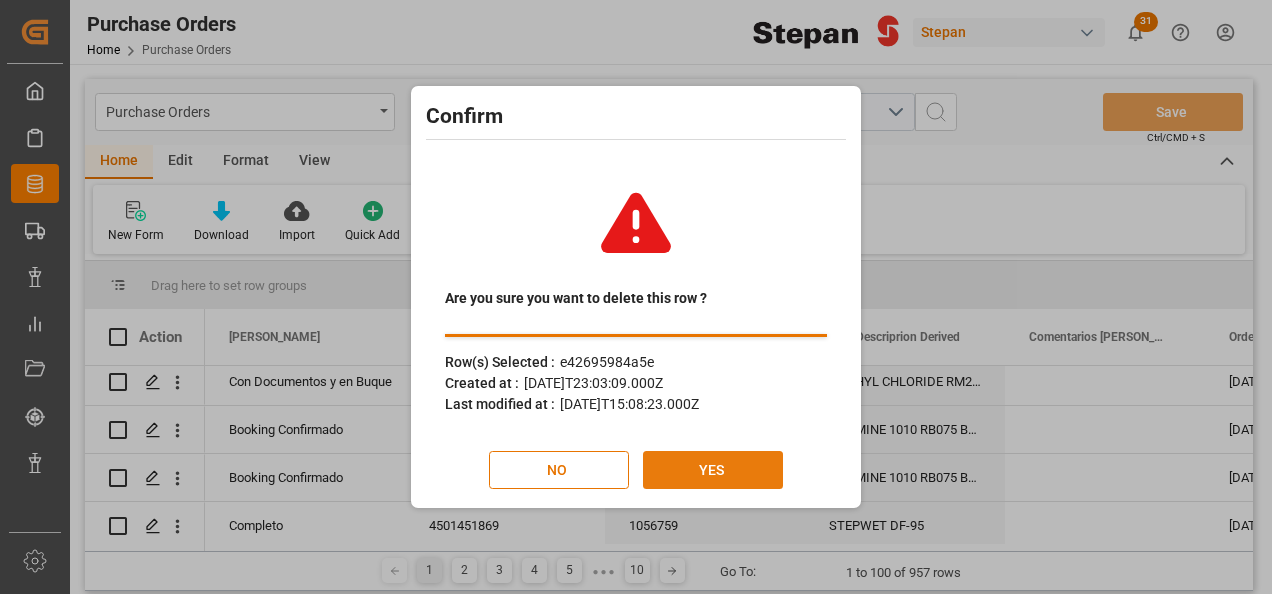 click on "YES" at bounding box center [713, 470] 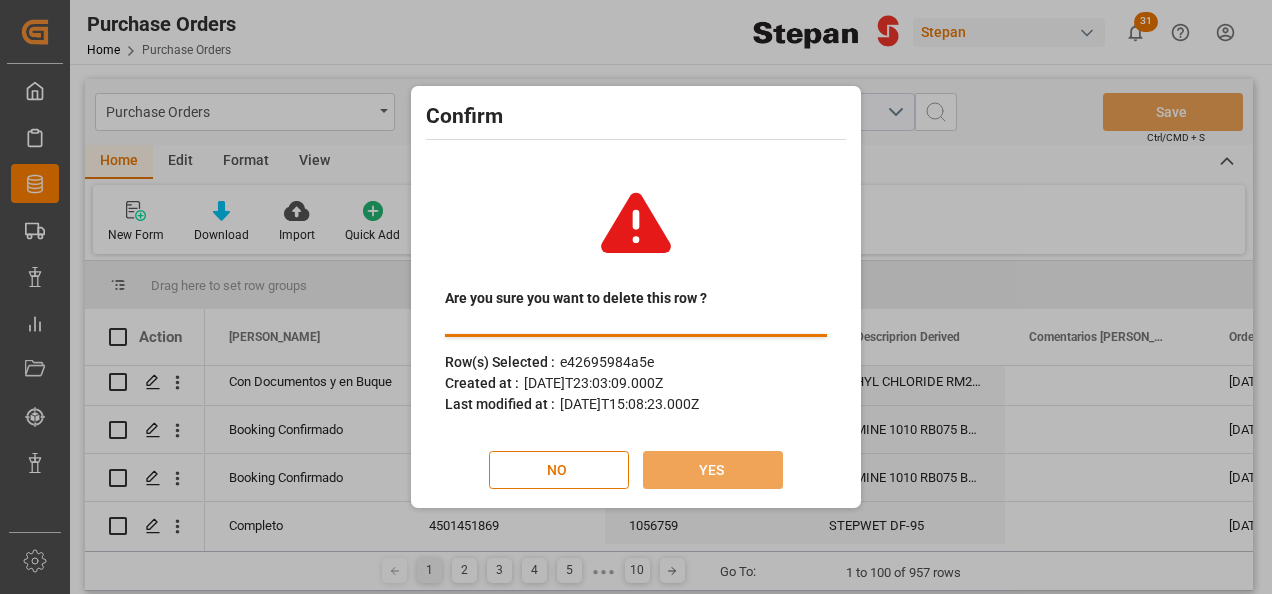 scroll, scrollTop: 0, scrollLeft: 0, axis: both 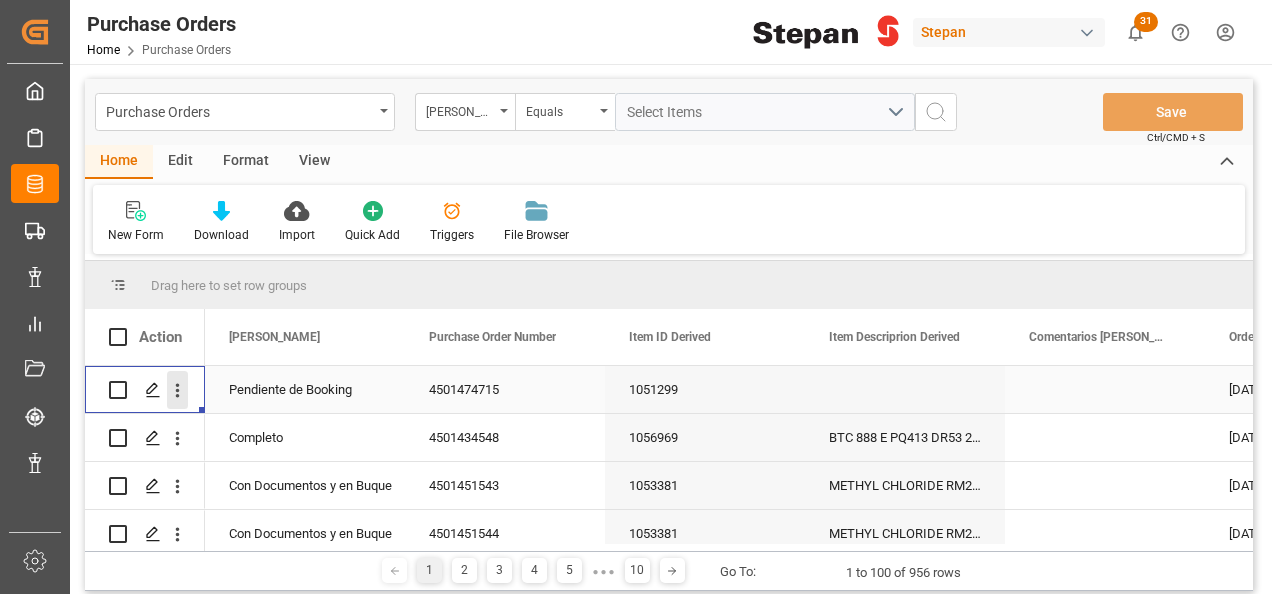 click 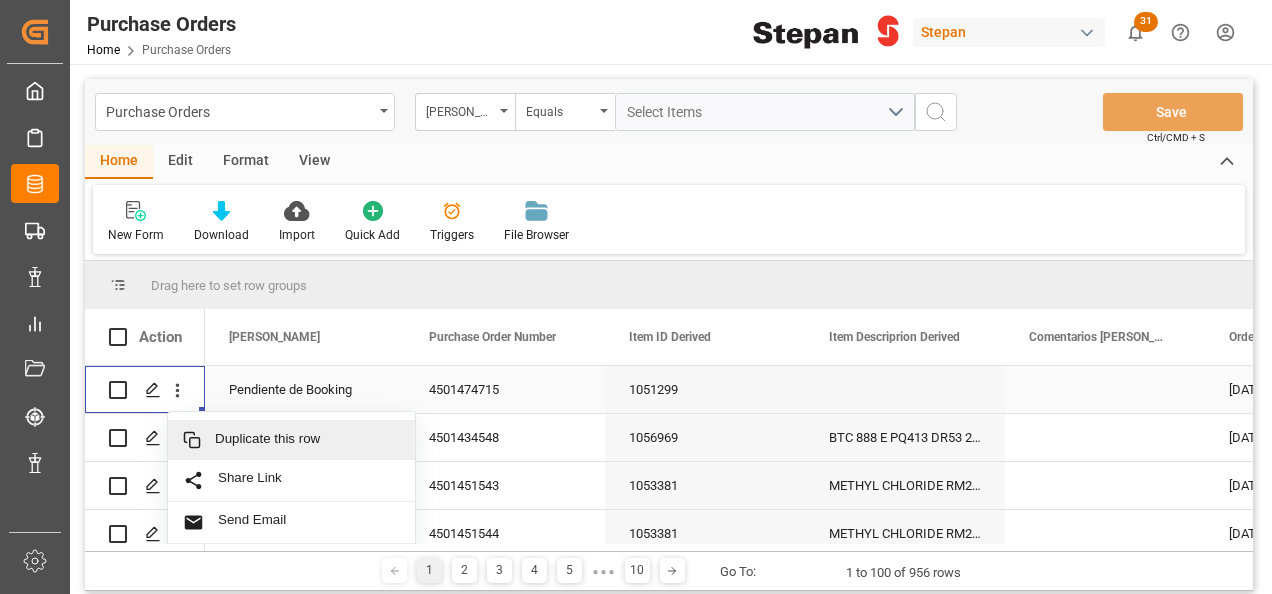 scroll, scrollTop: 49, scrollLeft: 0, axis: vertical 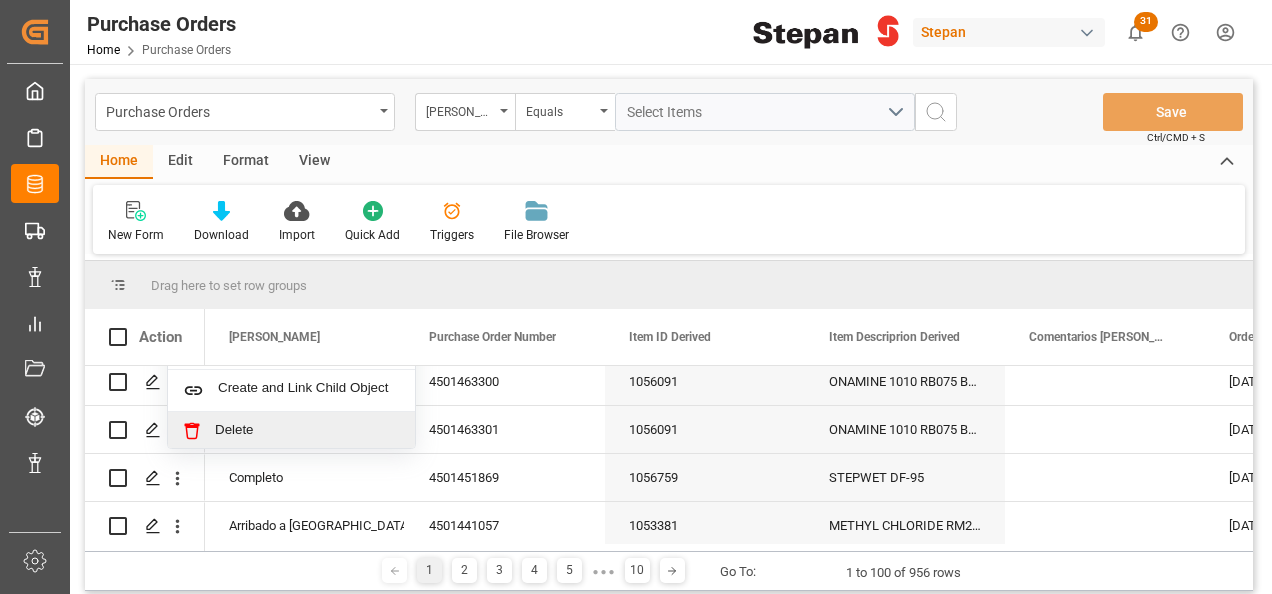 click on "Delete" at bounding box center (307, 431) 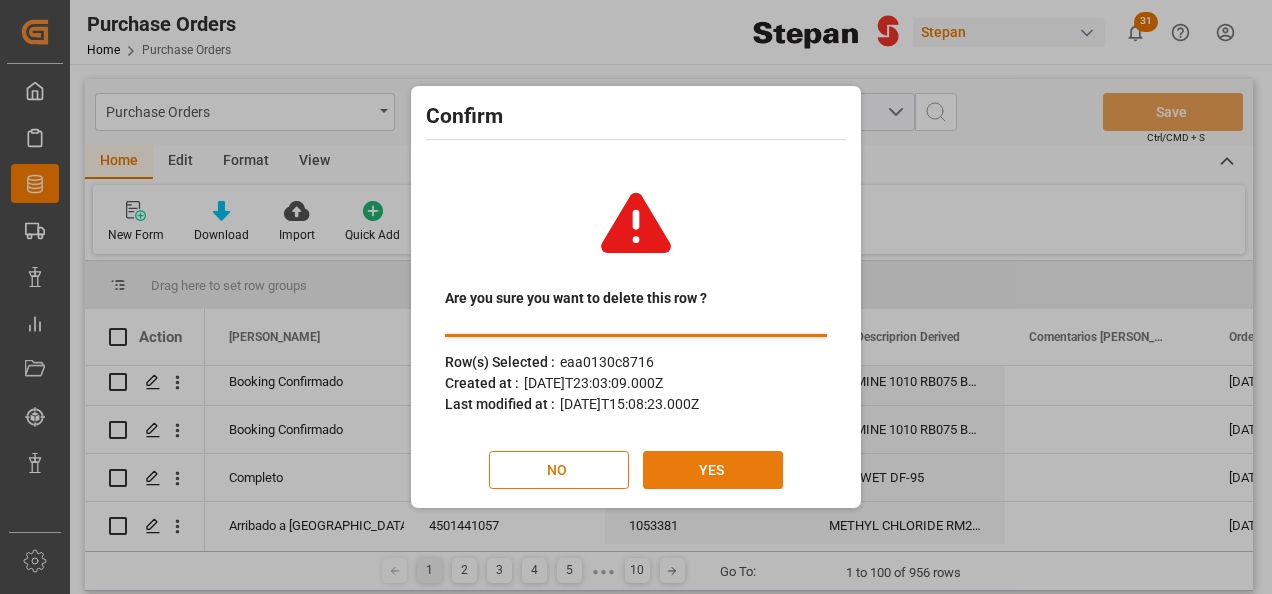 click on "YES" at bounding box center [713, 470] 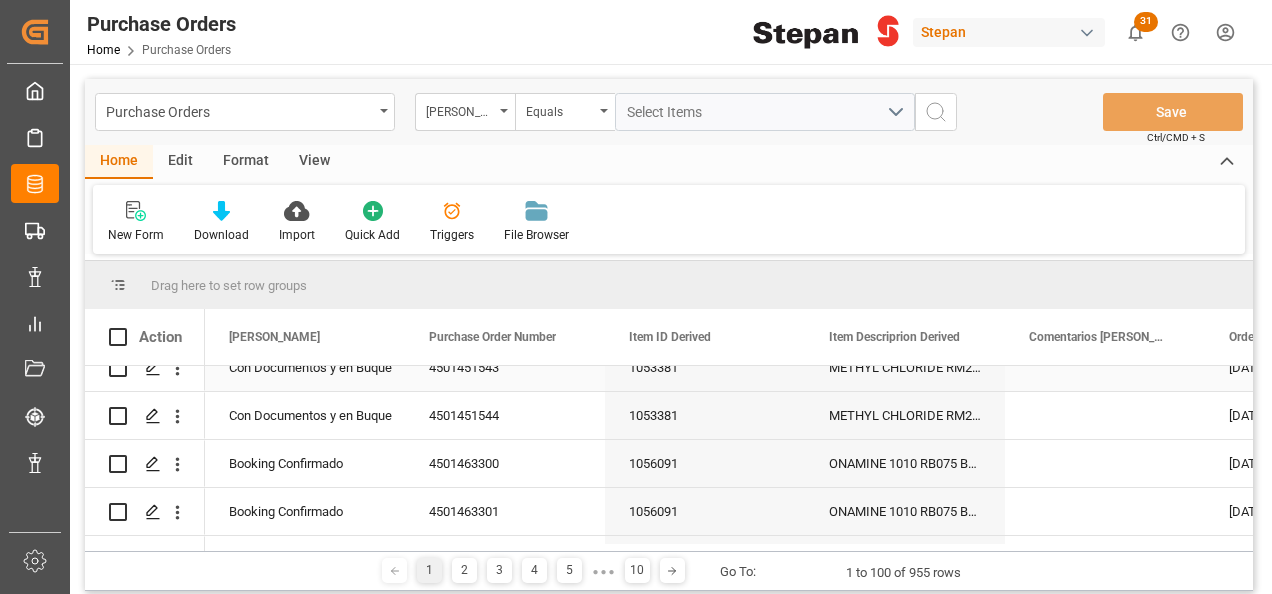 scroll, scrollTop: 100, scrollLeft: 0, axis: vertical 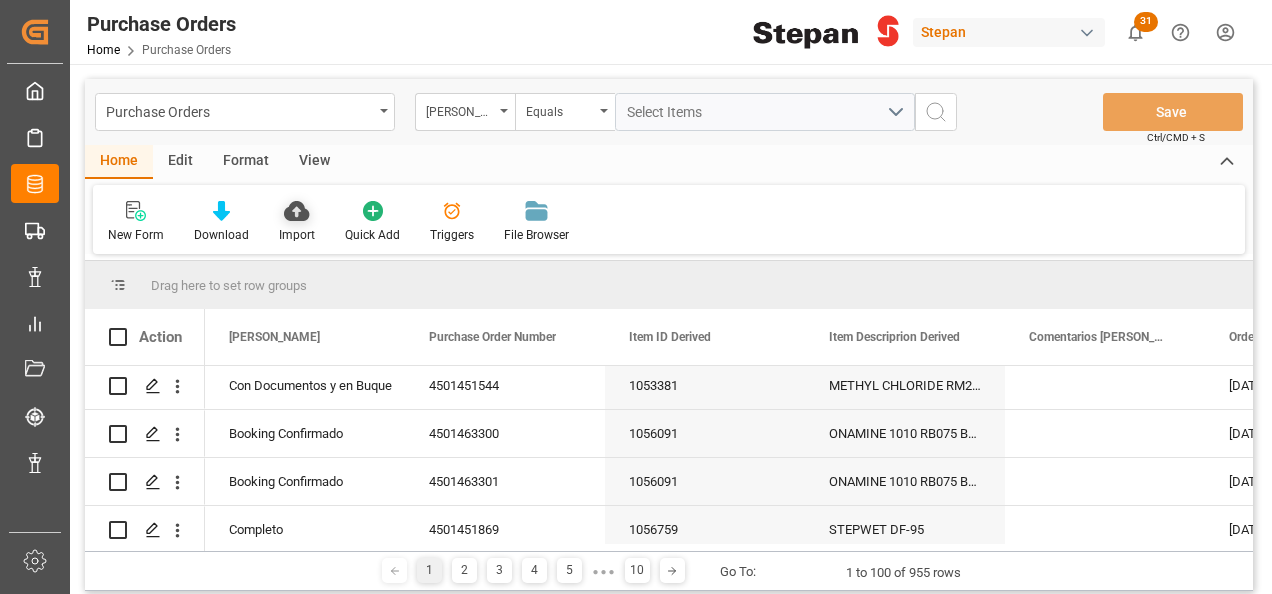 click 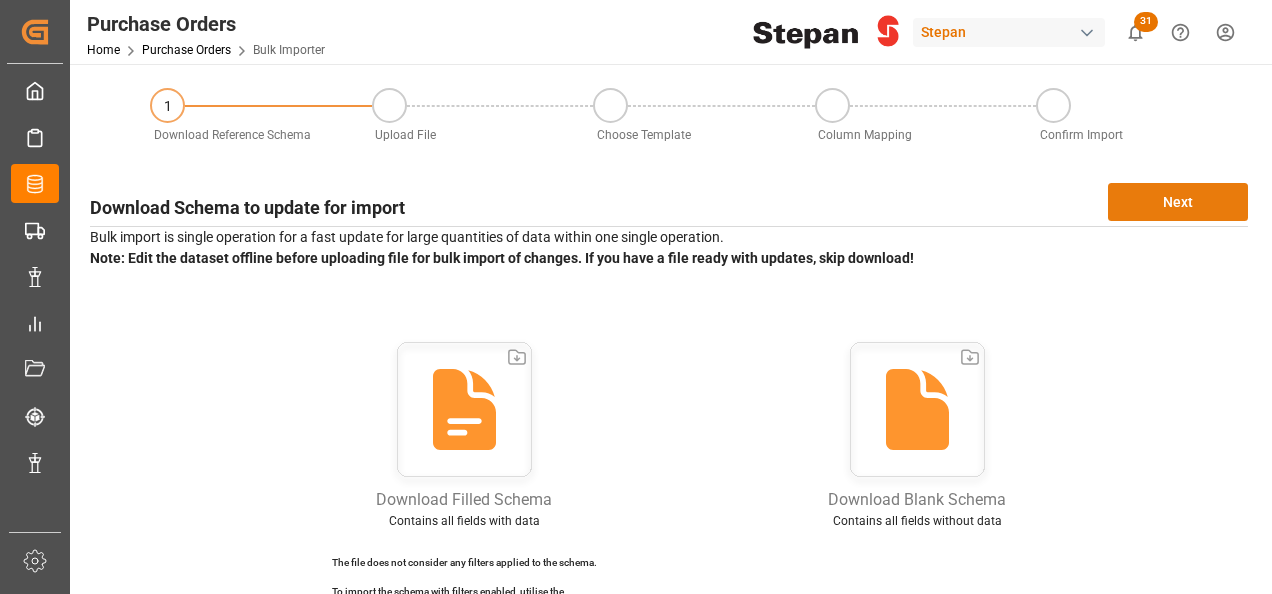 click on "Next" at bounding box center [1178, 202] 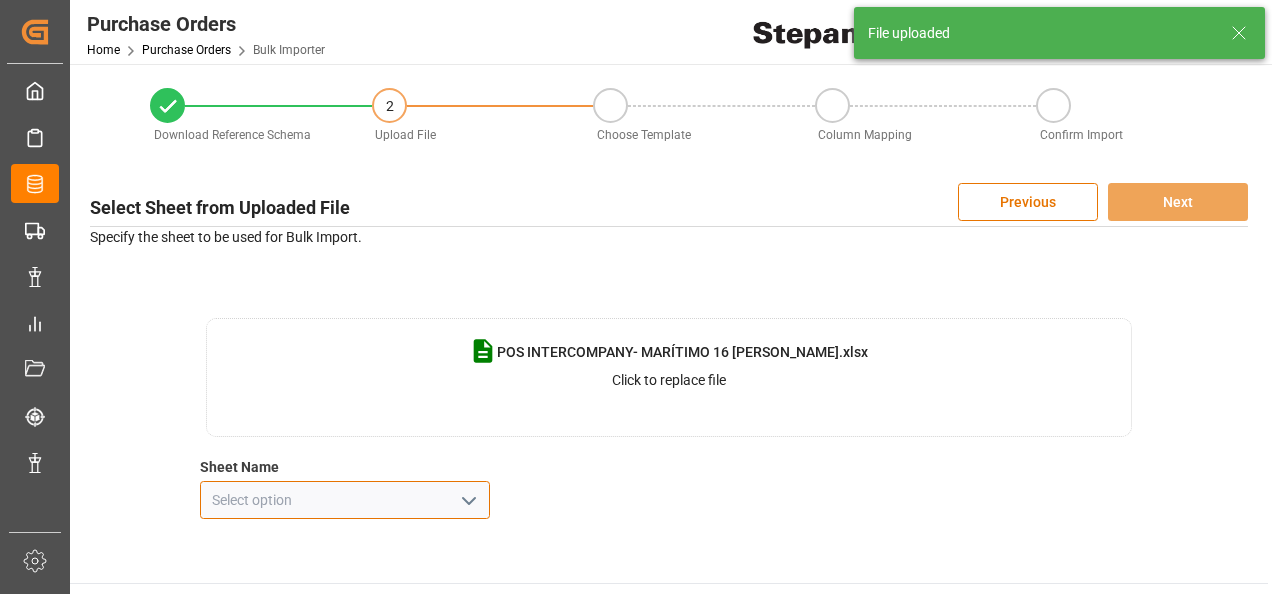 click at bounding box center [345, 500] 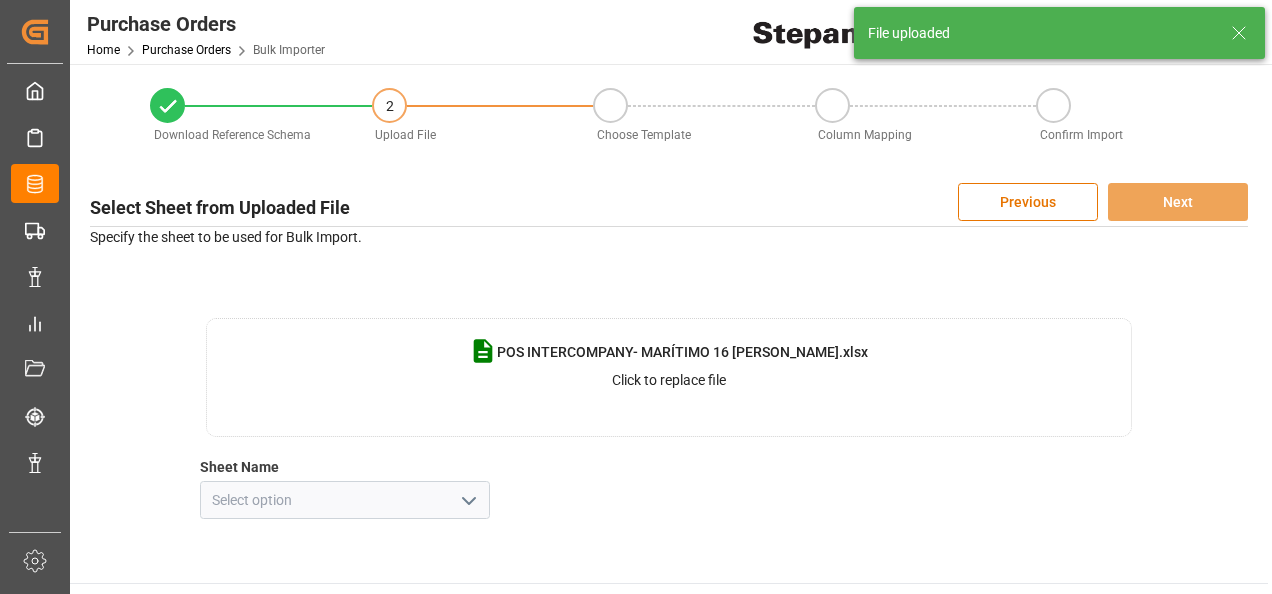 click 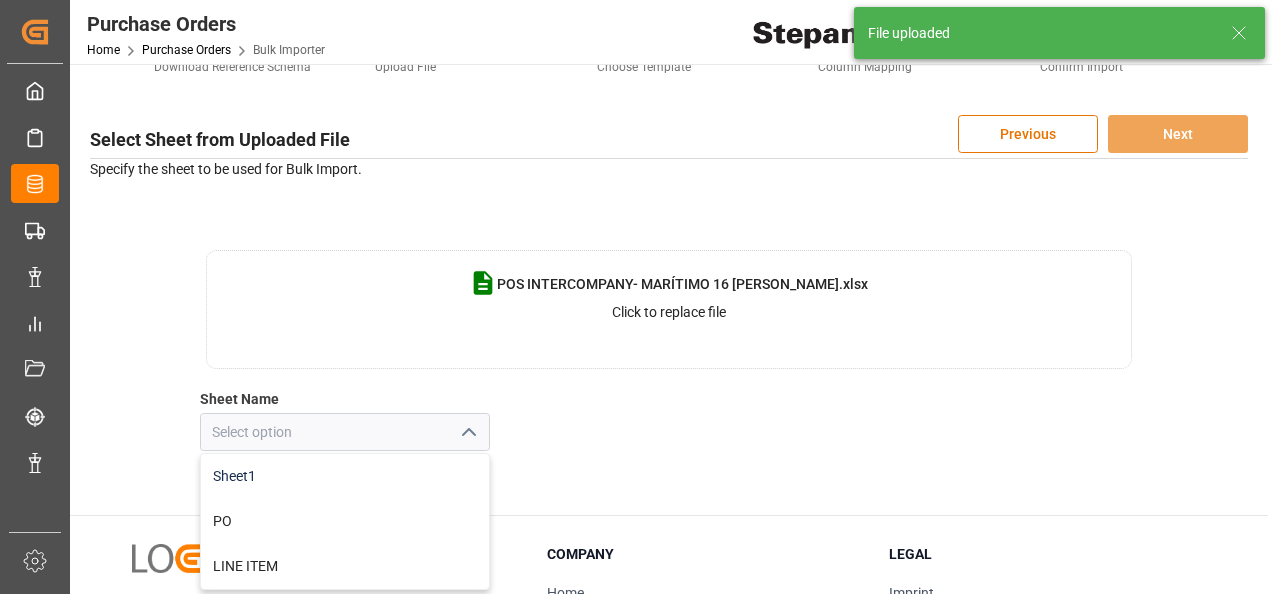 scroll, scrollTop: 100, scrollLeft: 0, axis: vertical 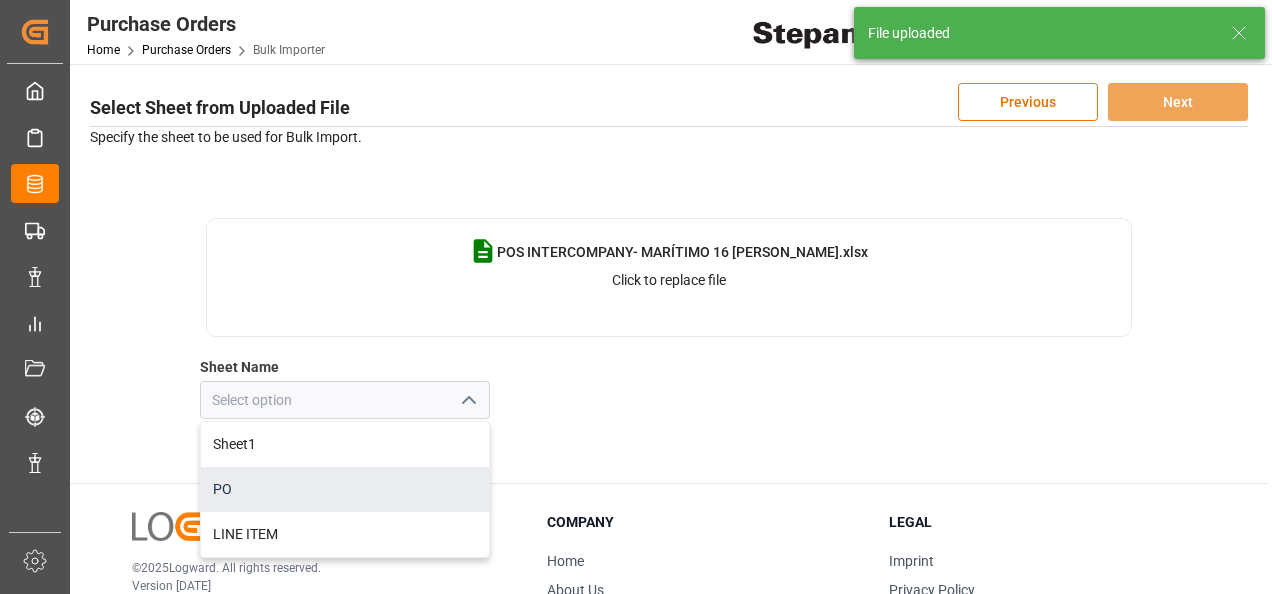 click on "PO" at bounding box center (345, 489) 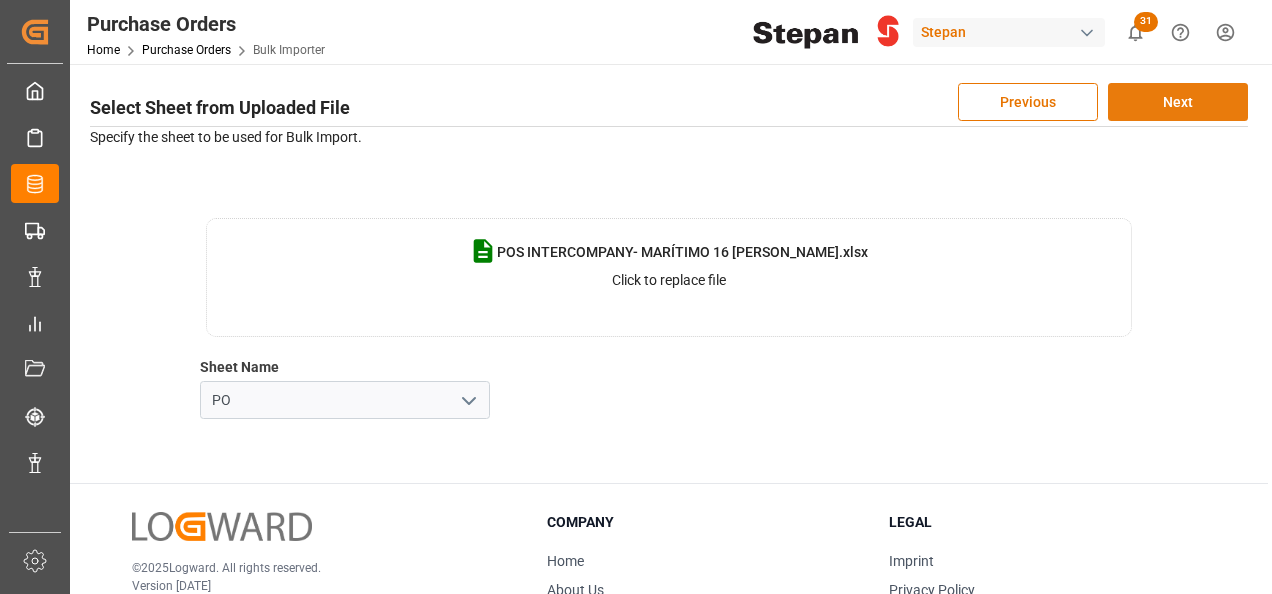 click on "Next" at bounding box center (1178, 102) 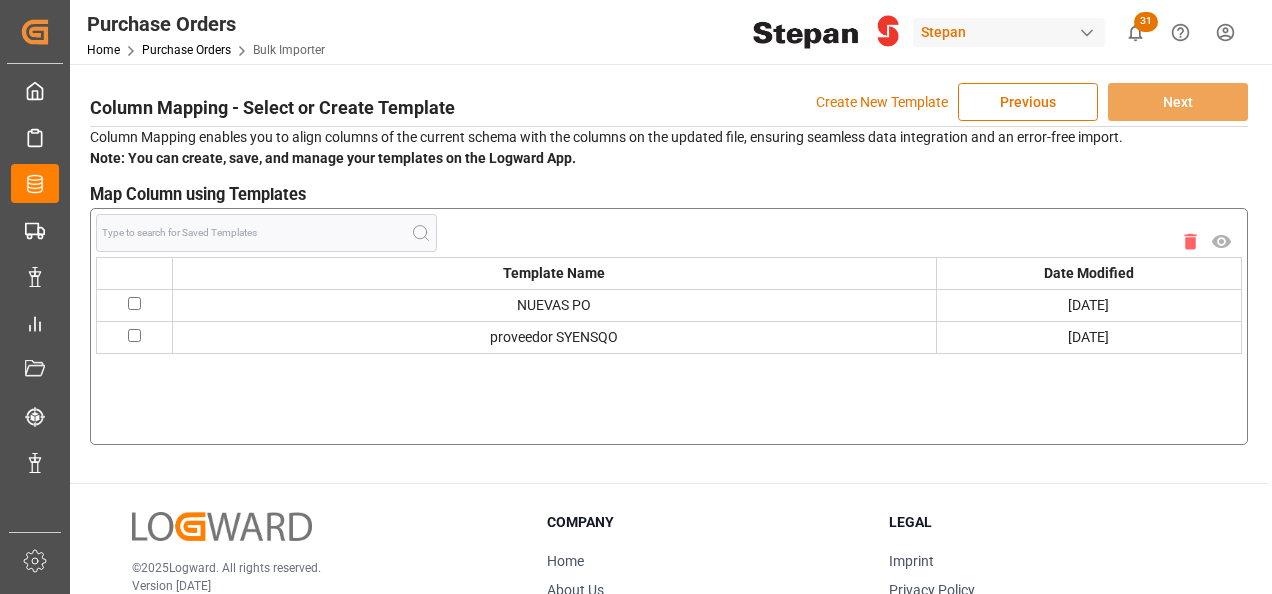 click on "Create New Template" at bounding box center (882, 102) 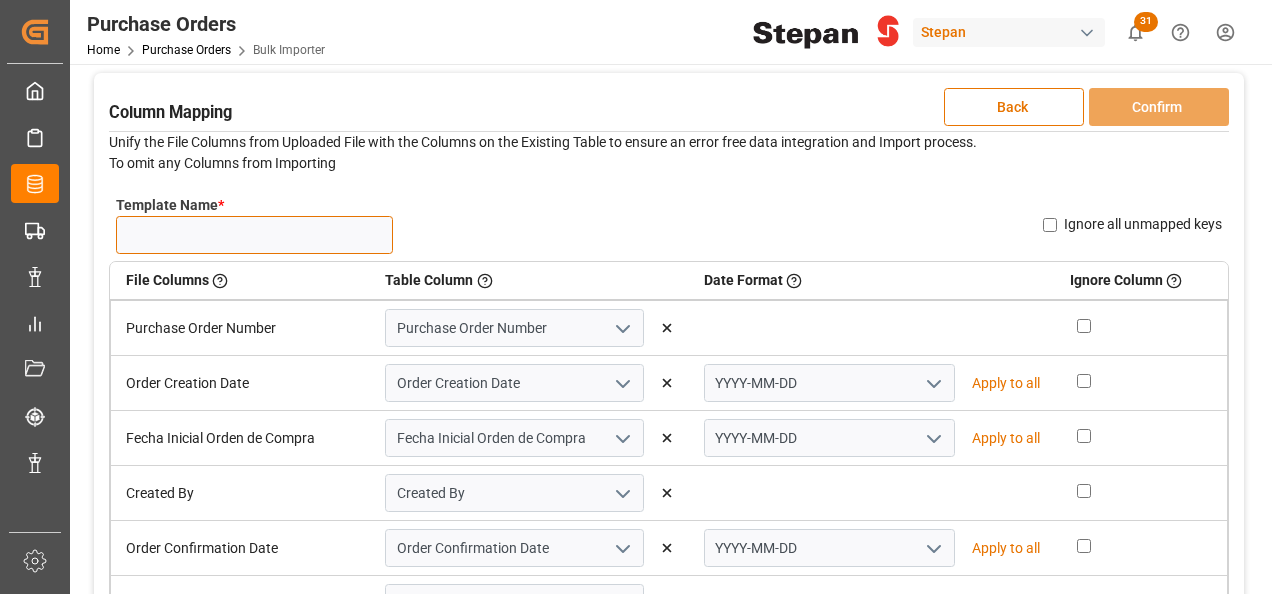 click on "Template Name  *" at bounding box center (254, 235) 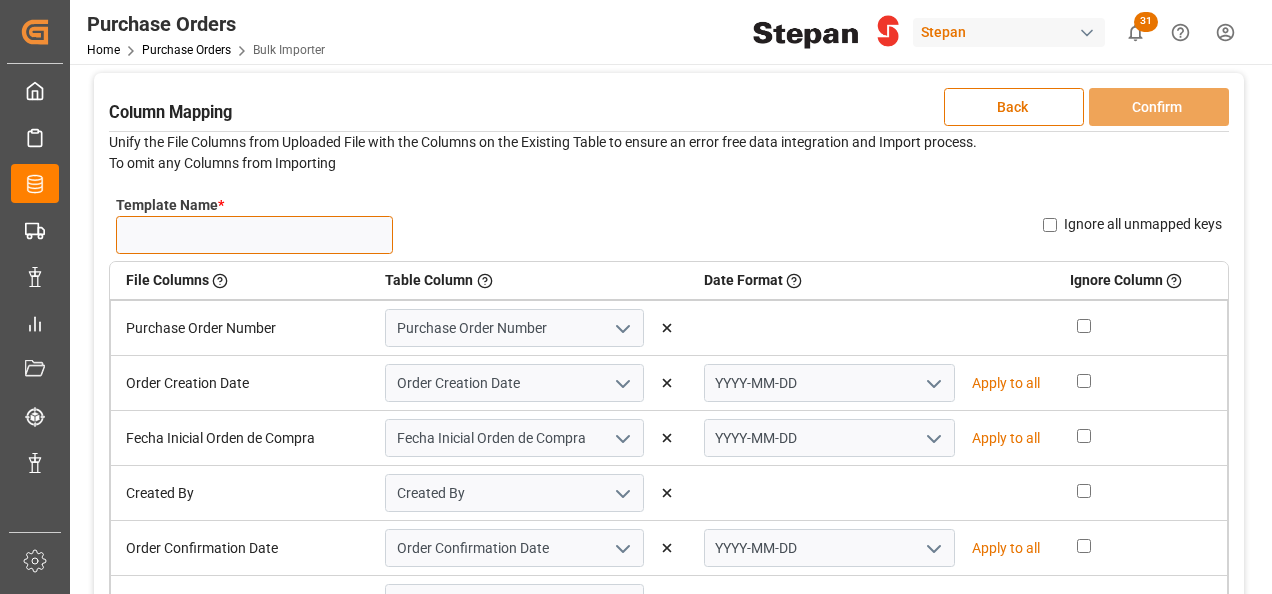 type on "PO NUEVAS 16.07.25" 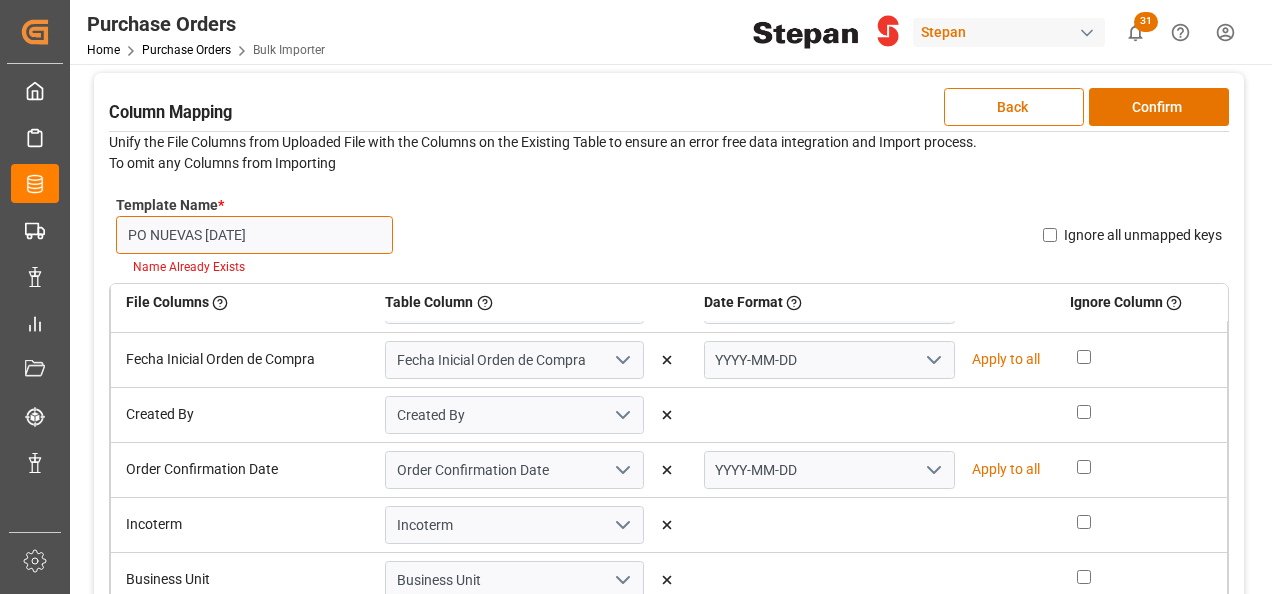 scroll, scrollTop: 116, scrollLeft: 0, axis: vertical 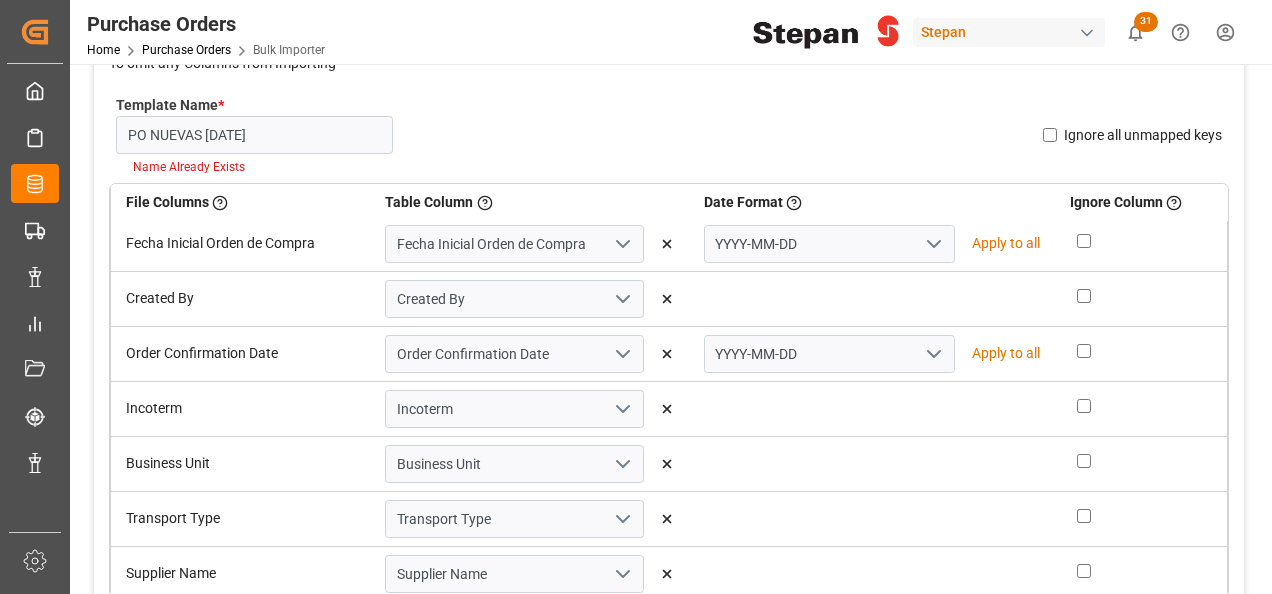 click 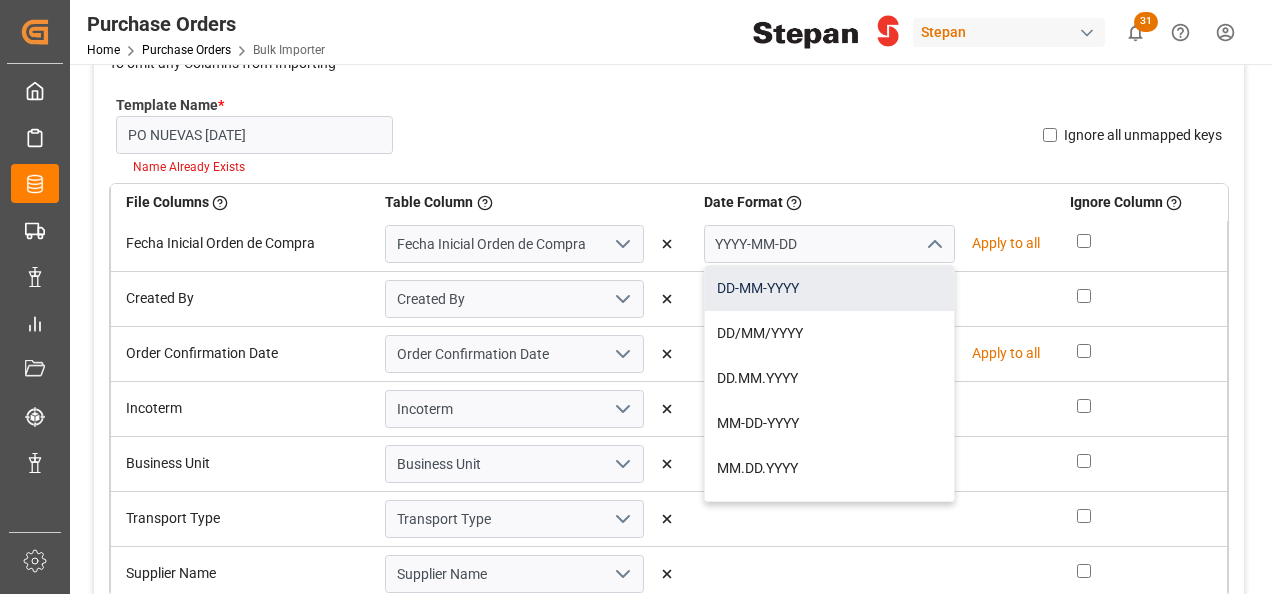 click on "DD-MM-YYYY" at bounding box center [829, 288] 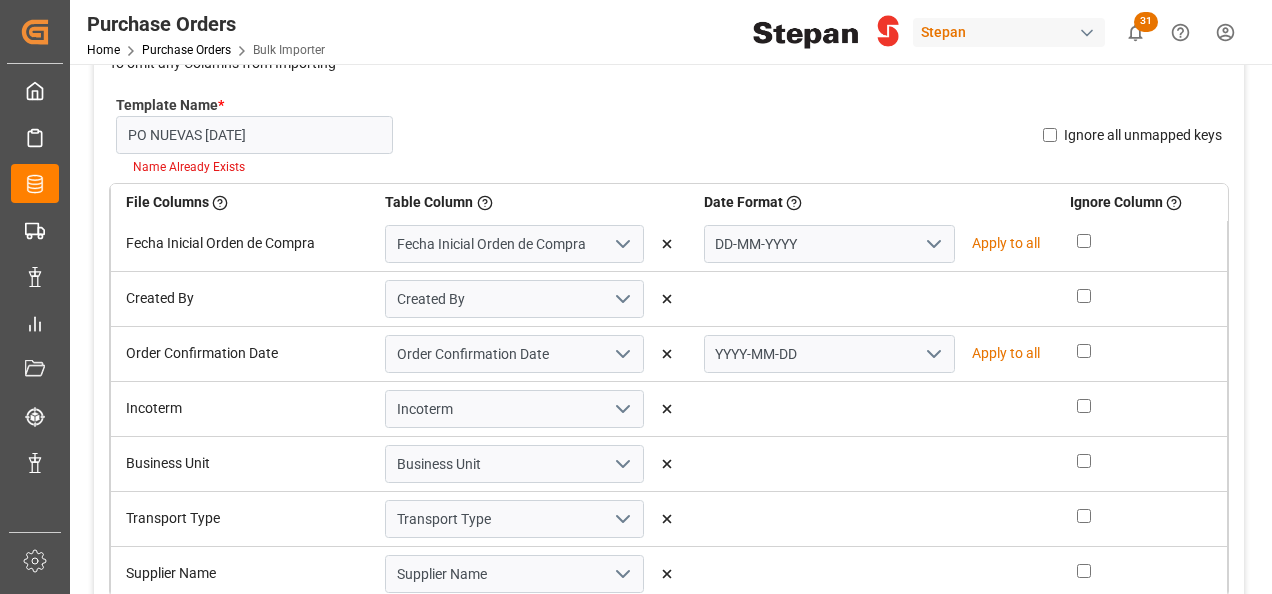 click on "Apply to all" at bounding box center (1006, 243) 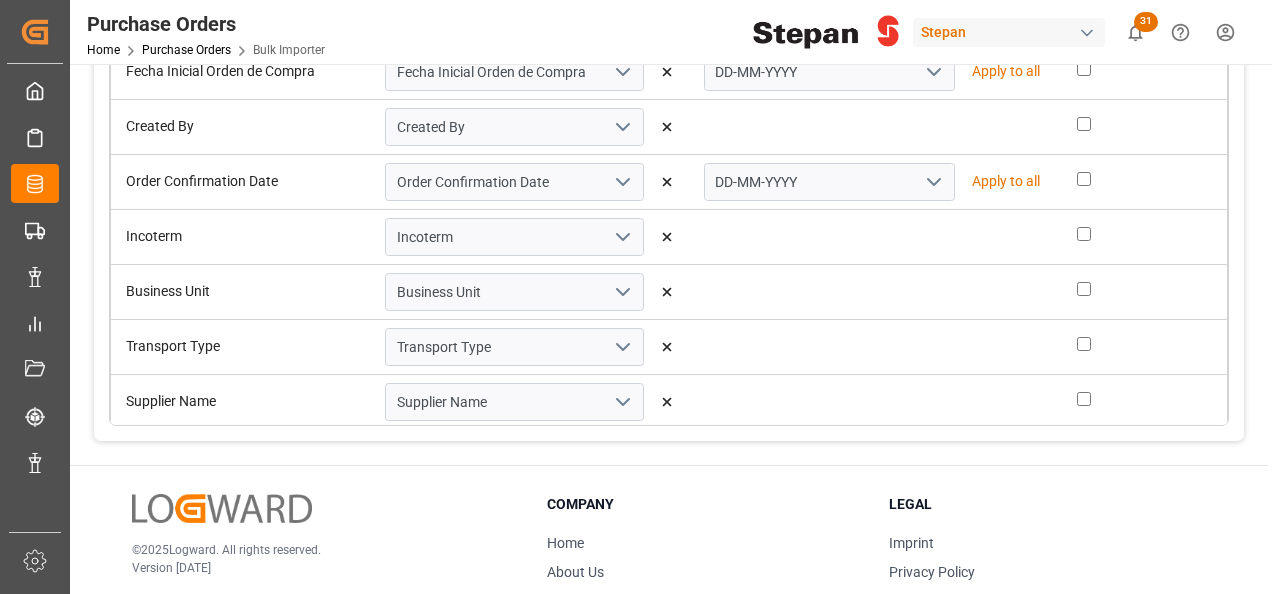 scroll, scrollTop: 400, scrollLeft: 0, axis: vertical 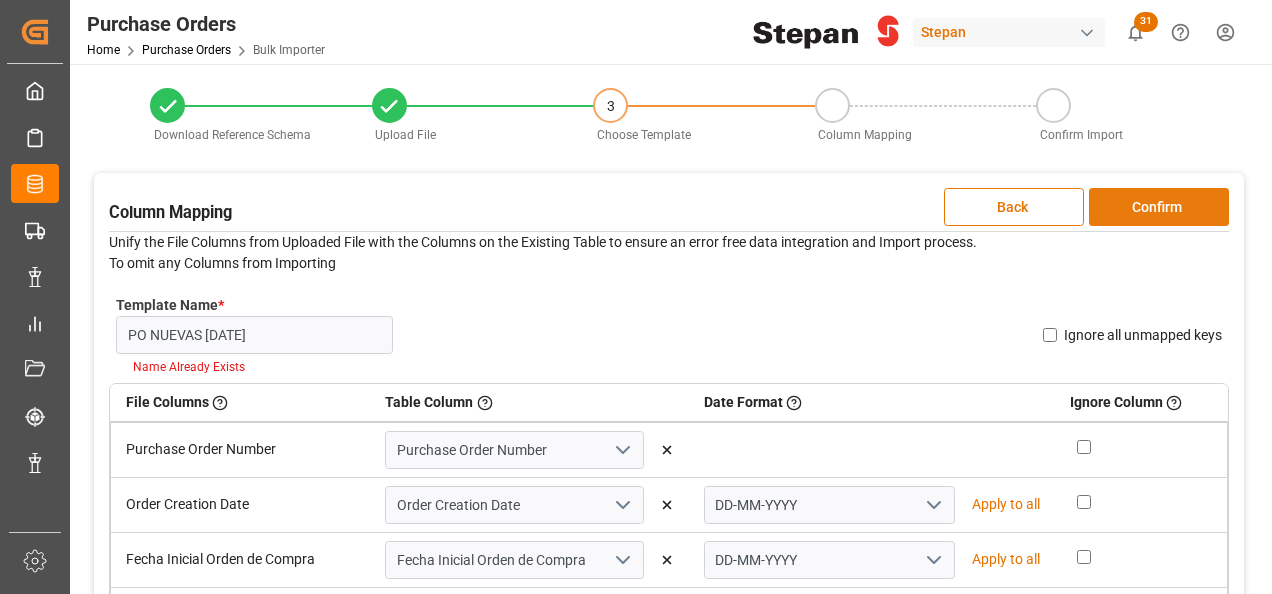 click on "Confirm" at bounding box center (1159, 207) 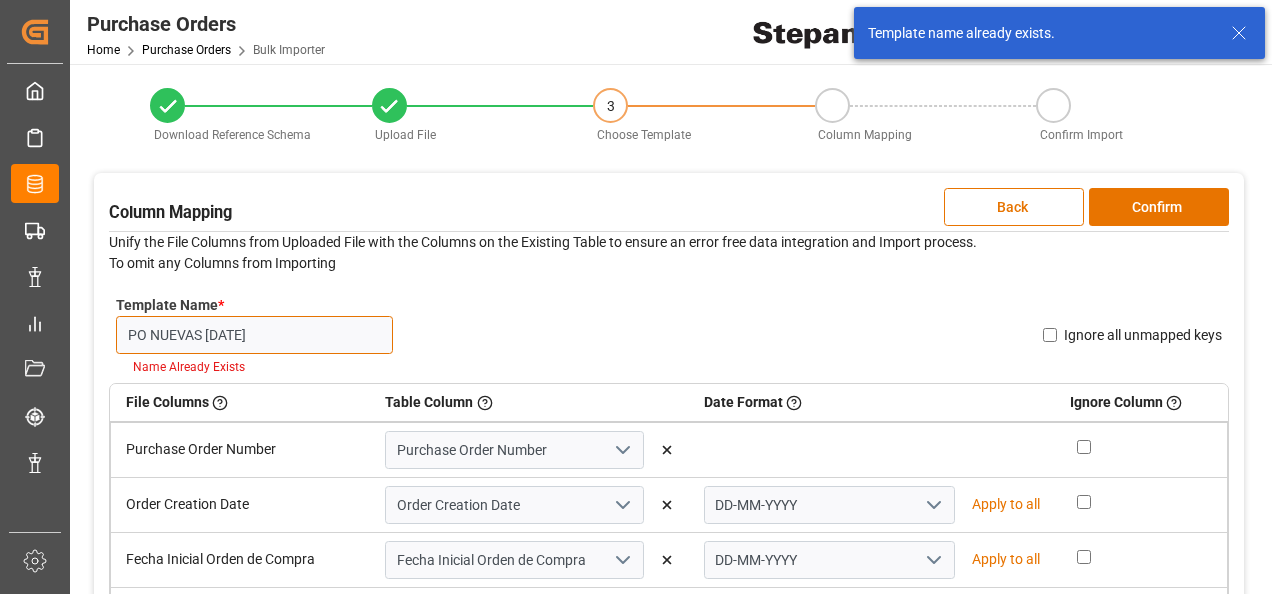 click on "PO NUEVAS 16.07.25" at bounding box center (254, 335) 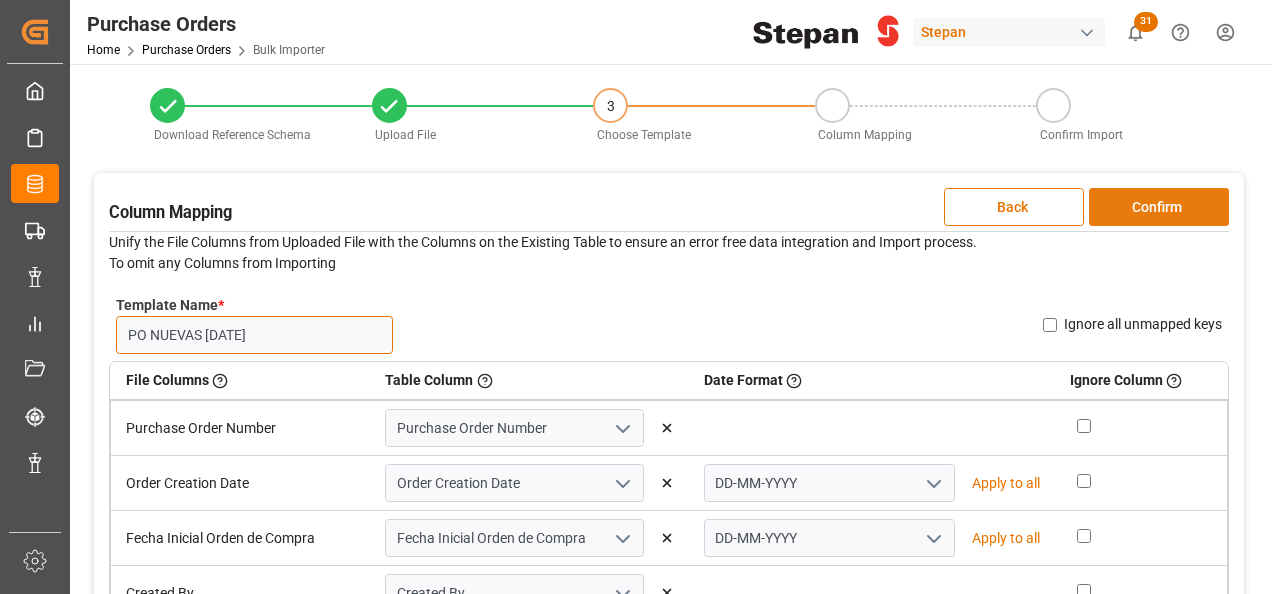 type on "PO NUEVAS 17.07.25" 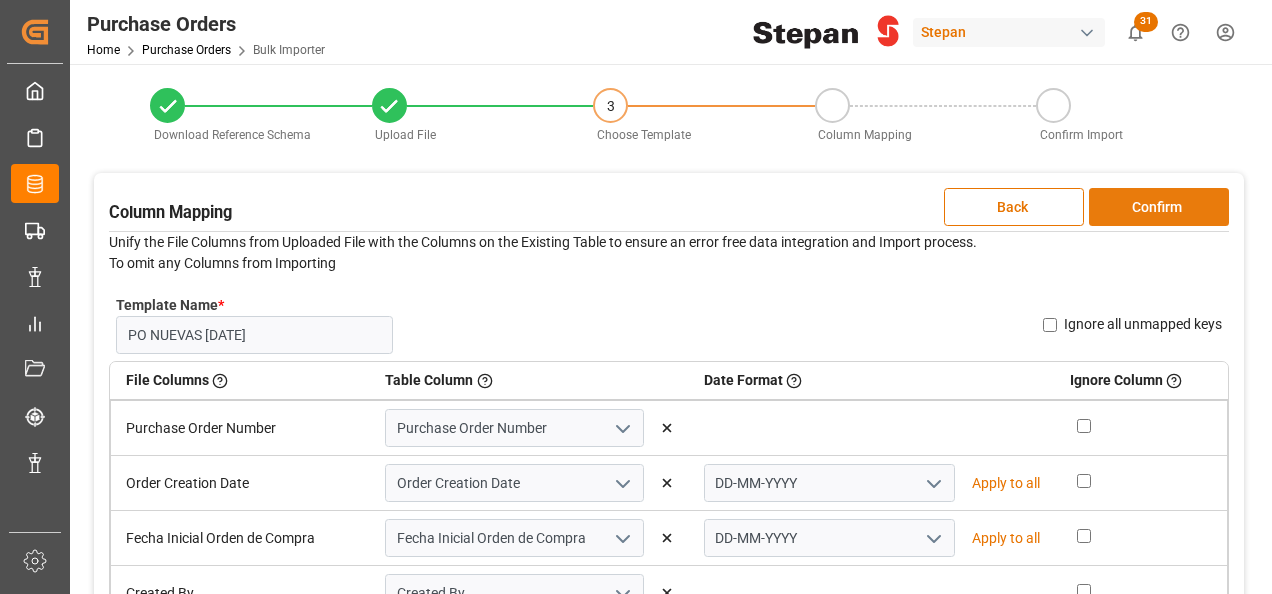 click on "Confirm" at bounding box center [1159, 207] 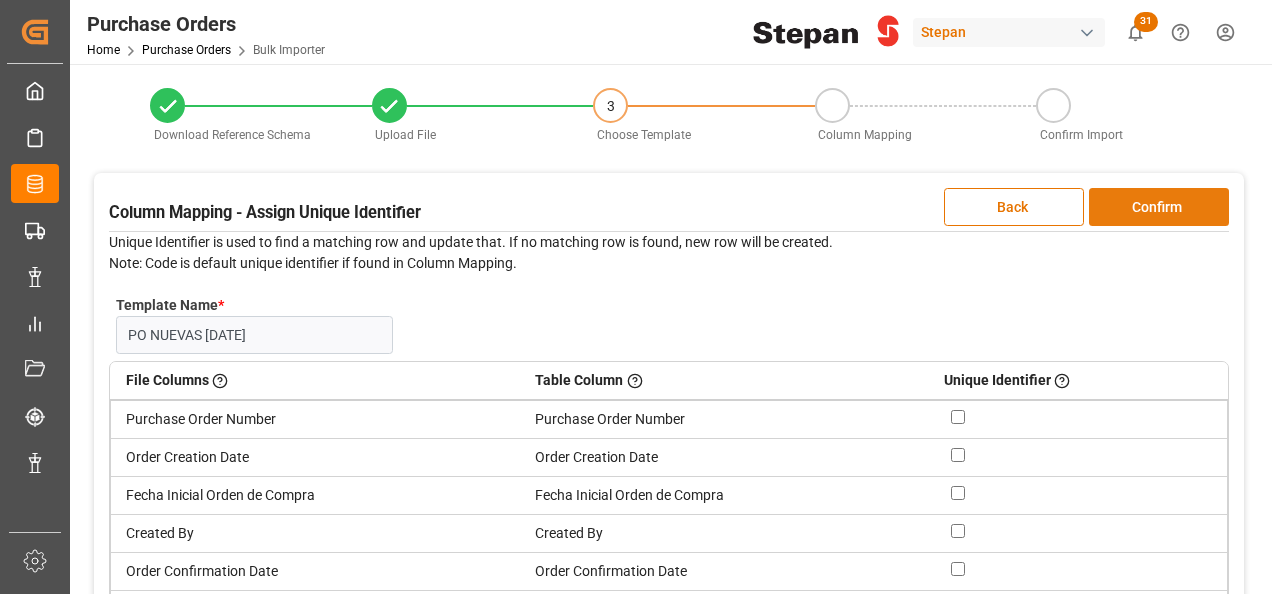 click on "Confirm" at bounding box center (1159, 207) 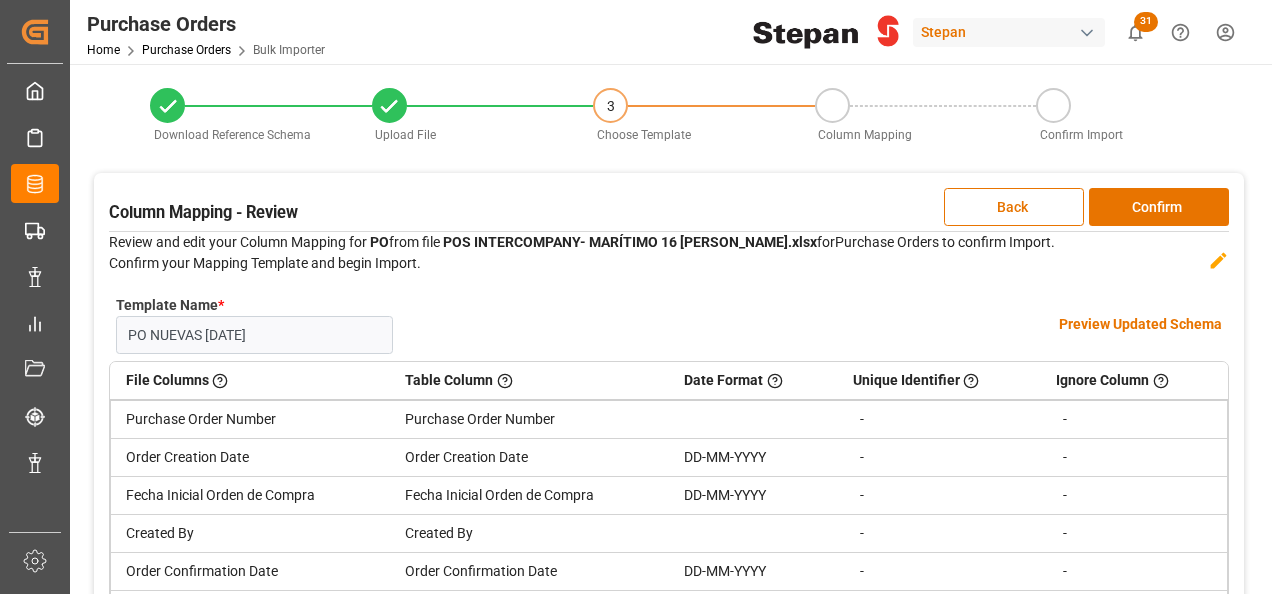click on "Preview Updated Schema" at bounding box center (1140, 324) 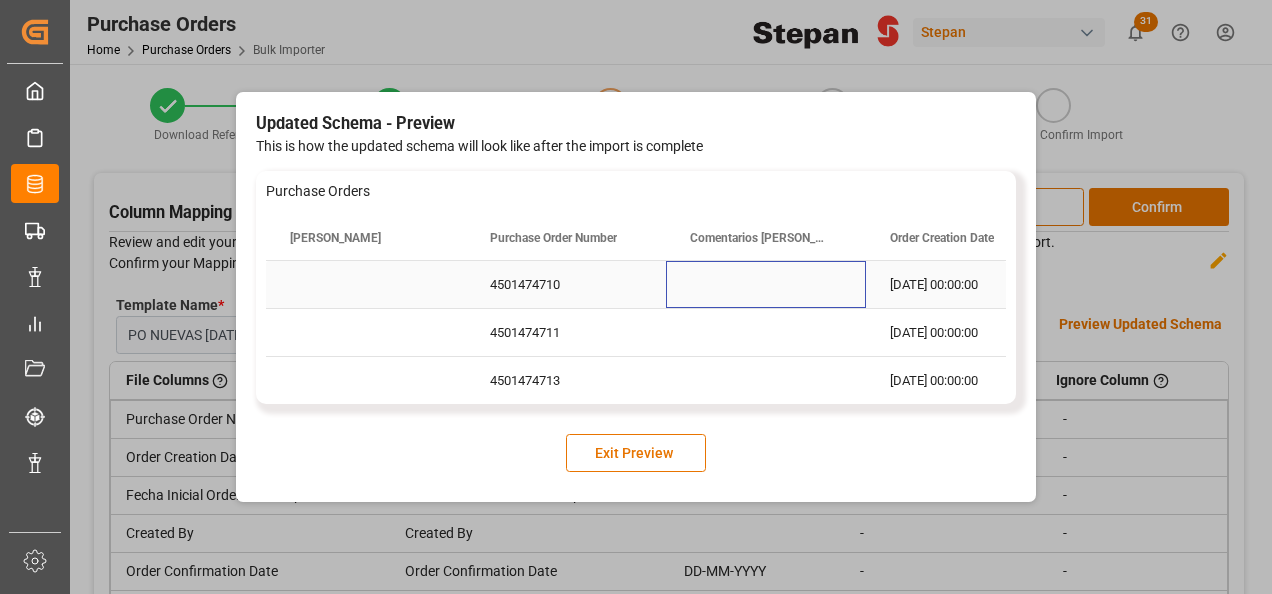 drag, startPoint x: 682, startPoint y: 288, endPoint x: 1006, endPoint y: 288, distance: 324 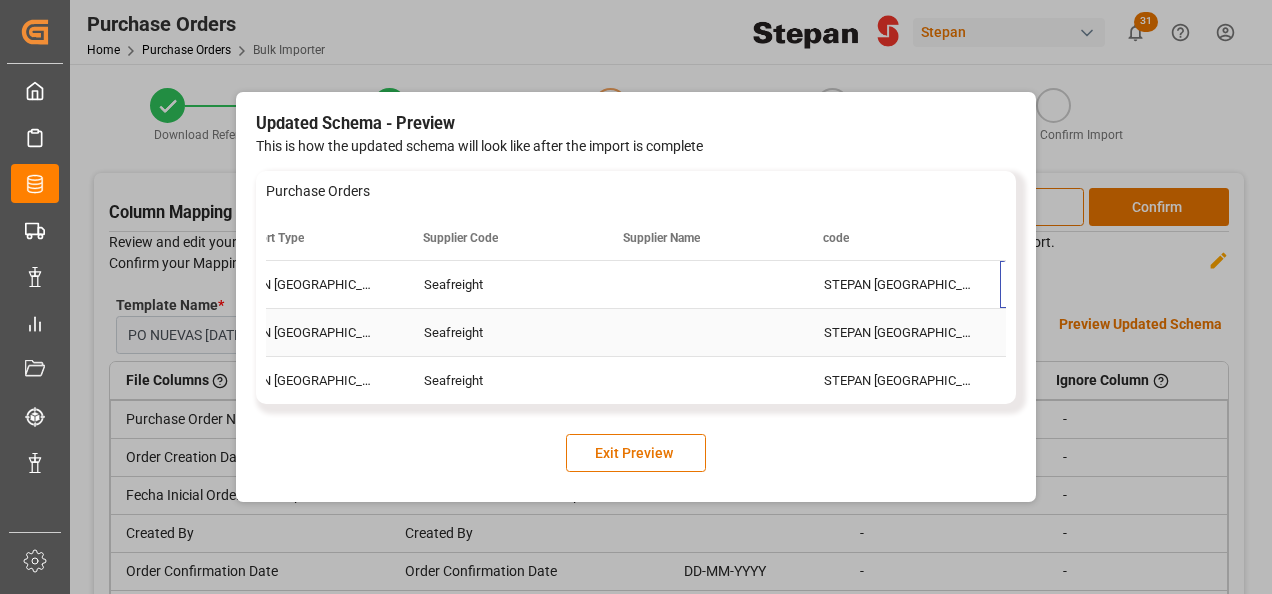 scroll, scrollTop: 0, scrollLeft: 3066, axis: horizontal 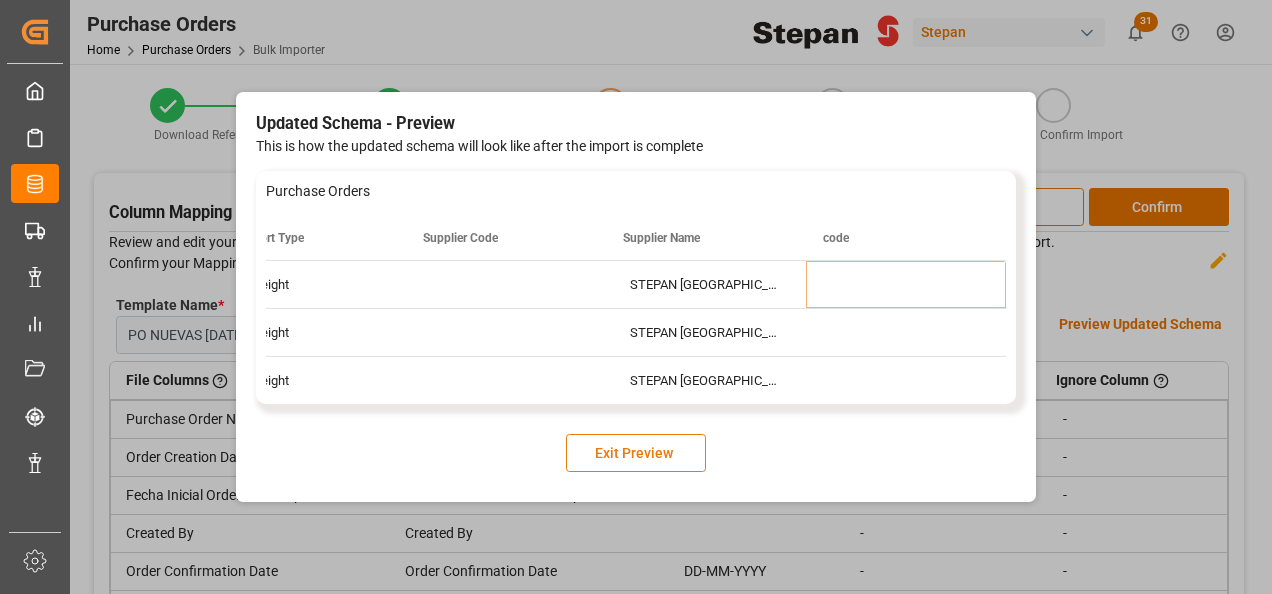 click on "Exit Preview" at bounding box center (636, 453) 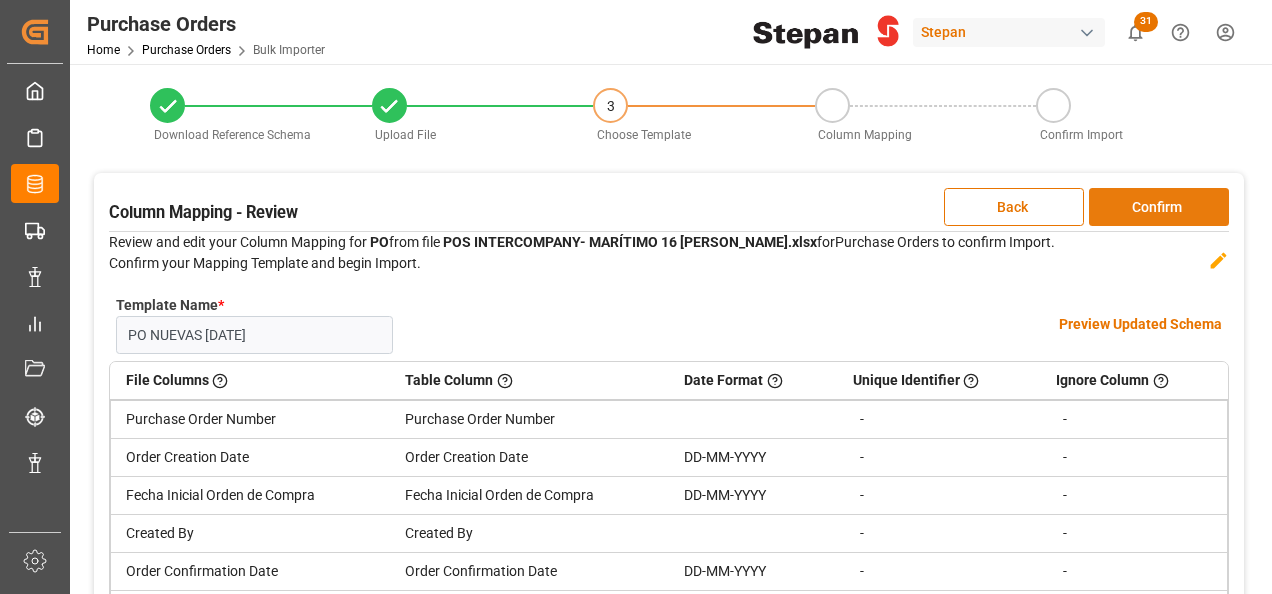 click on "Confirm" at bounding box center (1159, 207) 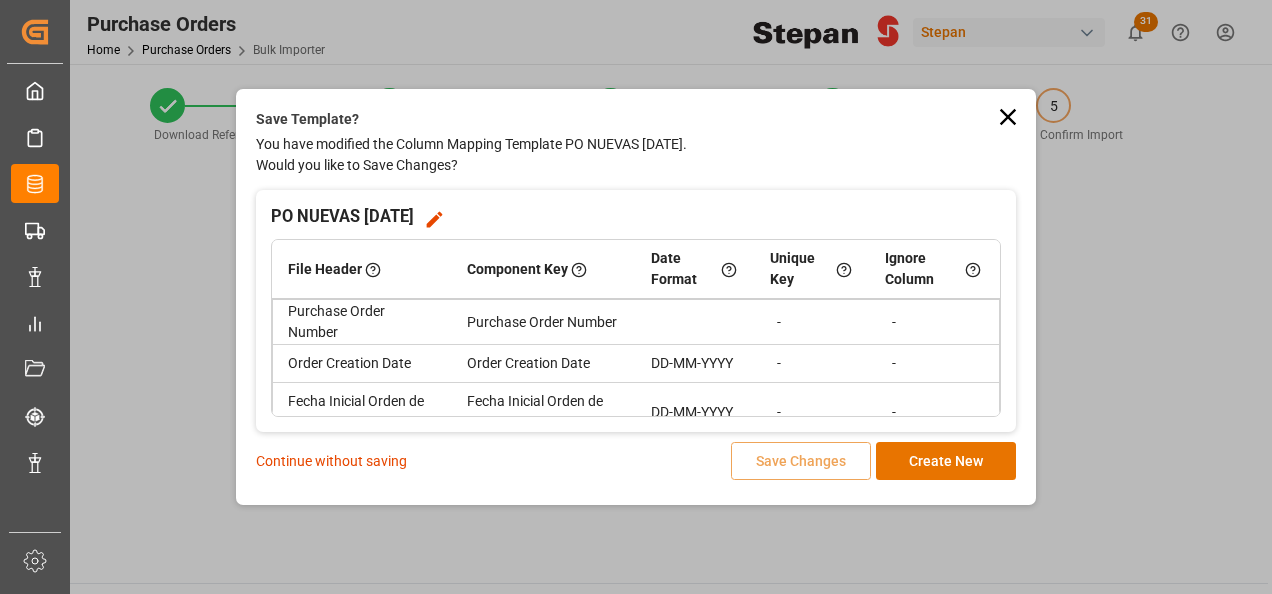 click on "Continue without saving" at bounding box center (331, 461) 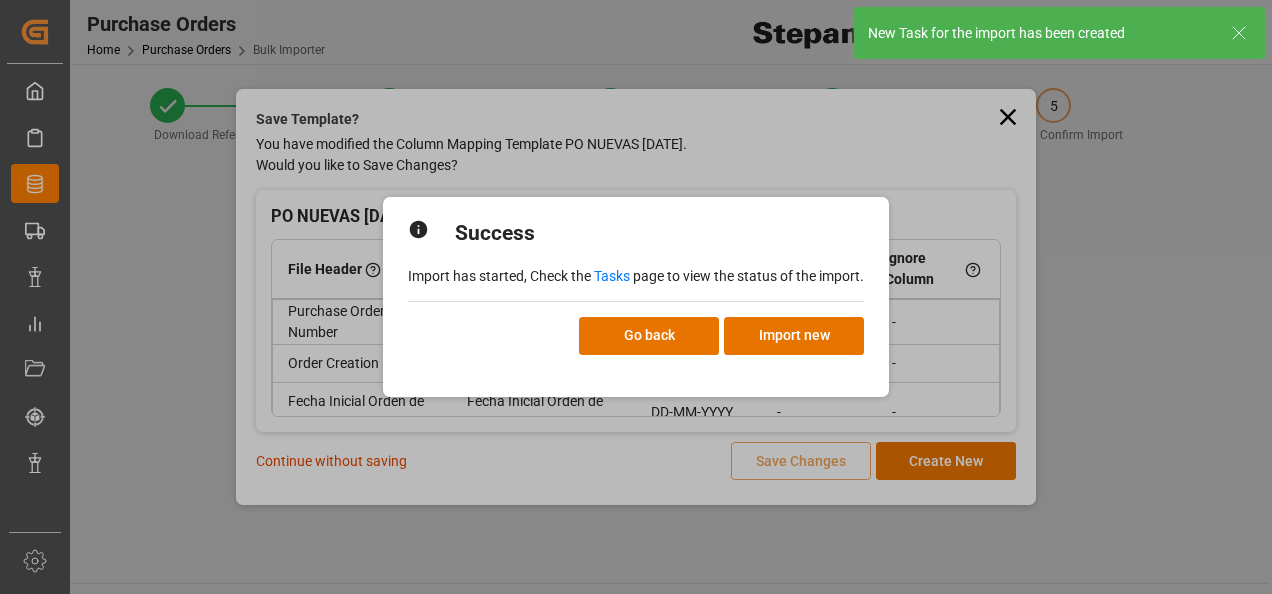 click on "Tasks" at bounding box center [612, 276] 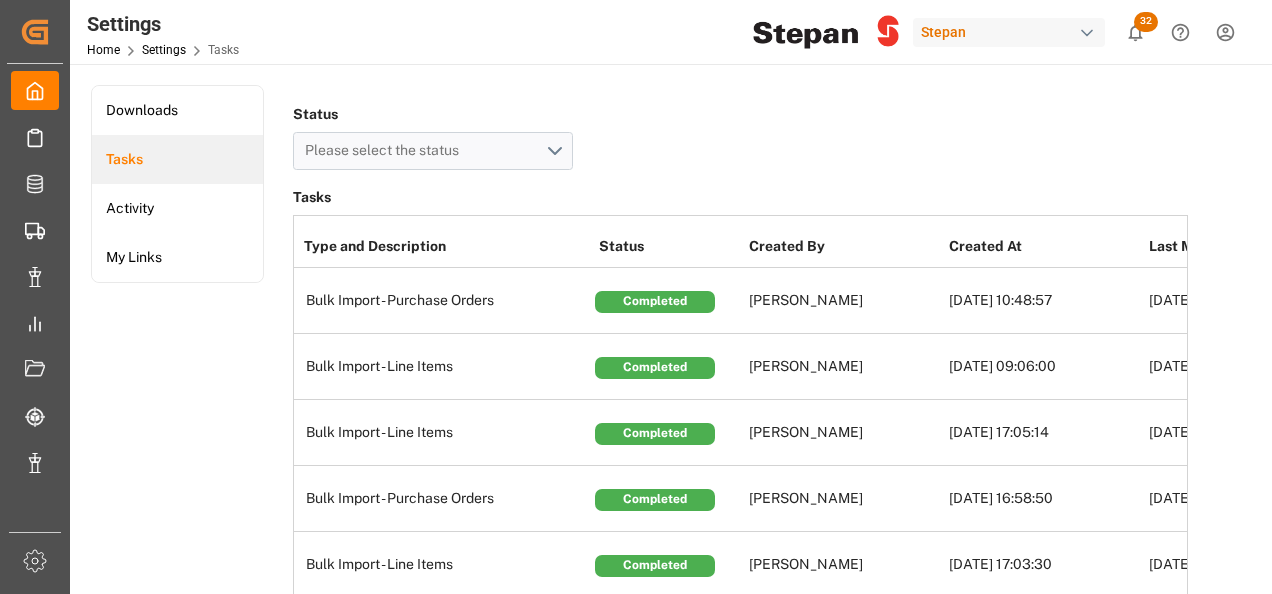click on "Created By" at bounding box center (844, 247) 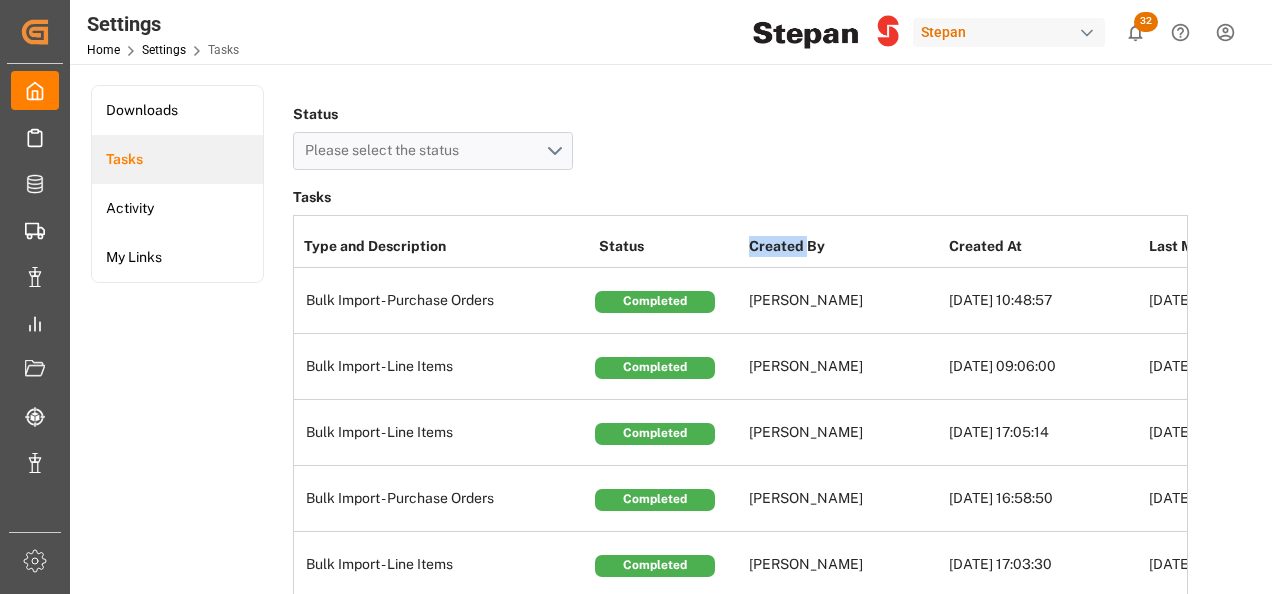 click on "Created By" at bounding box center [844, 247] 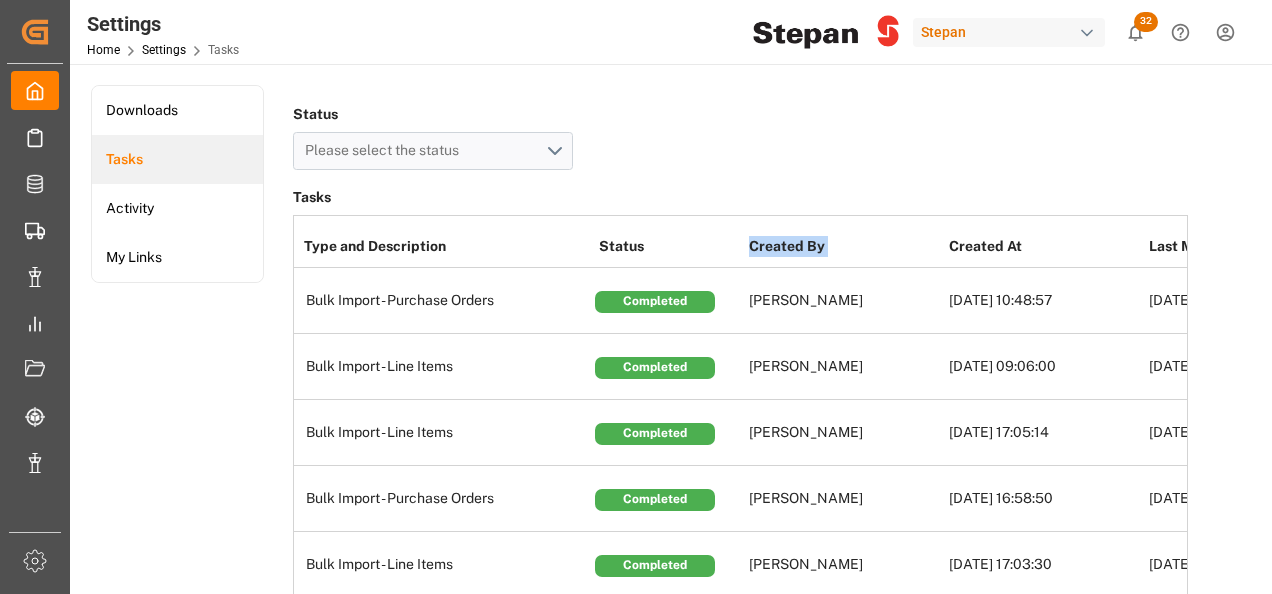 click on "Created By" at bounding box center [844, 247] 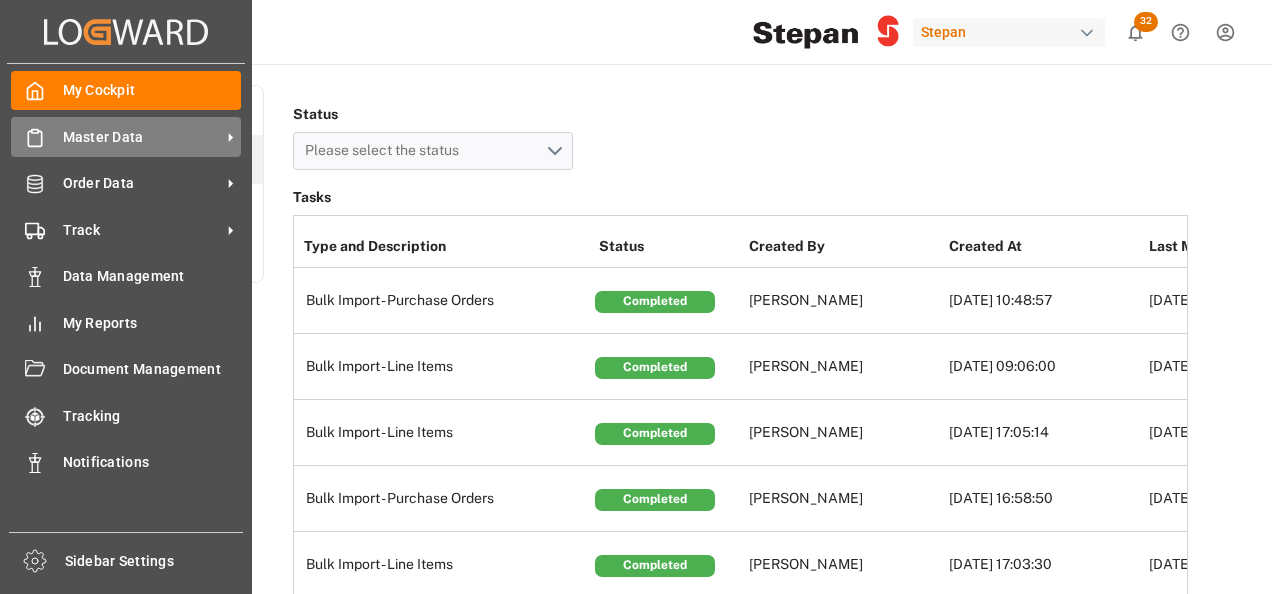 click on "Master Data" at bounding box center (142, 137) 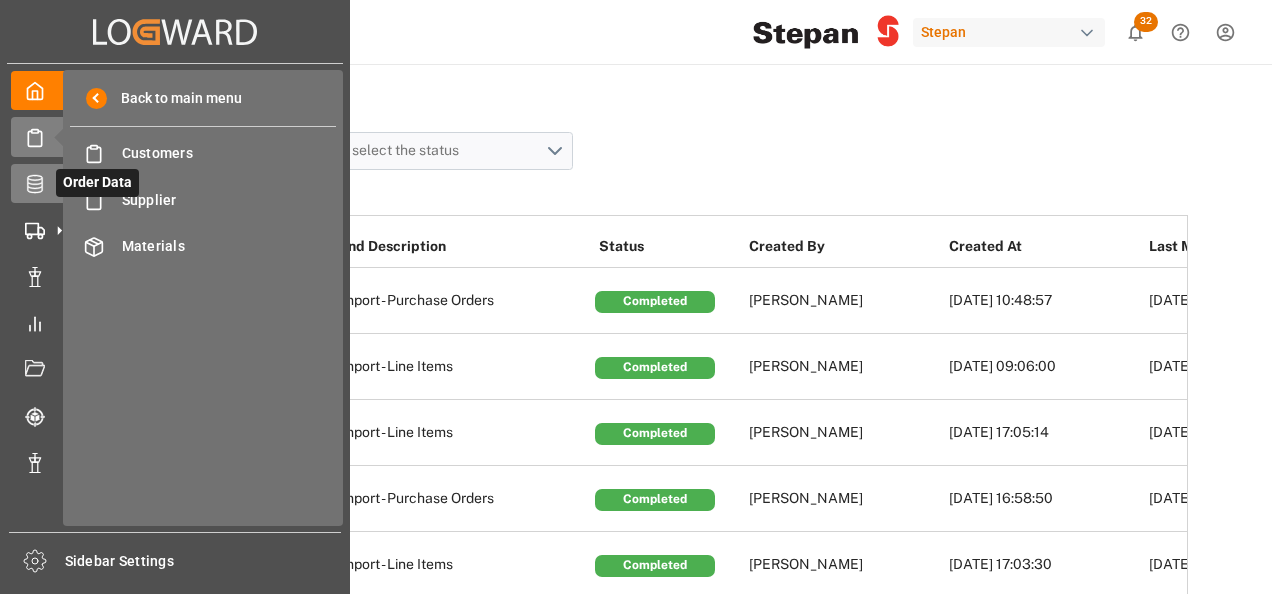 click 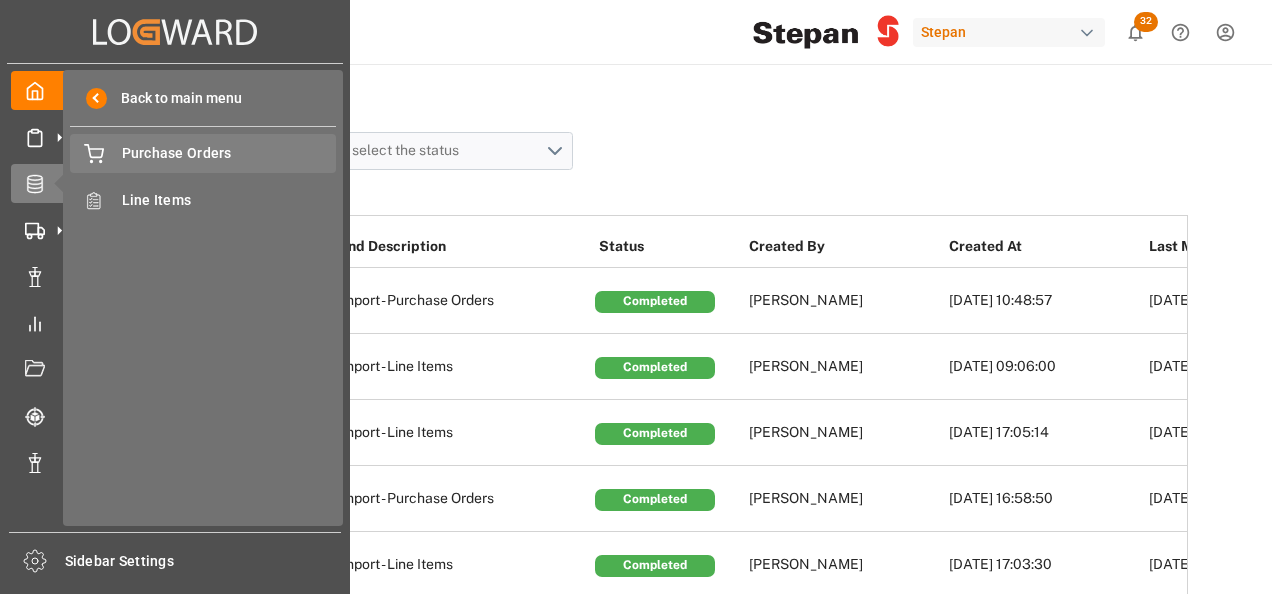 click on "Purchase Orders" at bounding box center [229, 153] 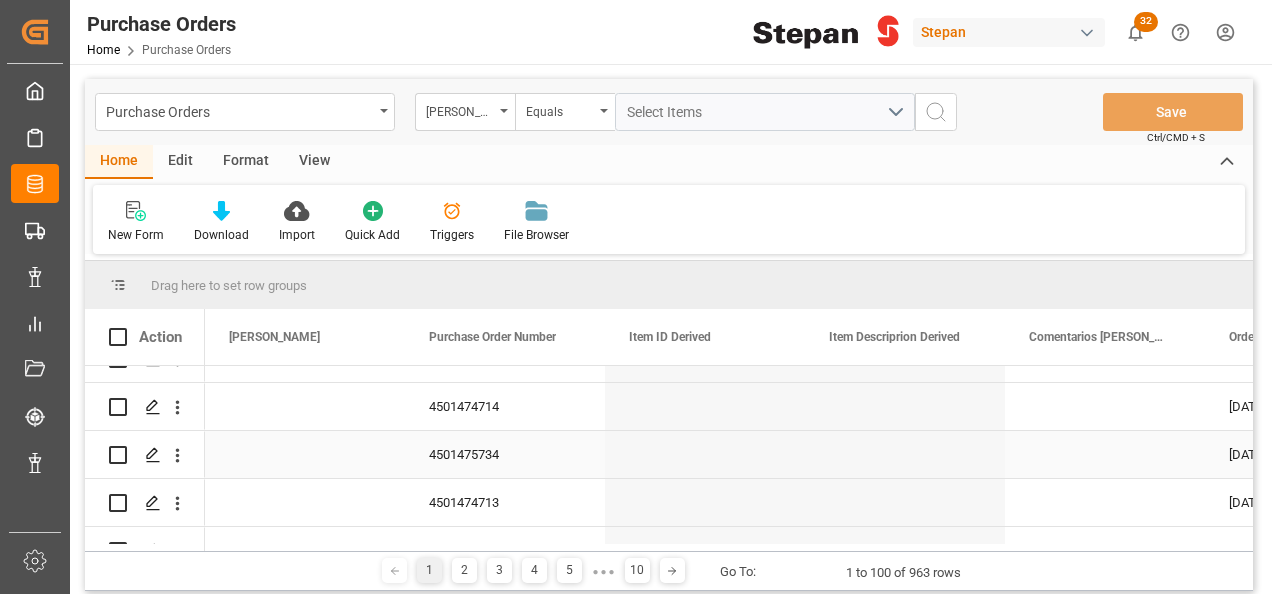 scroll, scrollTop: 0, scrollLeft: 0, axis: both 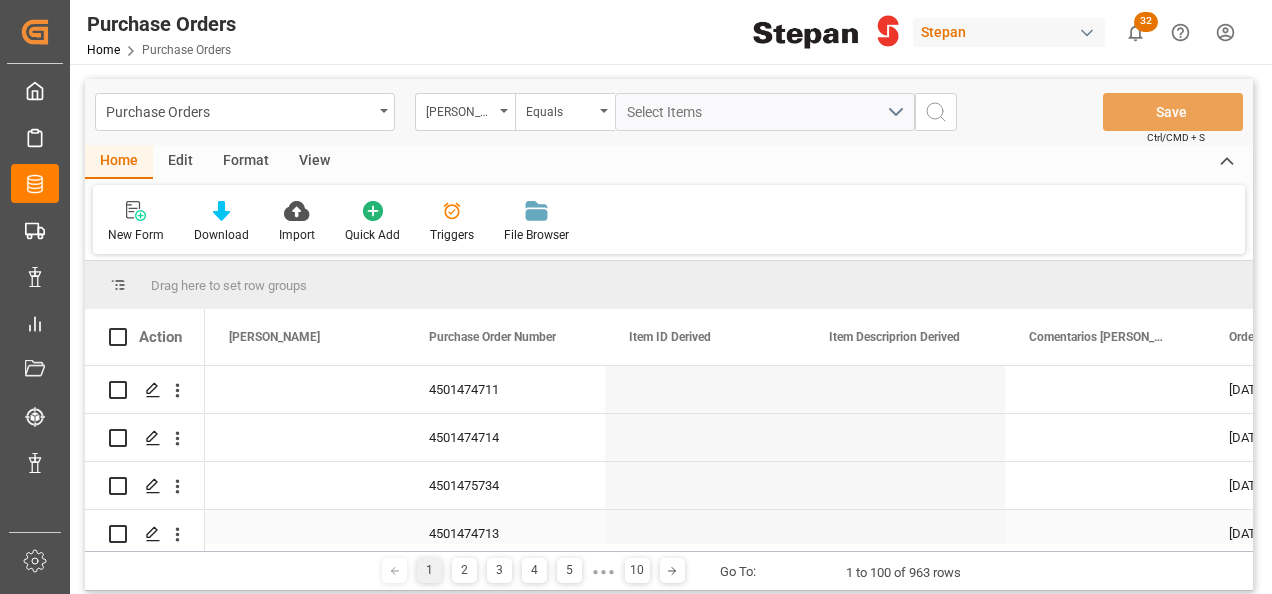drag, startPoint x: 299, startPoint y: 544, endPoint x: 199, endPoint y: 508, distance: 106.28264 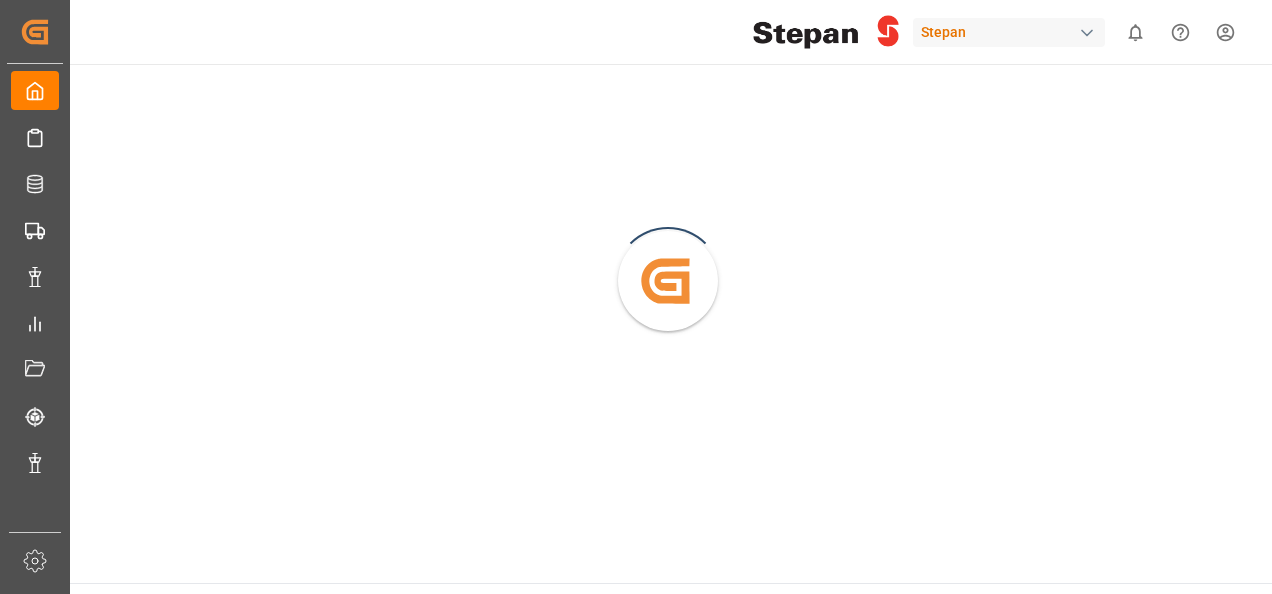 scroll, scrollTop: 0, scrollLeft: 0, axis: both 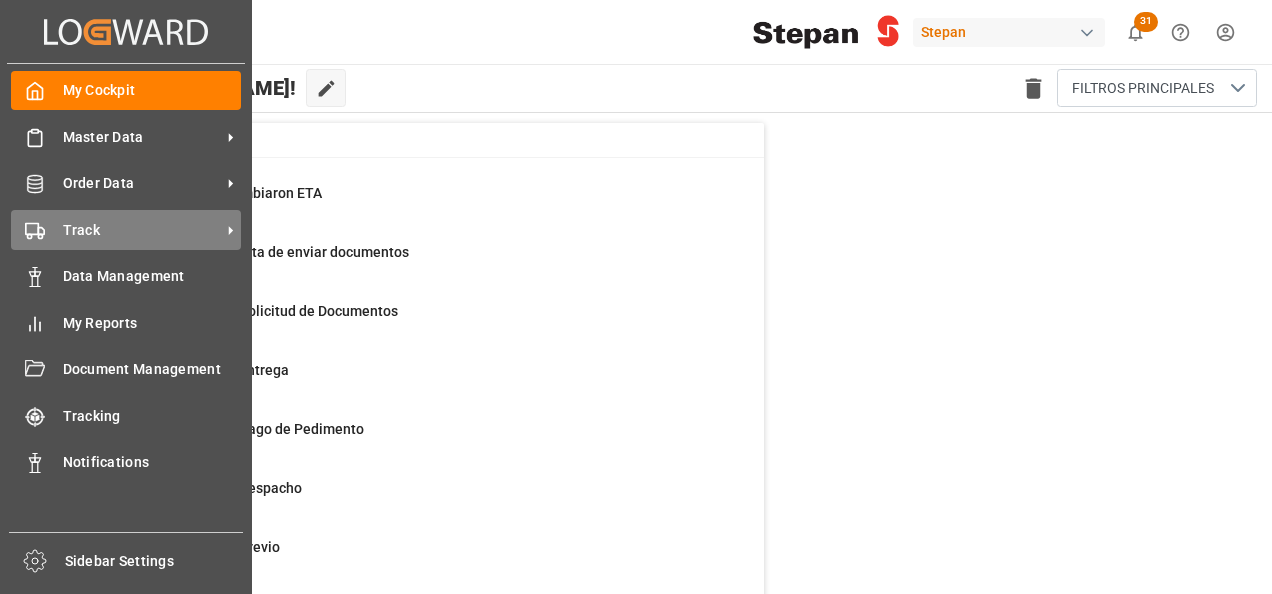 click on "Track Track" at bounding box center [126, 229] 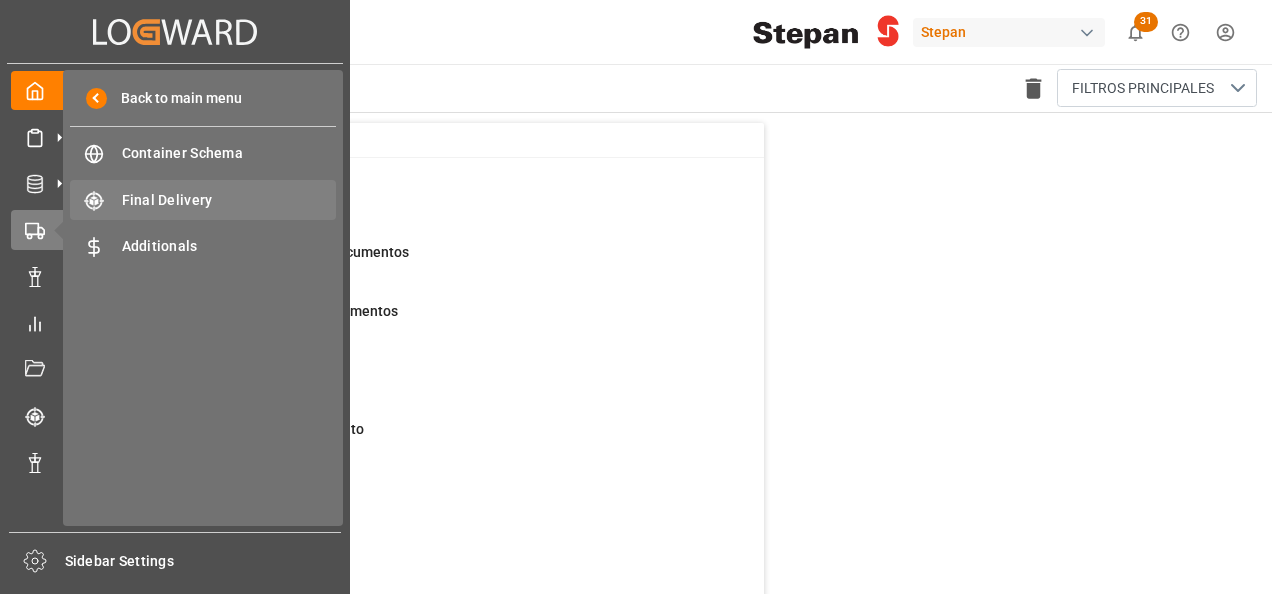 click on "Final Delivery" at bounding box center (229, 200) 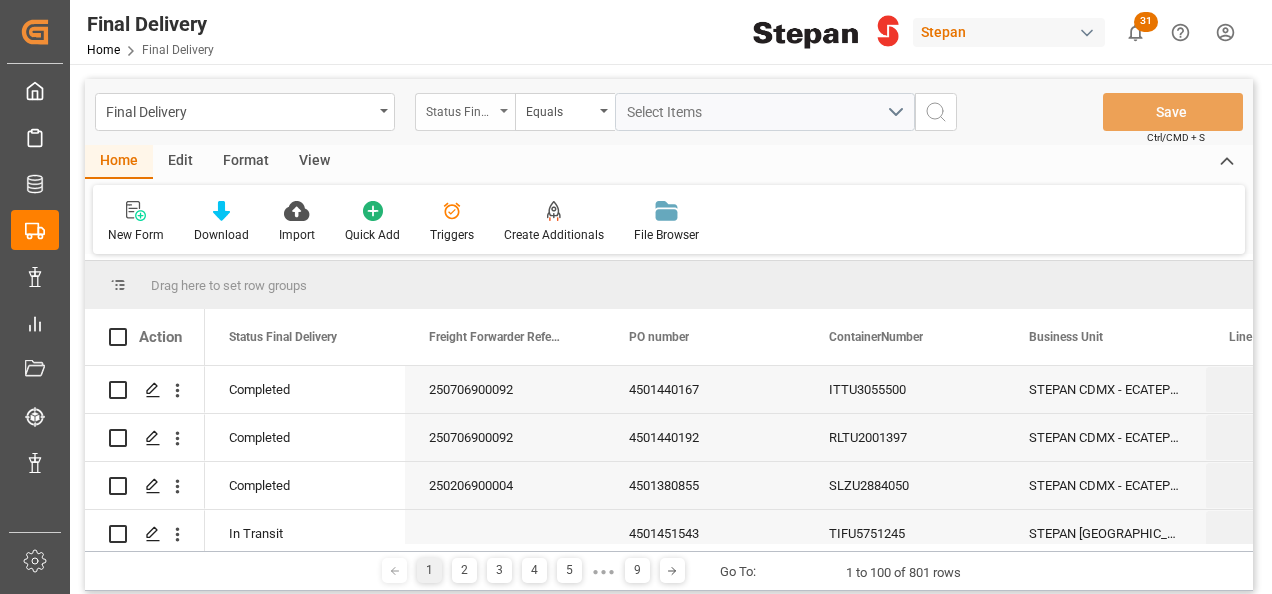 click on "Status Final Delivery" at bounding box center (465, 112) 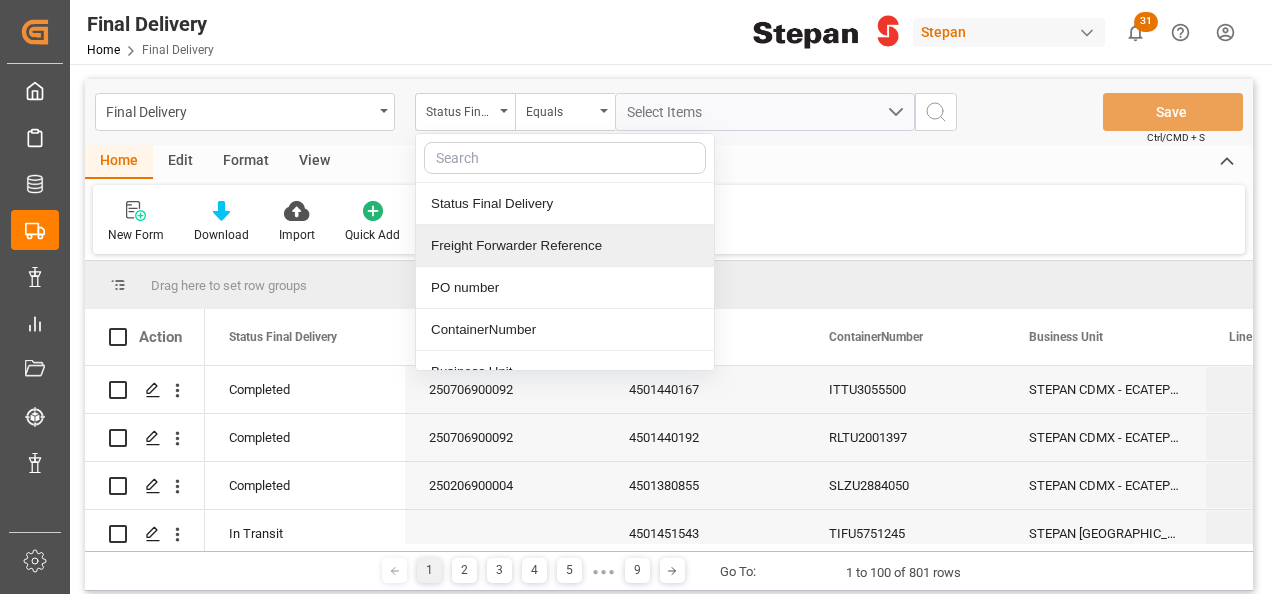 click on "Freight Forwarder Reference" at bounding box center [565, 246] 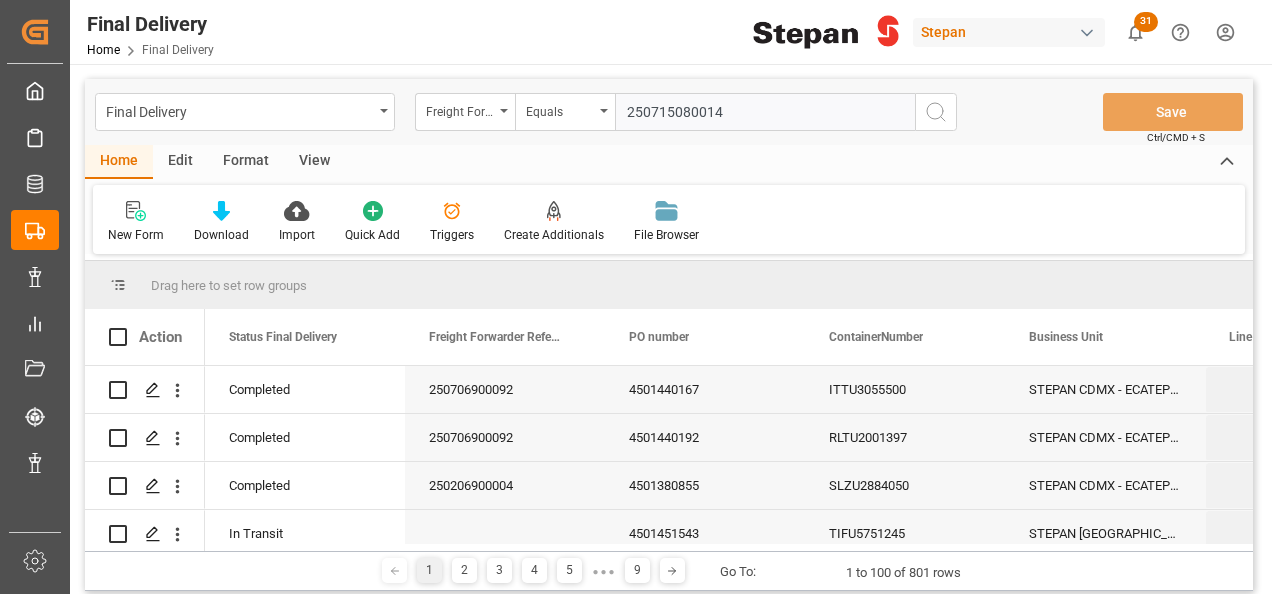 type on "250715080014" 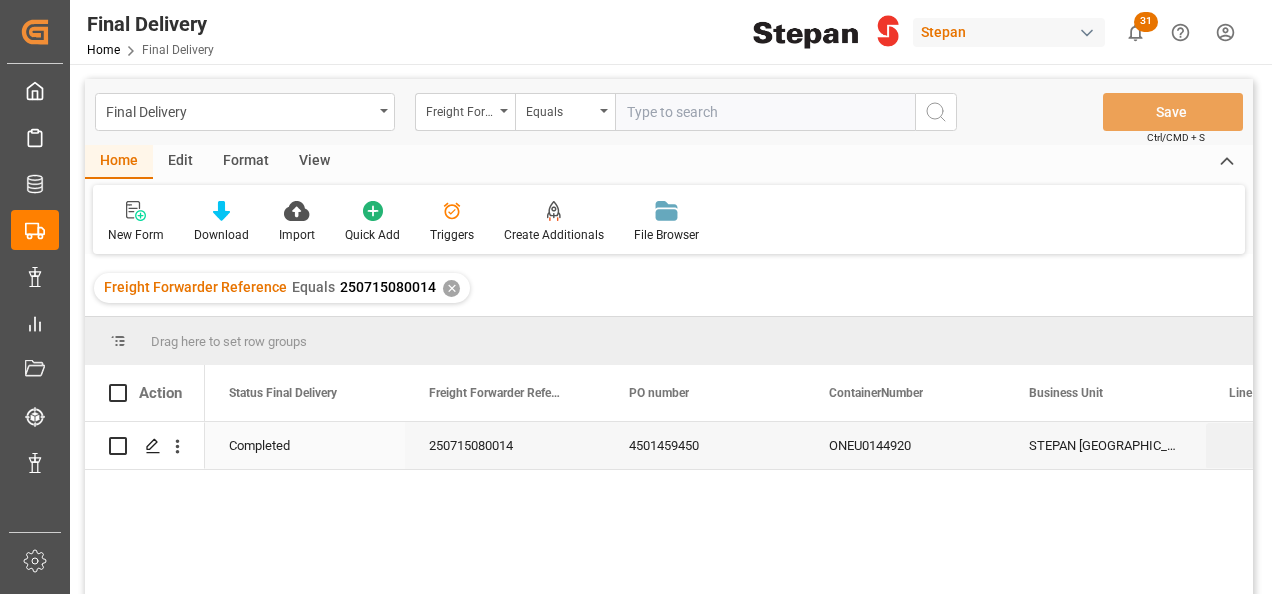 click on "Completed" at bounding box center [305, 446] 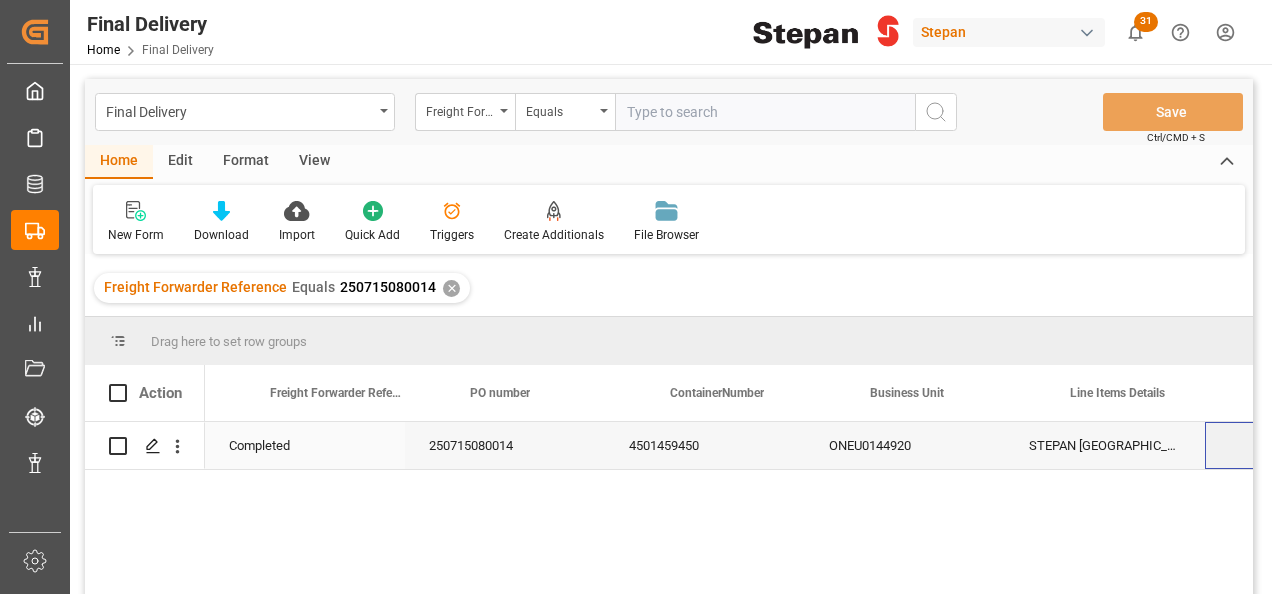 scroll, scrollTop: 0, scrollLeft: 158, axis: horizontal 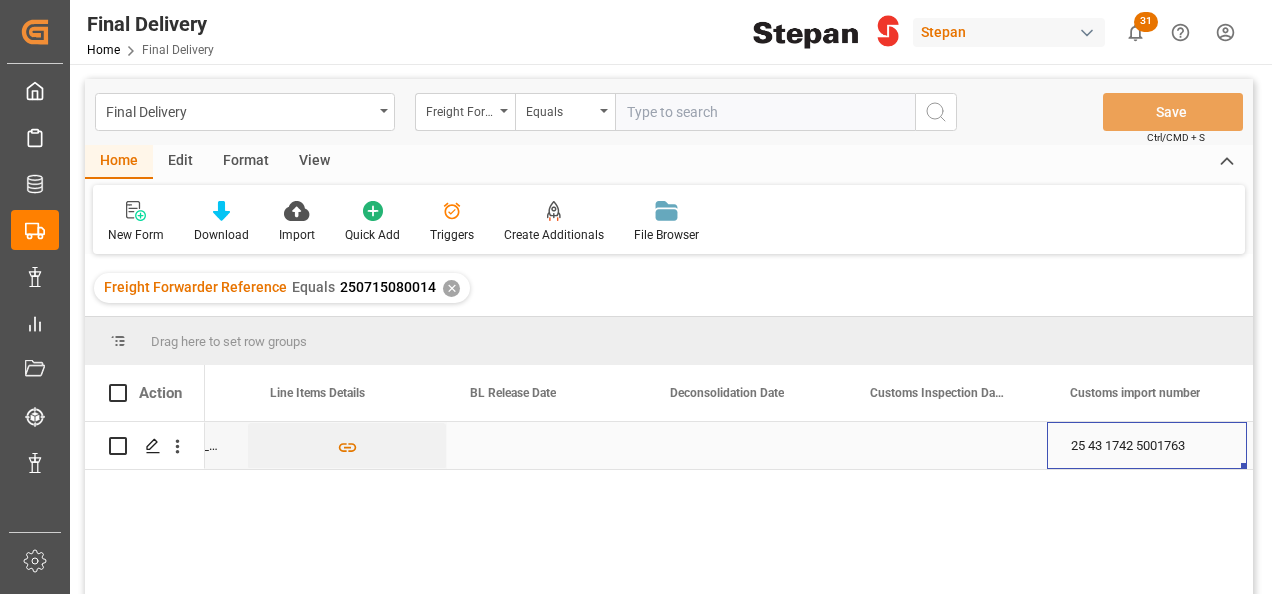 click at bounding box center [547, 445] 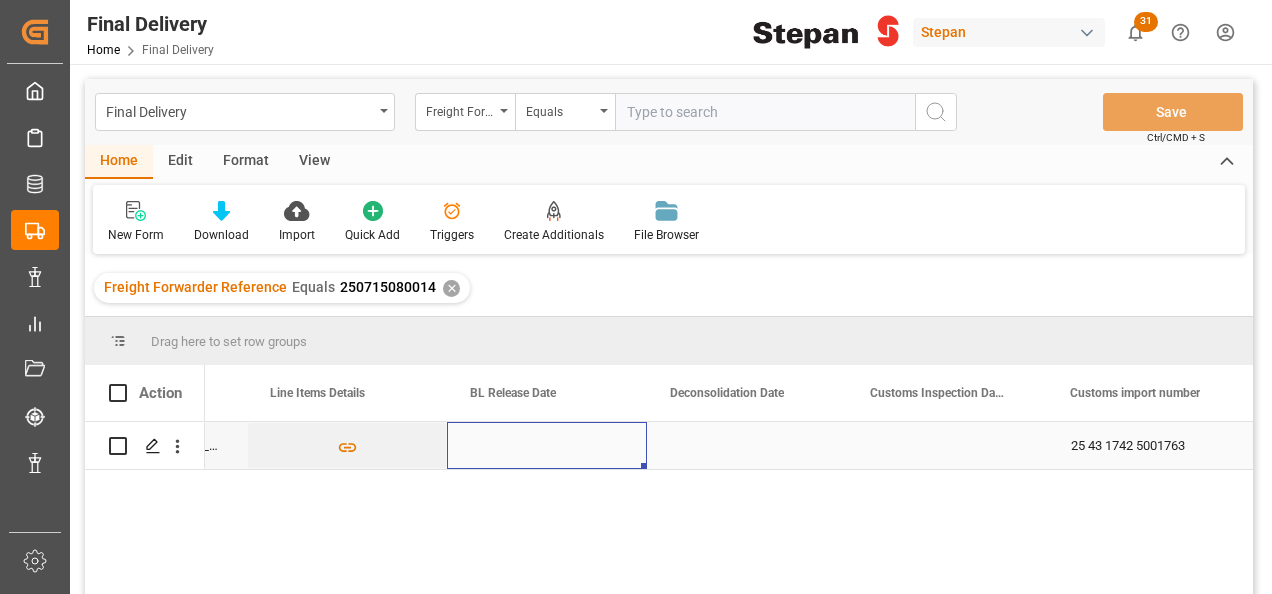 click at bounding box center [547, 445] 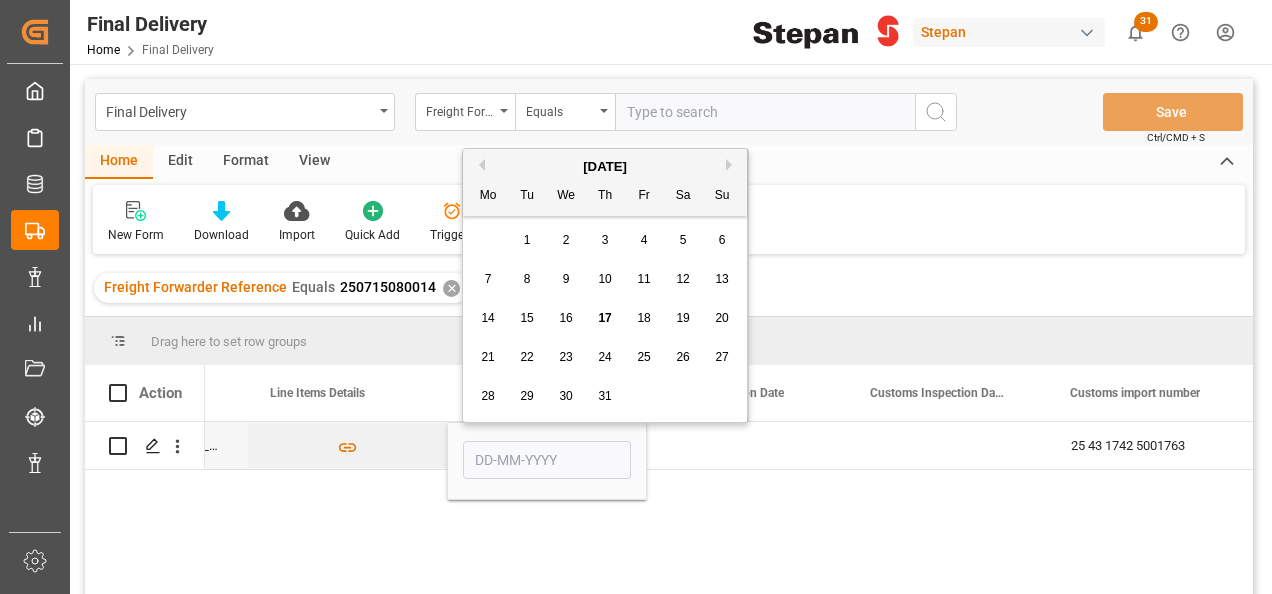 click on "17" at bounding box center (605, 319) 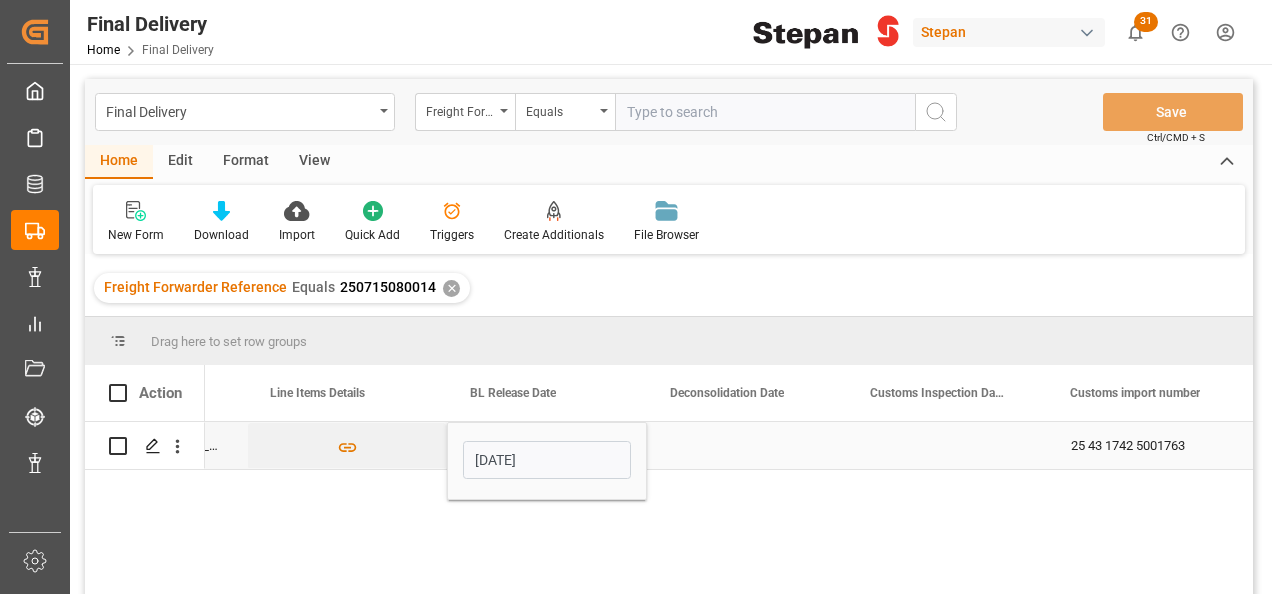 click at bounding box center (747, 445) 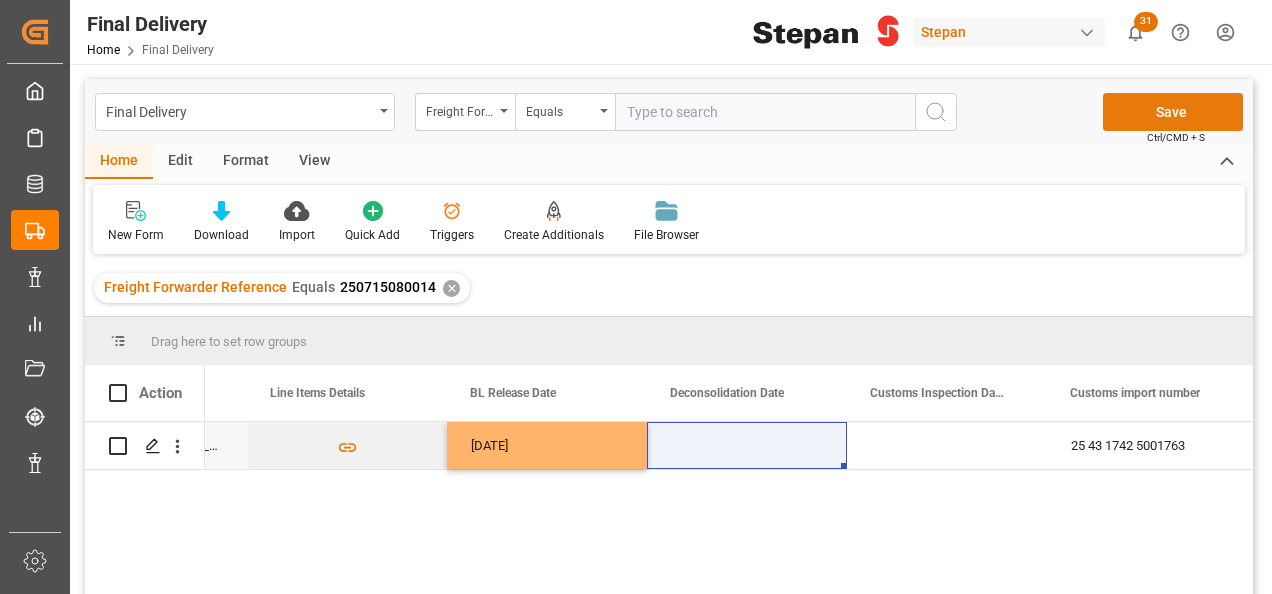 click on "Save" at bounding box center (1173, 112) 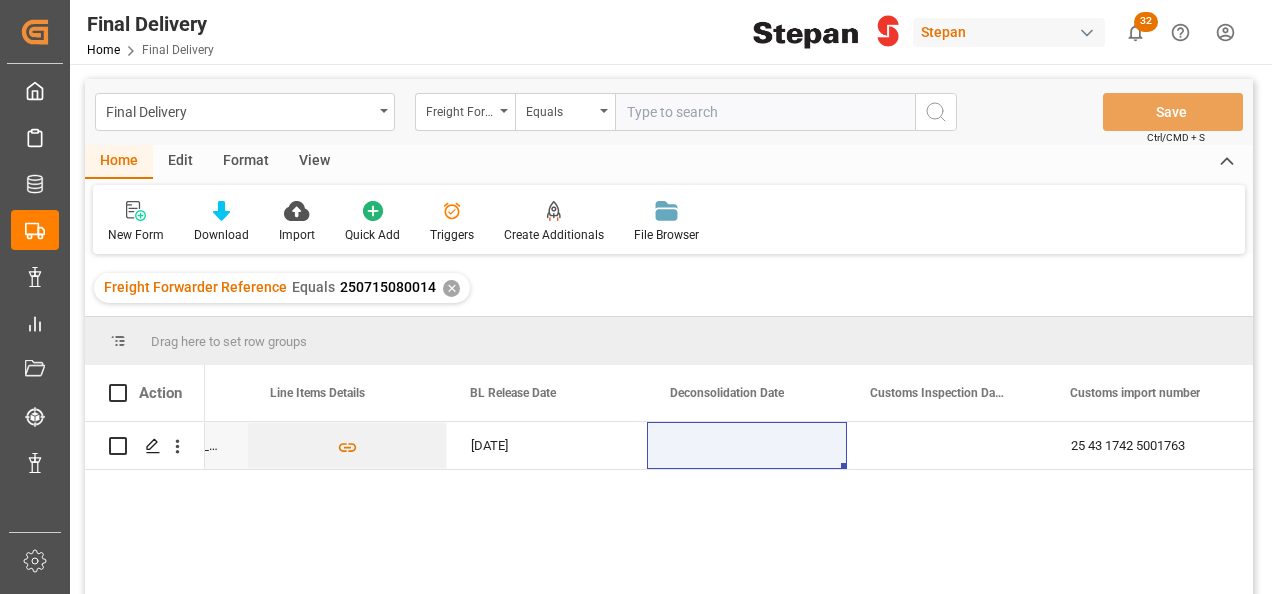 click on "✕" at bounding box center [451, 288] 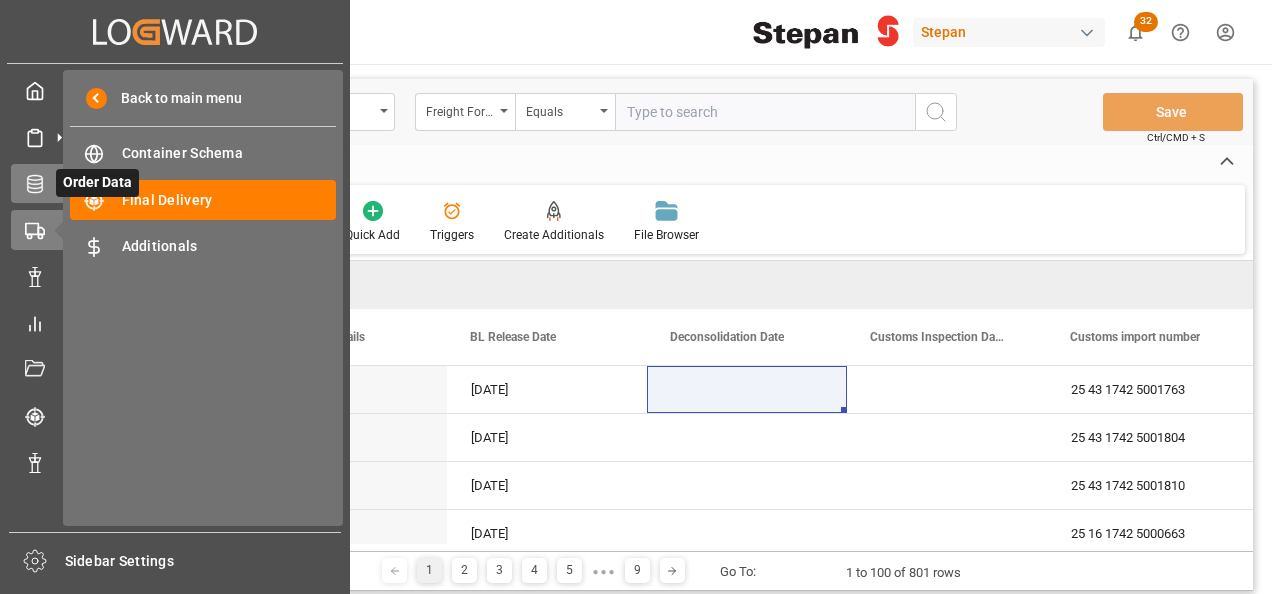 click 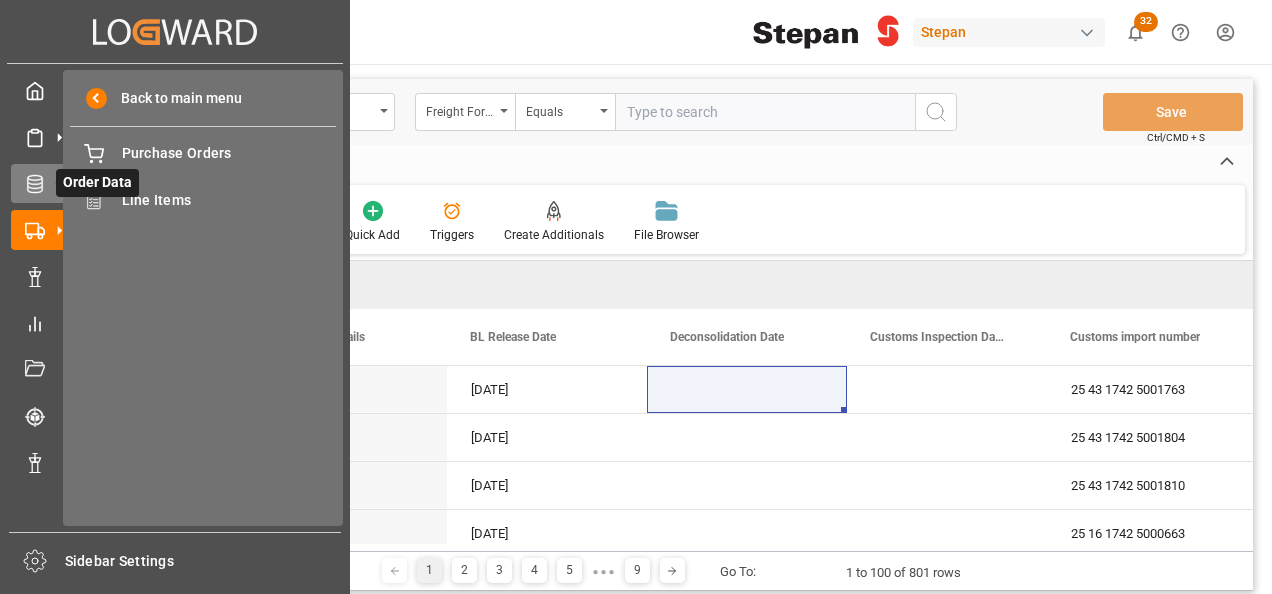 scroll, scrollTop: 0, scrollLeft: 959, axis: horizontal 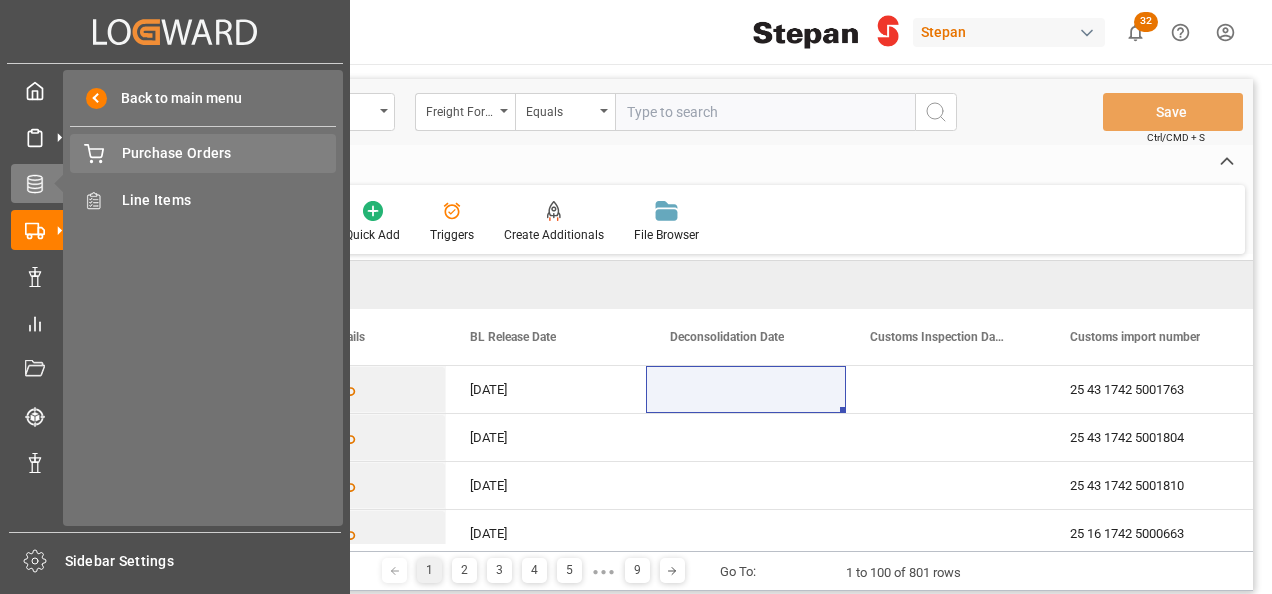 click on "Purchase Orders" at bounding box center [229, 153] 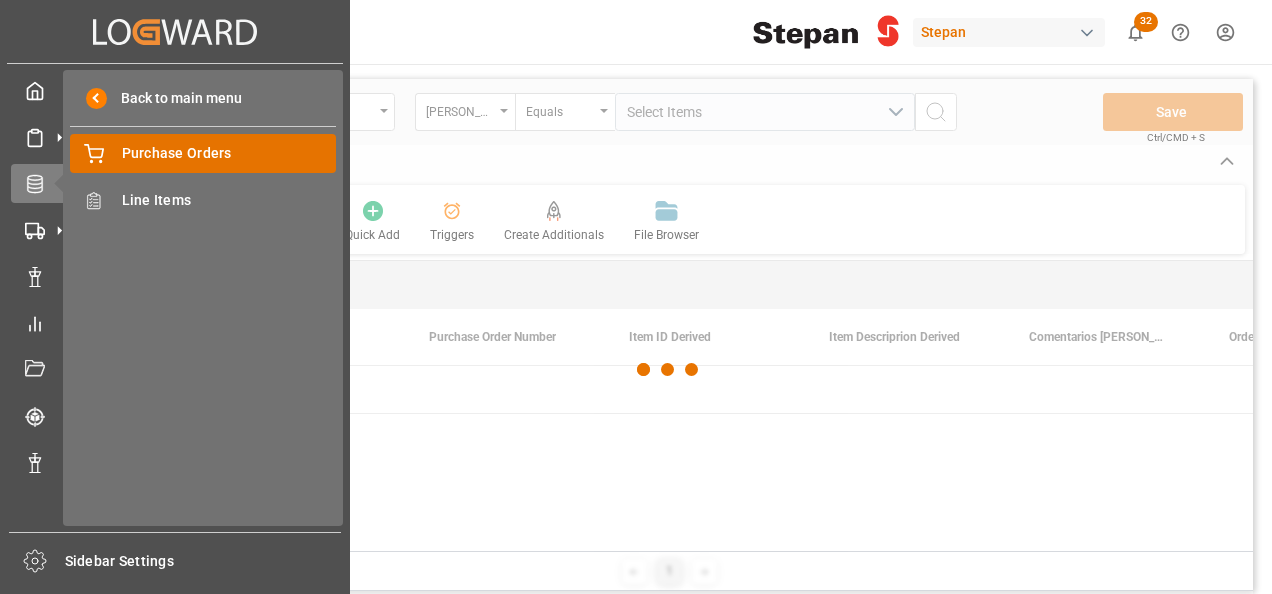scroll, scrollTop: 0, scrollLeft: 0, axis: both 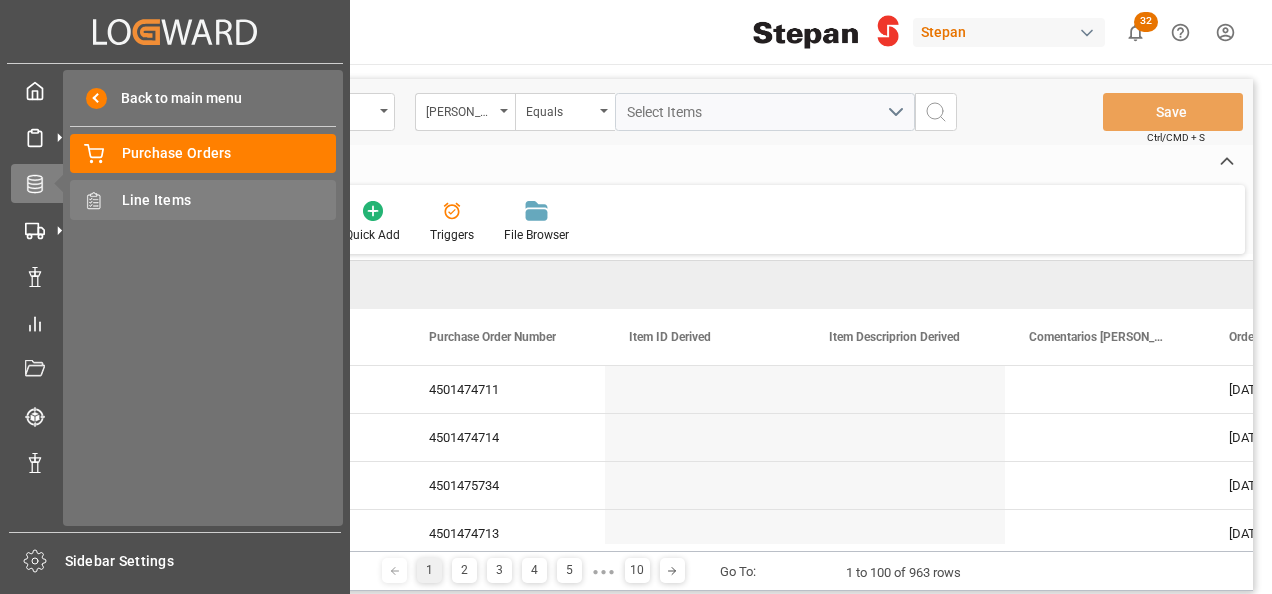 click on "Line Items" at bounding box center (229, 200) 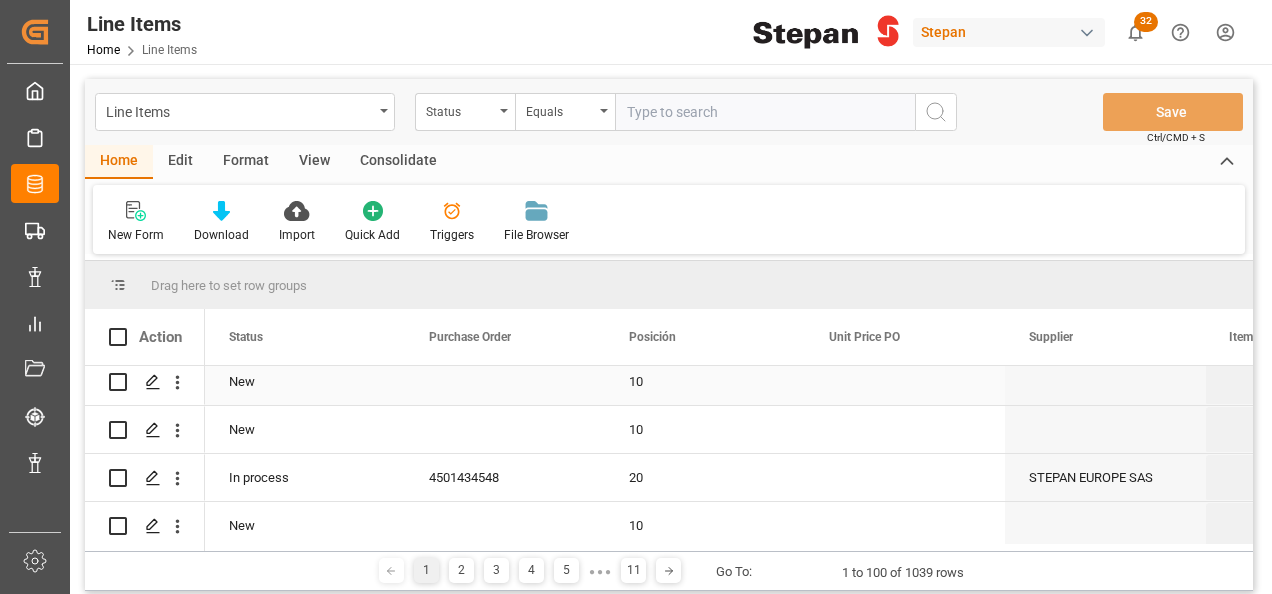 scroll, scrollTop: 0, scrollLeft: 0, axis: both 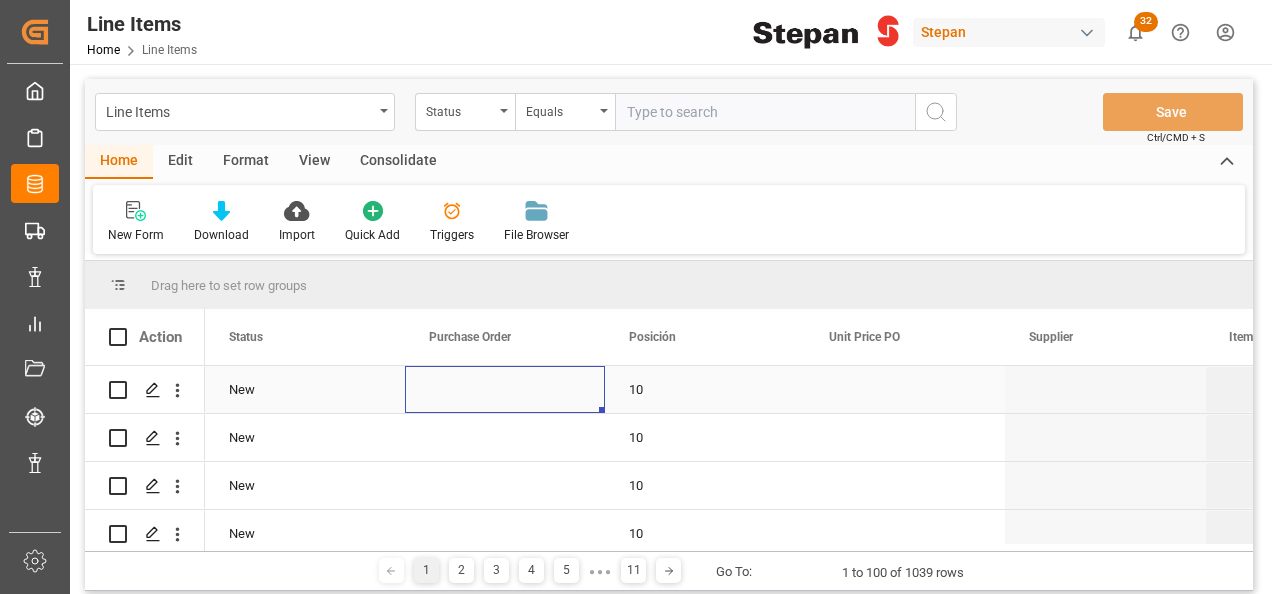 click at bounding box center (505, 389) 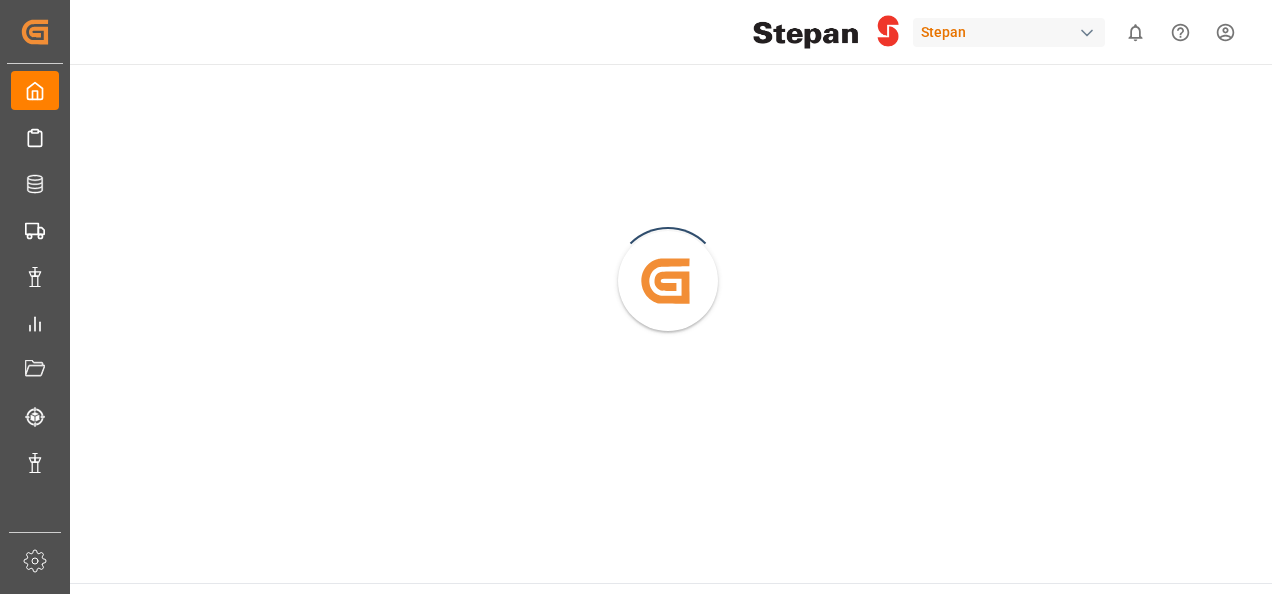 scroll, scrollTop: 0, scrollLeft: 0, axis: both 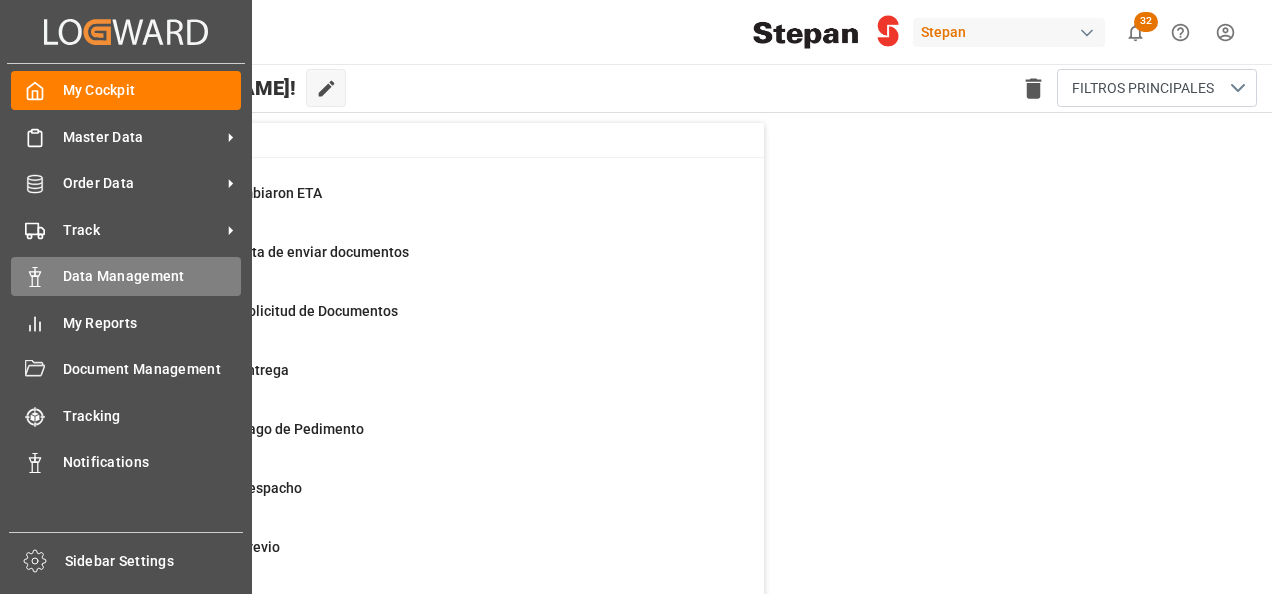 click on "Data Management Data Management" at bounding box center (126, 276) 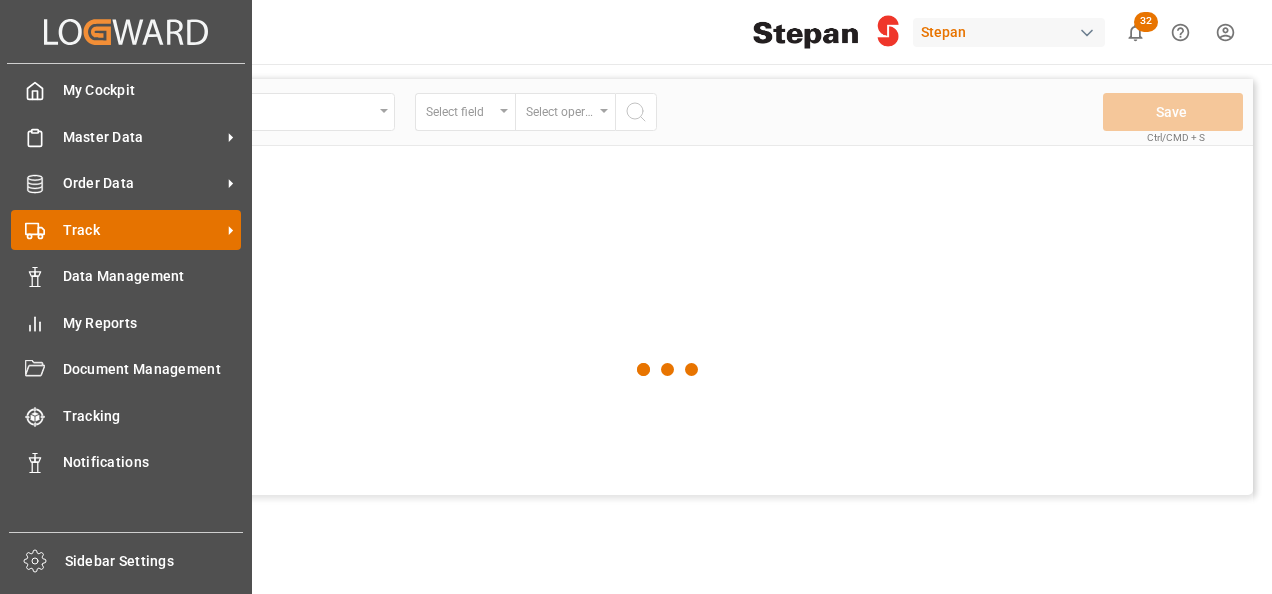 click on "Track" at bounding box center [142, 230] 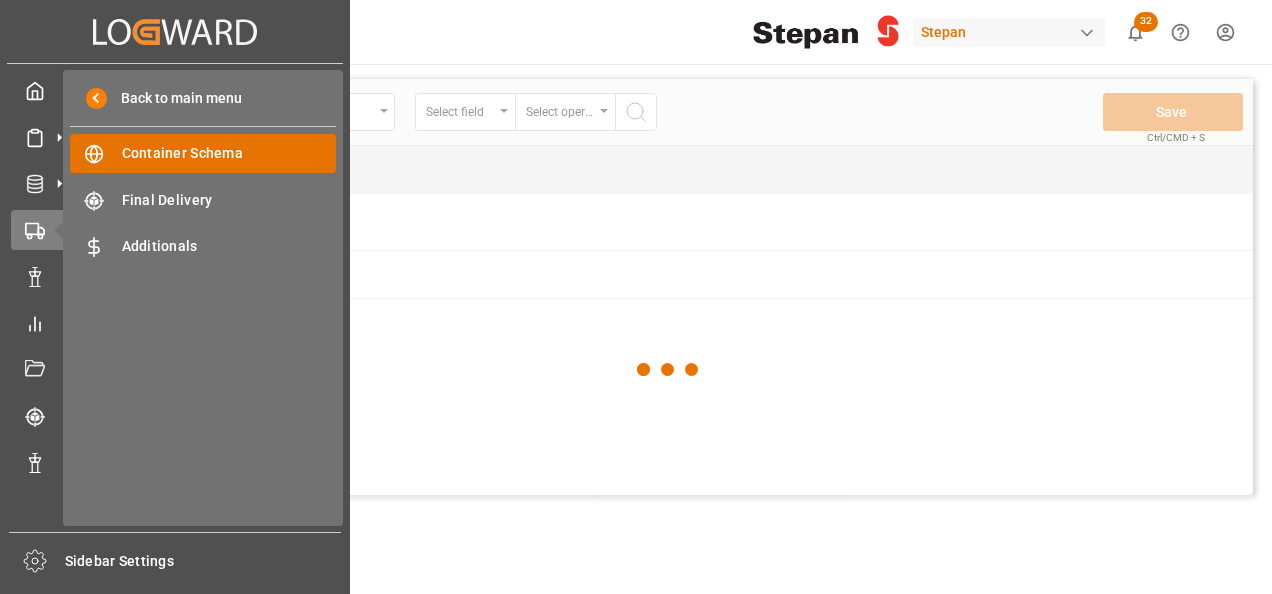 click on "Container Schema" at bounding box center (229, 153) 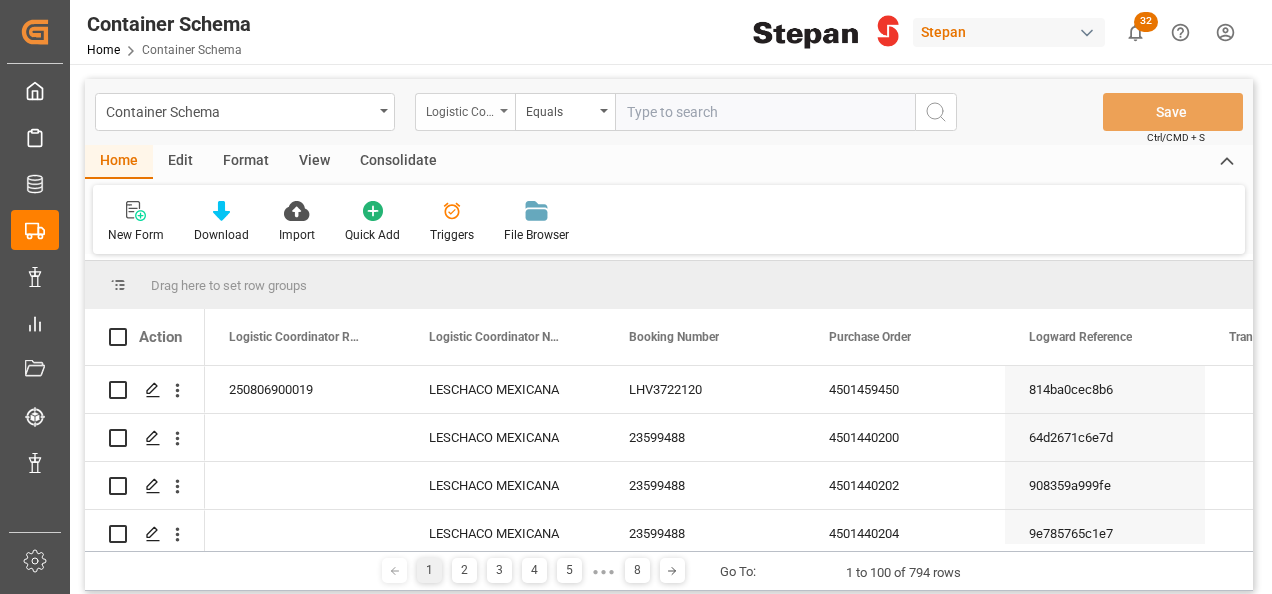 click on "Logistic Coordinator Reference Number" at bounding box center (465, 112) 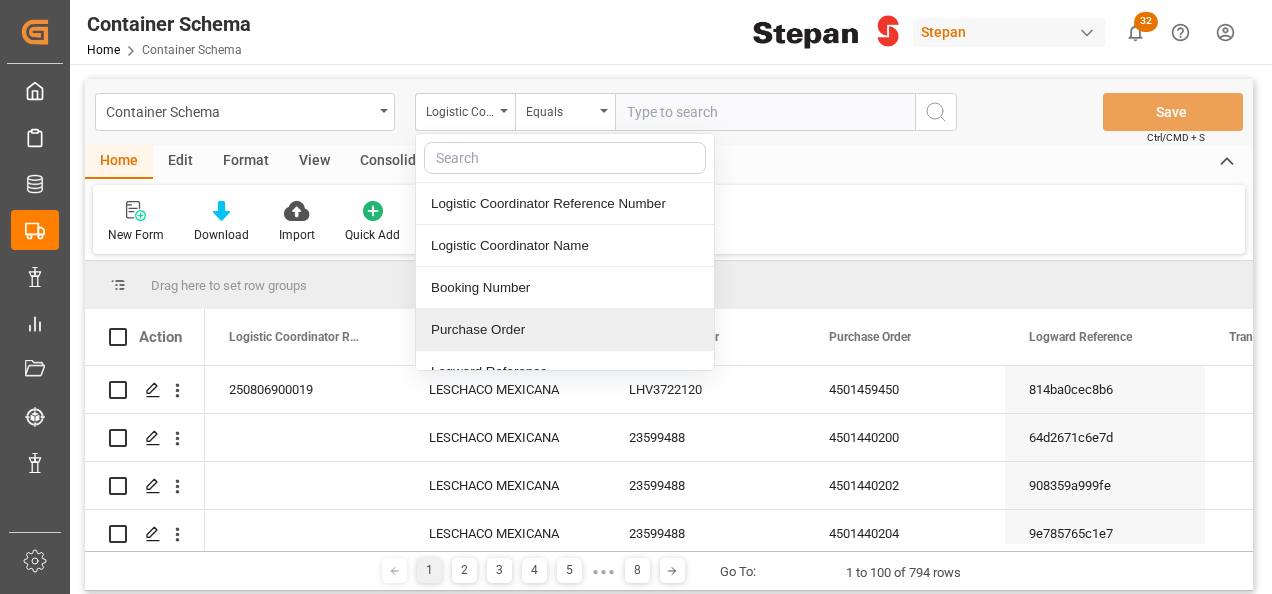 click on "Purchase Order" at bounding box center (565, 330) 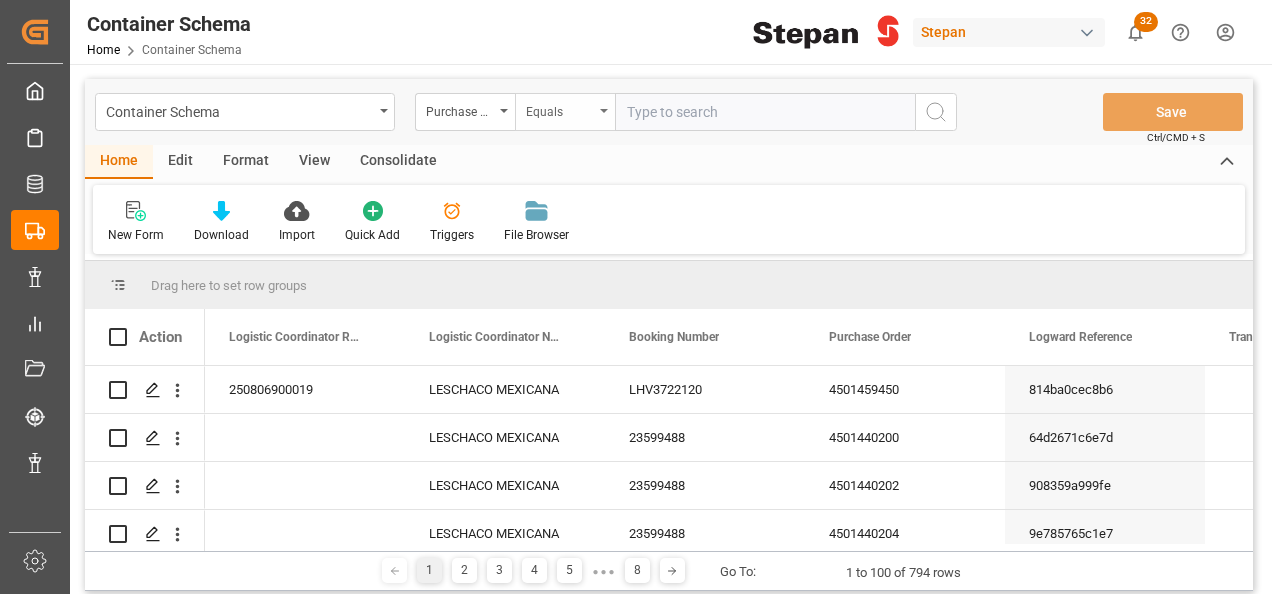 click on "Equals" at bounding box center (565, 112) 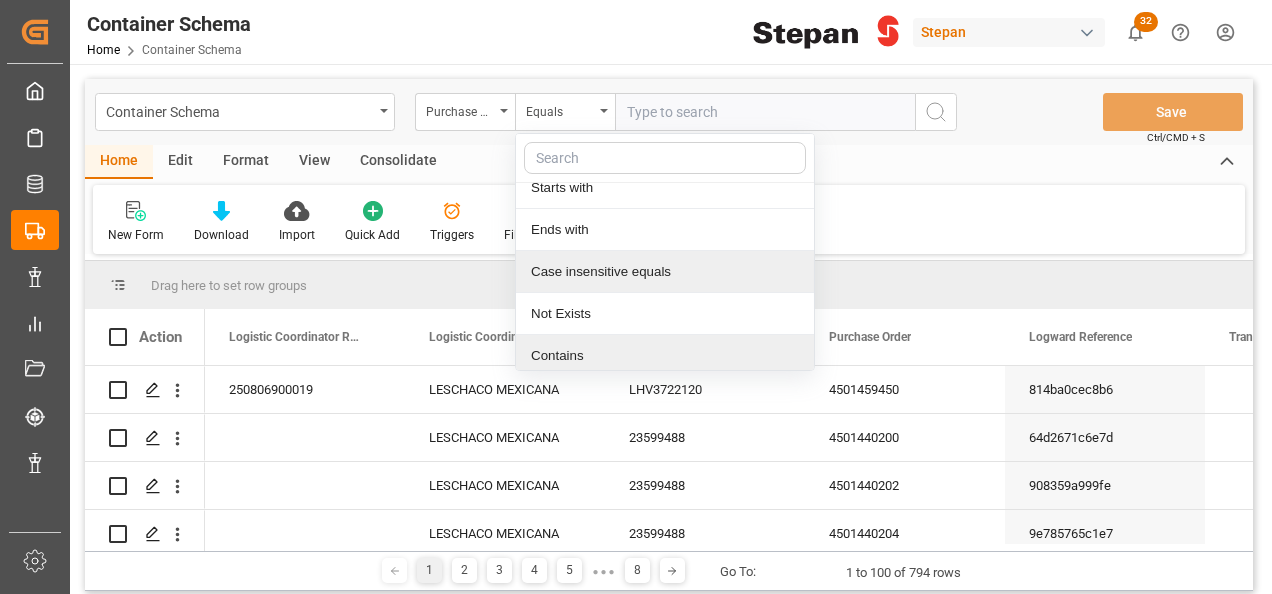 scroll, scrollTop: 146, scrollLeft: 0, axis: vertical 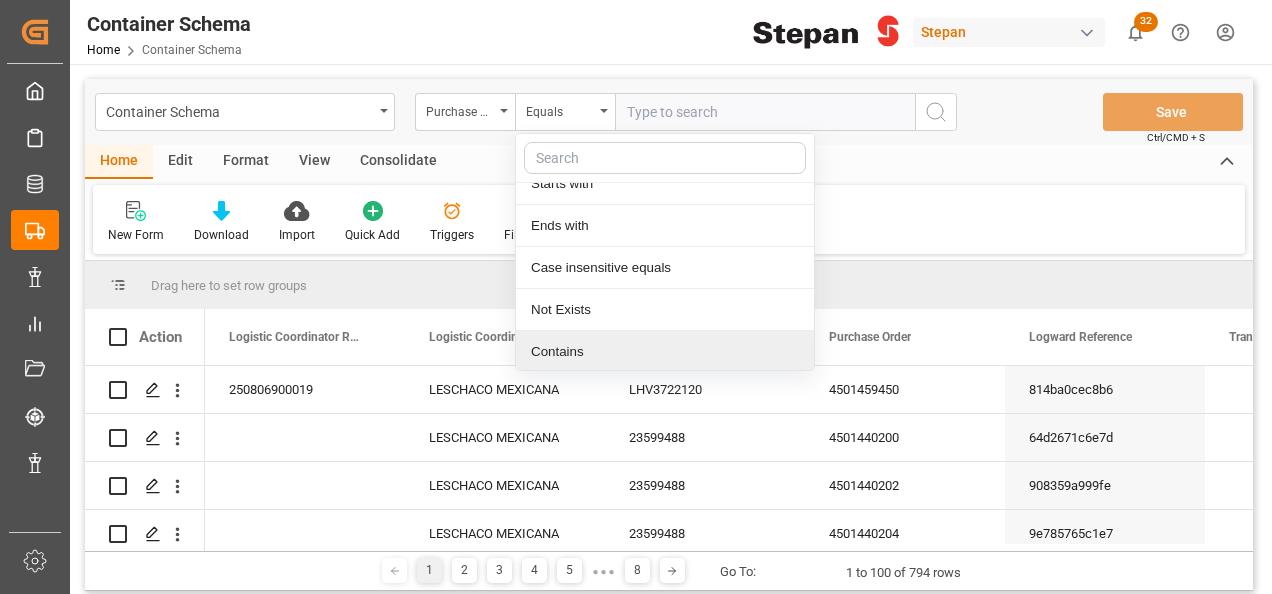 click on "Contains" at bounding box center [665, 352] 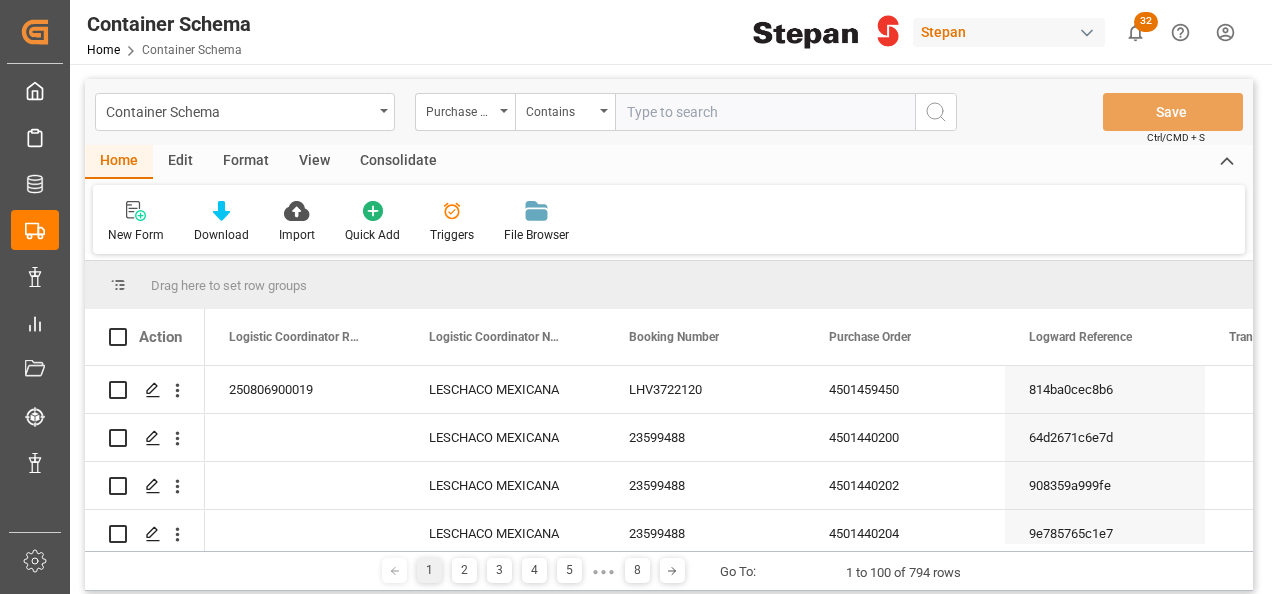 paste on "4501440206,4501440207,4501440208,4501440209,4501440210" 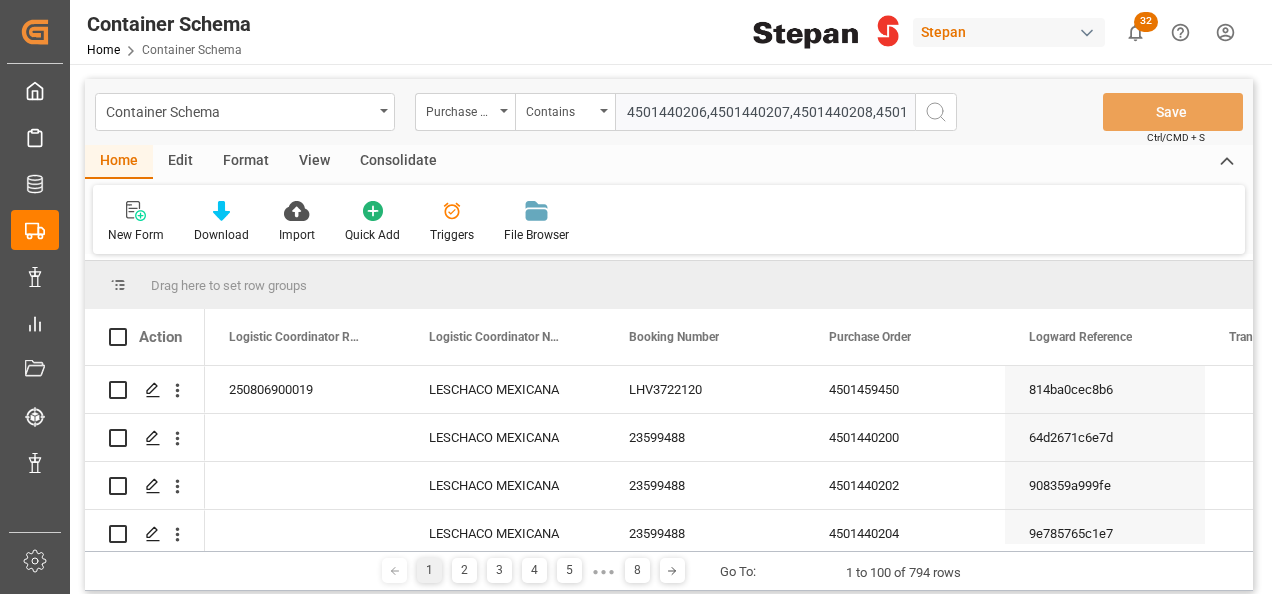 scroll, scrollTop: 0, scrollLeft: 126, axis: horizontal 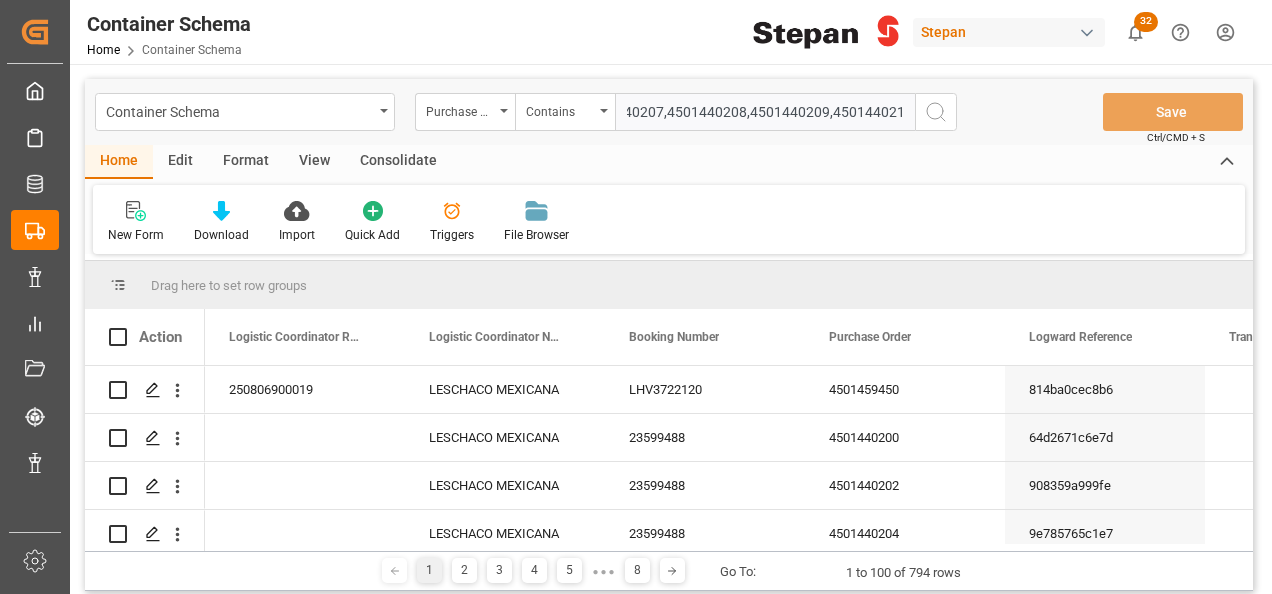 type on "4501440206,4501440207,4501440208,4501440209,4501440210" 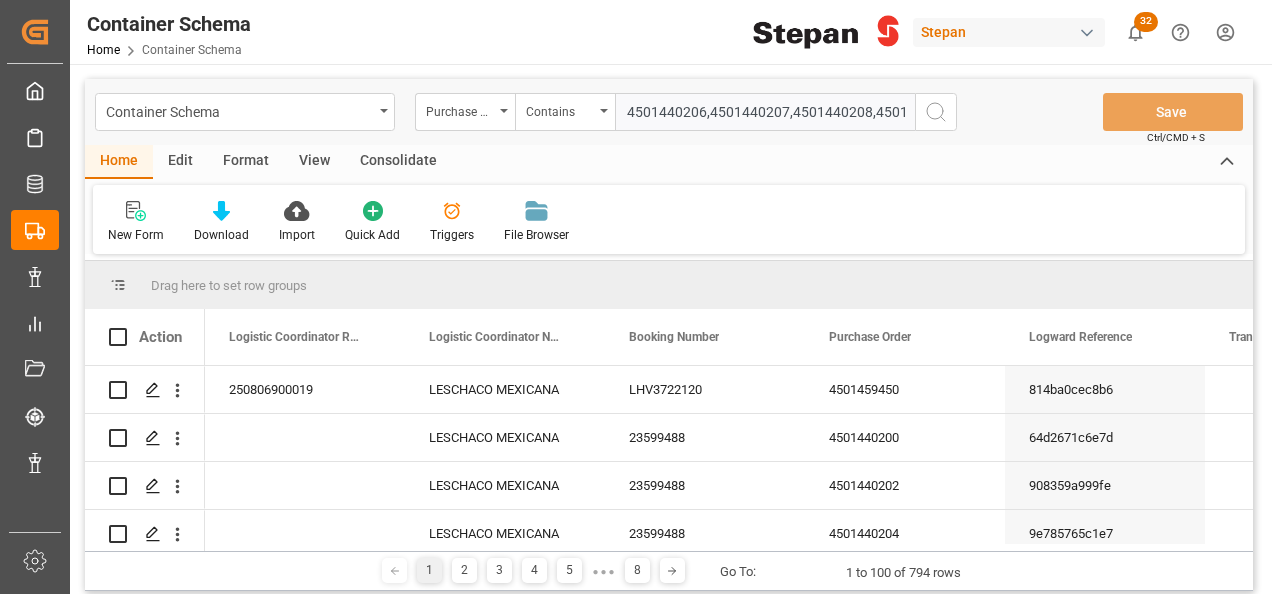 click 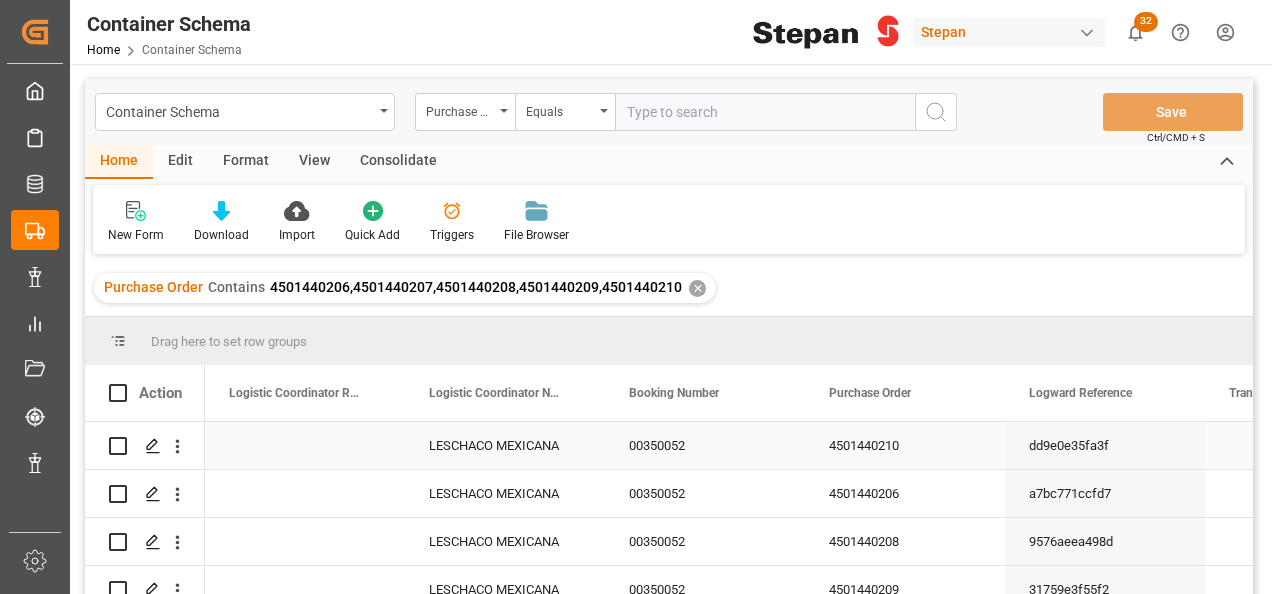 scroll, scrollTop: 68, scrollLeft: 0, axis: vertical 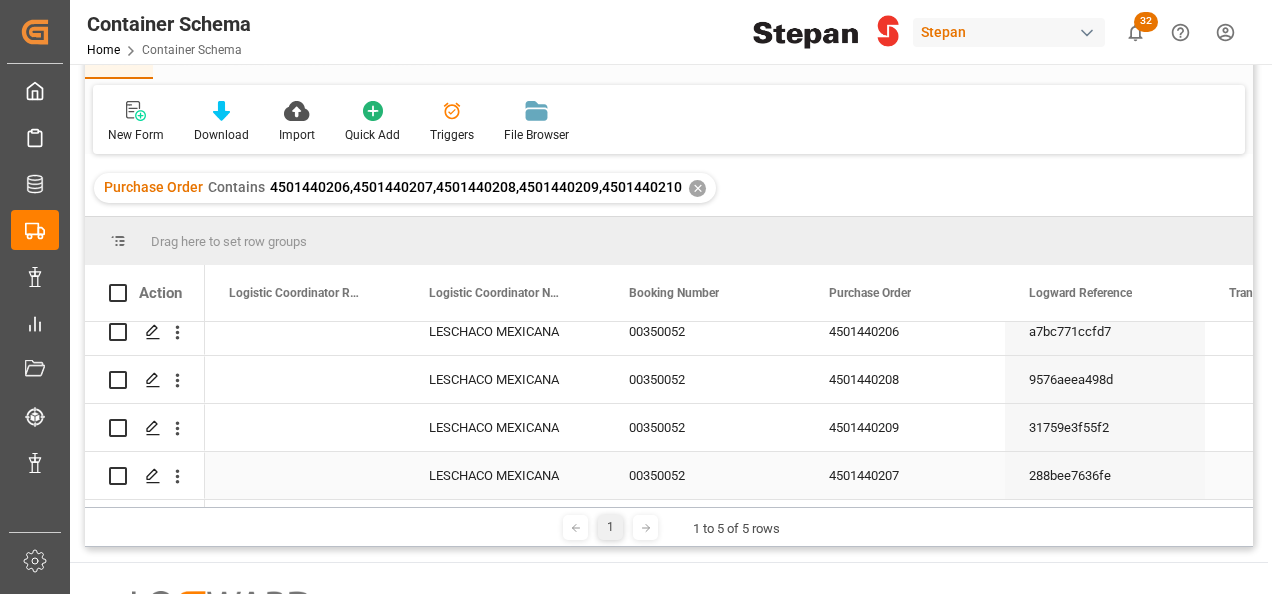 type 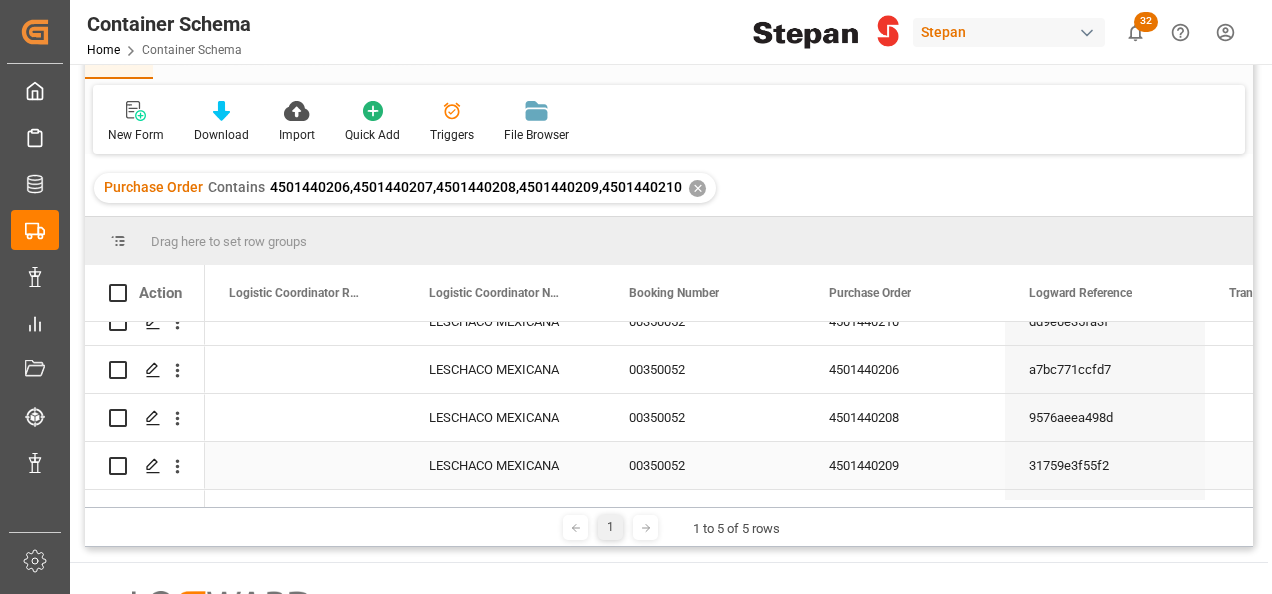 scroll, scrollTop: 0, scrollLeft: 0, axis: both 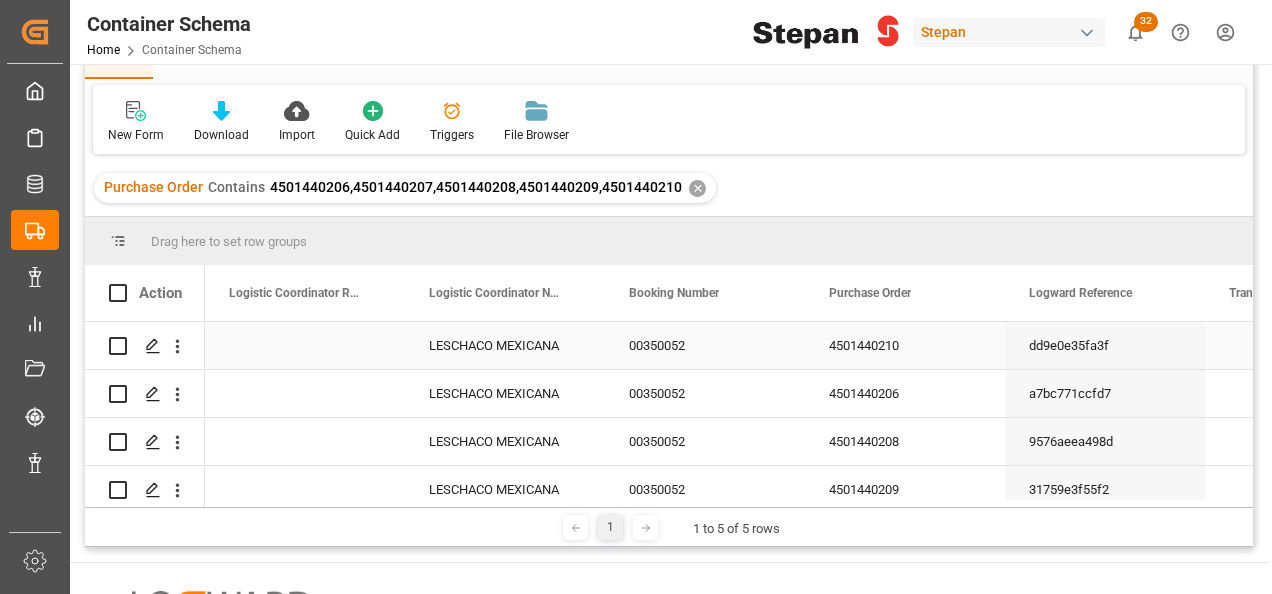 click at bounding box center (305, 345) 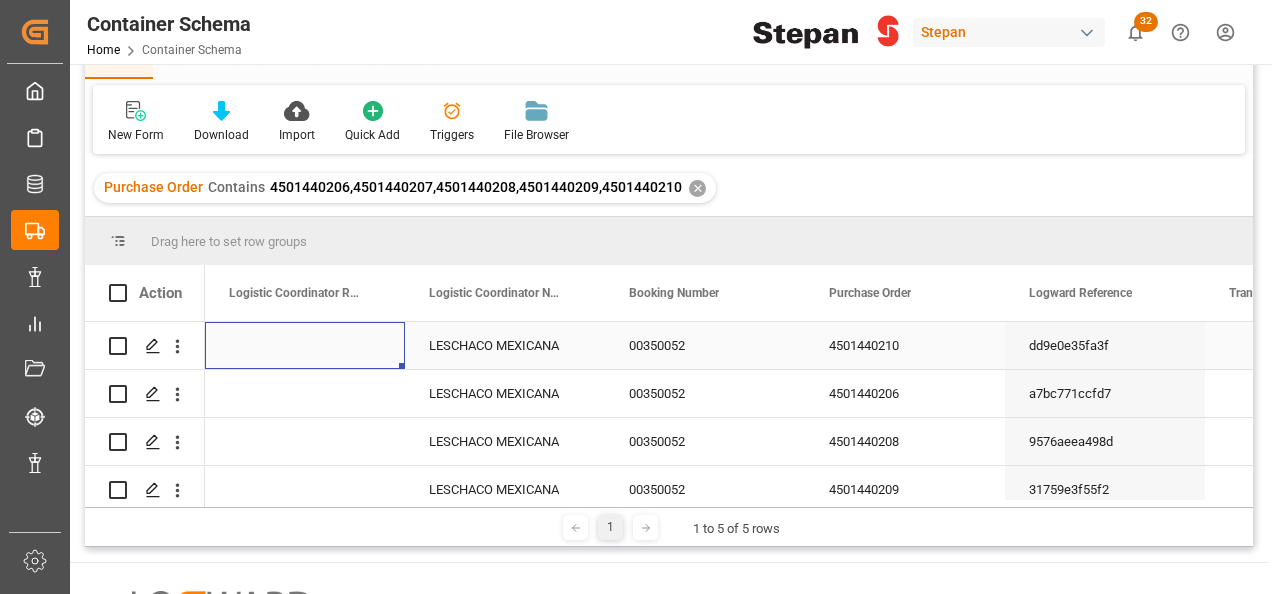 click at bounding box center [305, 345] 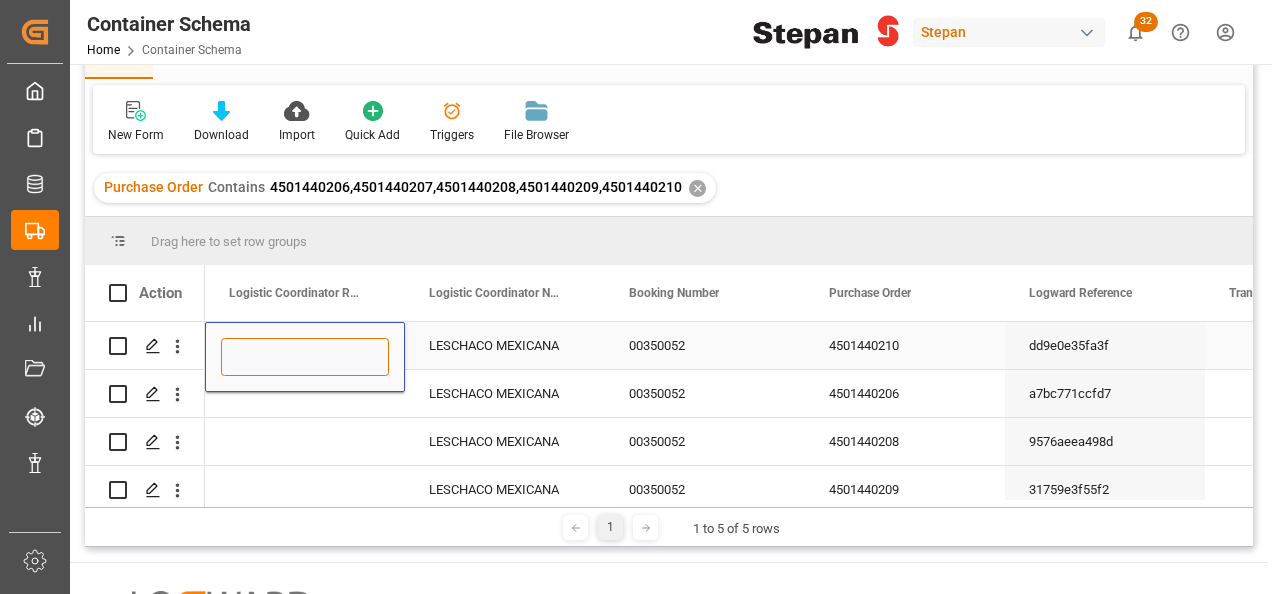 click at bounding box center [305, 357] 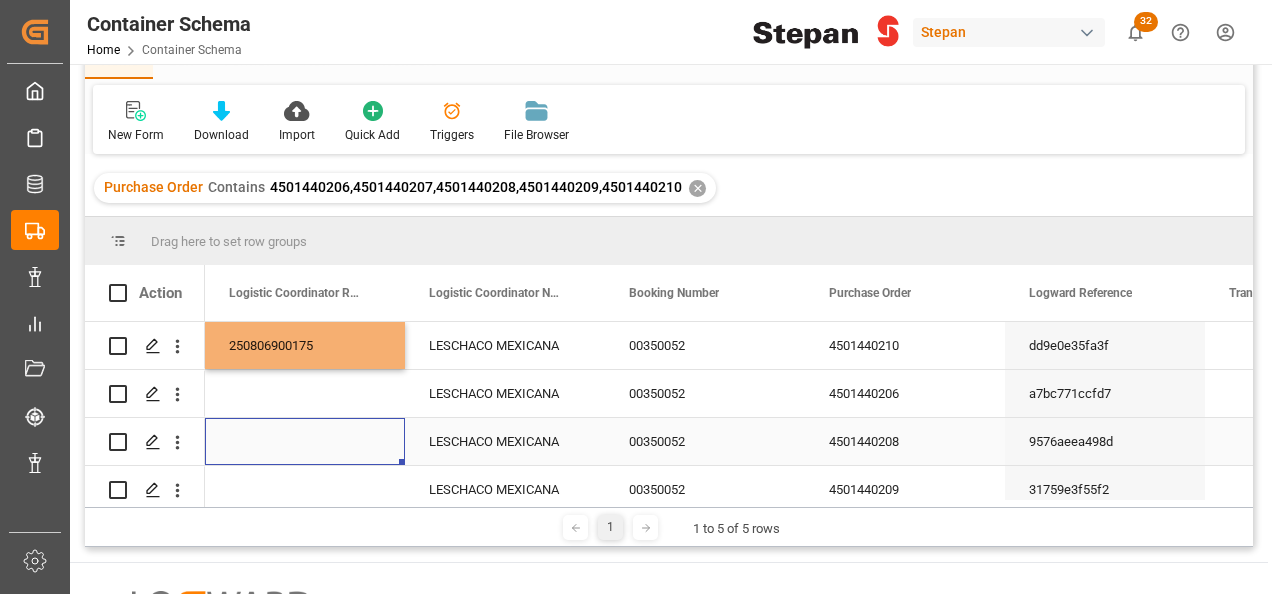 click at bounding box center (305, 441) 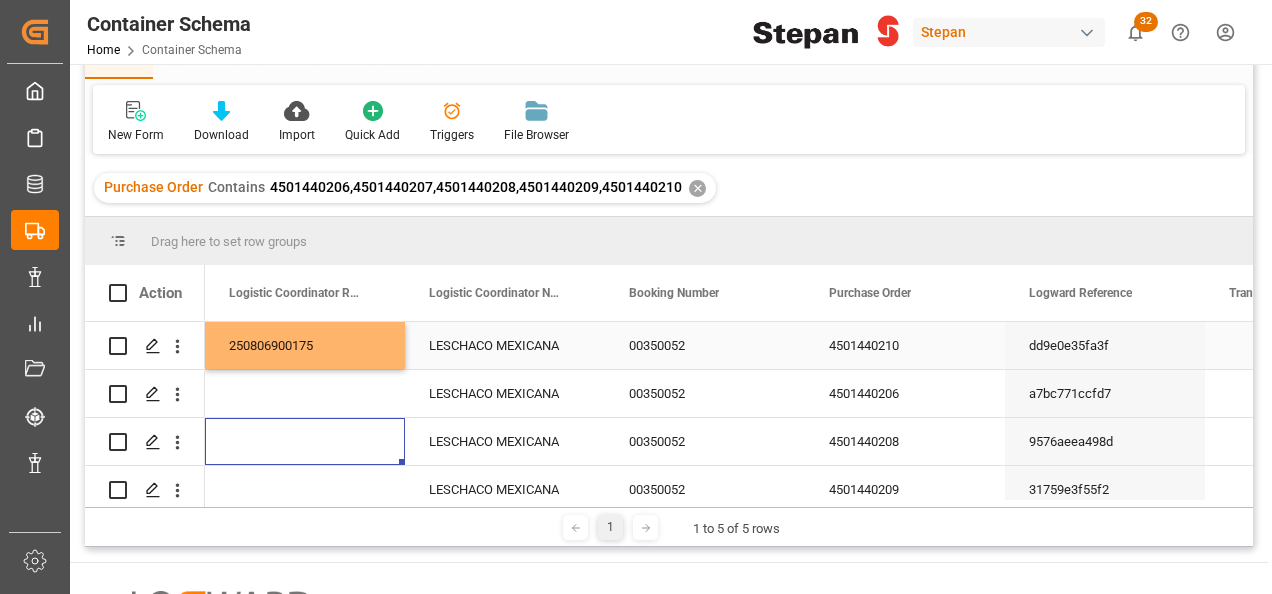 click on "250806900175" at bounding box center (305, 345) 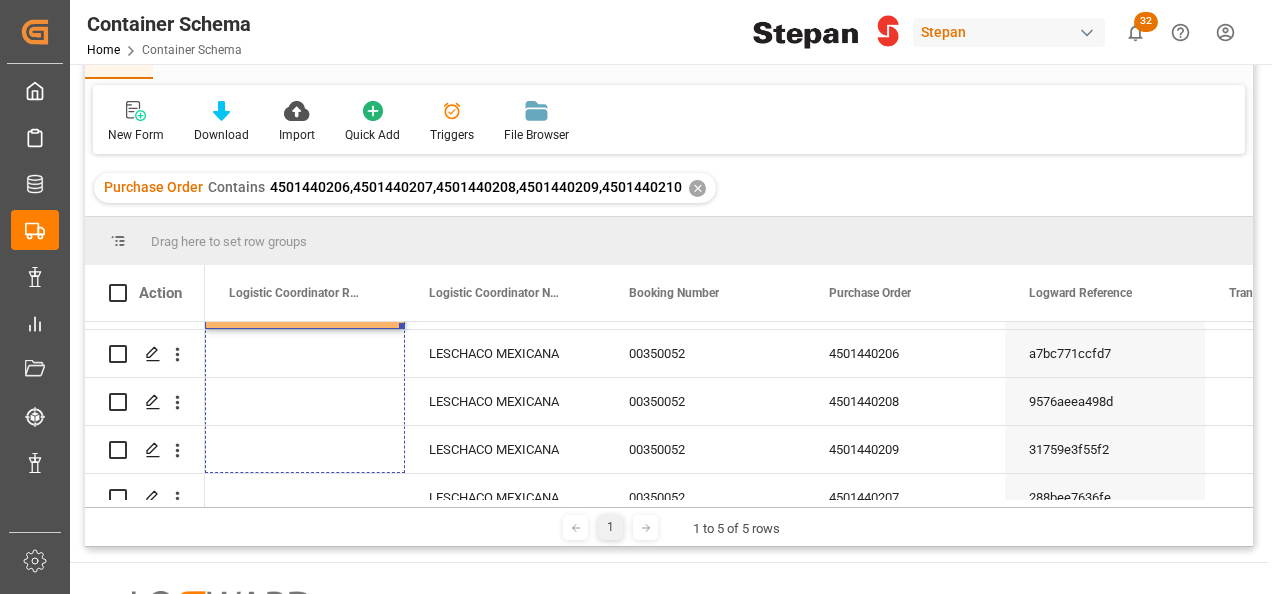 scroll, scrollTop: 68, scrollLeft: 0, axis: vertical 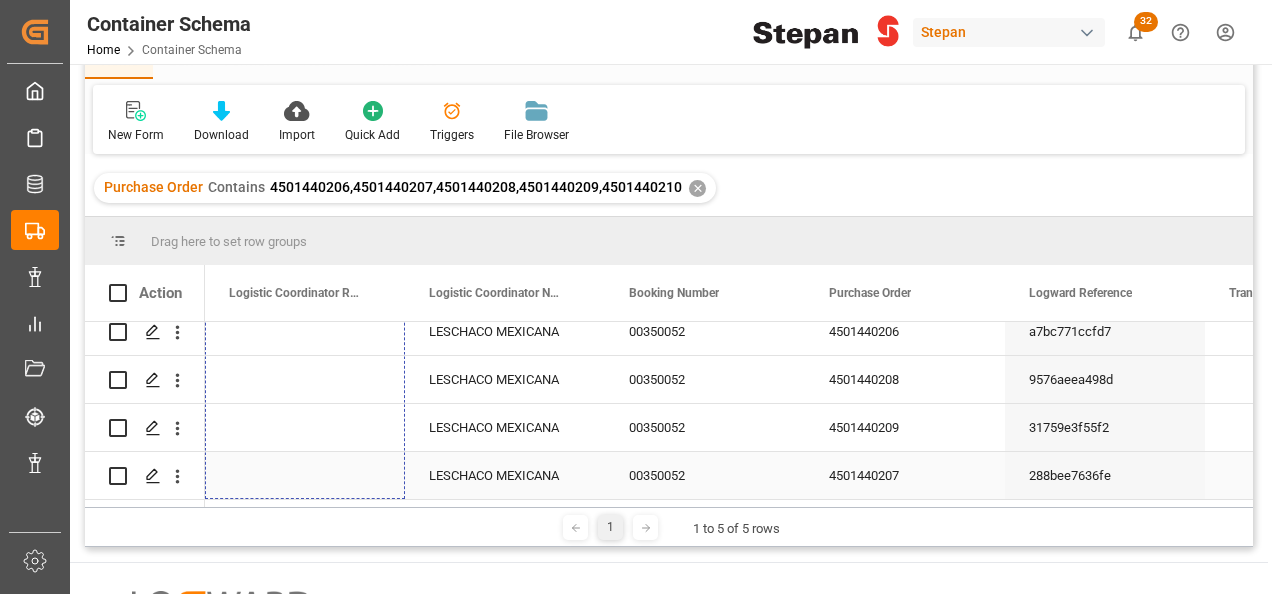 drag, startPoint x: 404, startPoint y: 364, endPoint x: 368, endPoint y: 466, distance: 108.16654 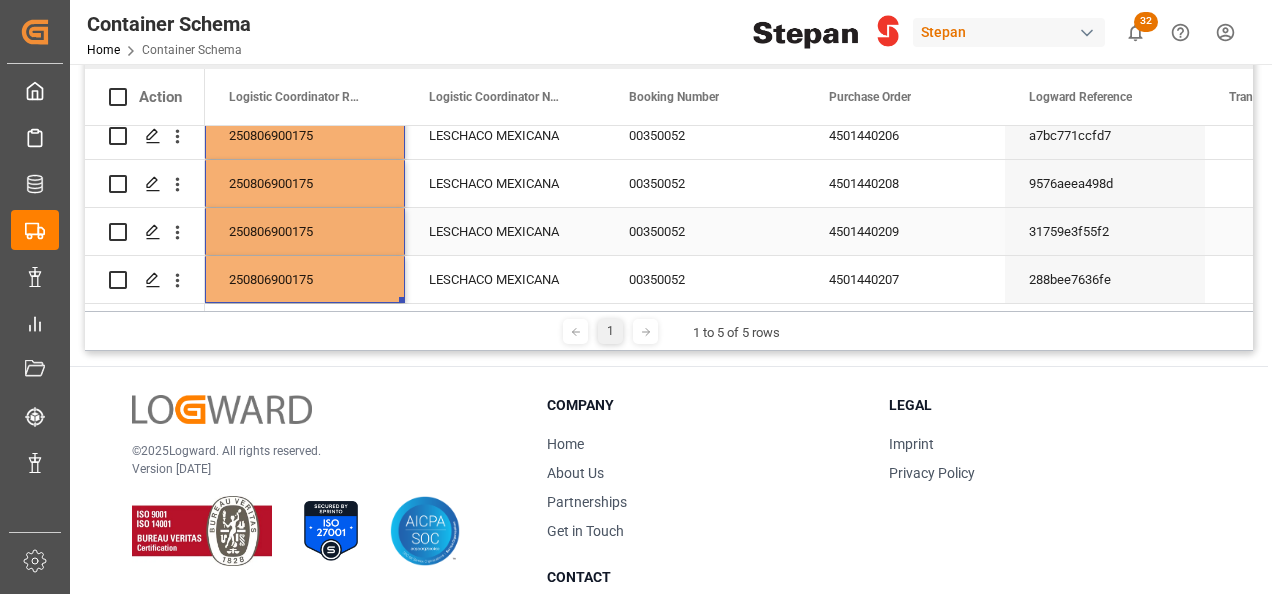 scroll, scrollTop: 300, scrollLeft: 0, axis: vertical 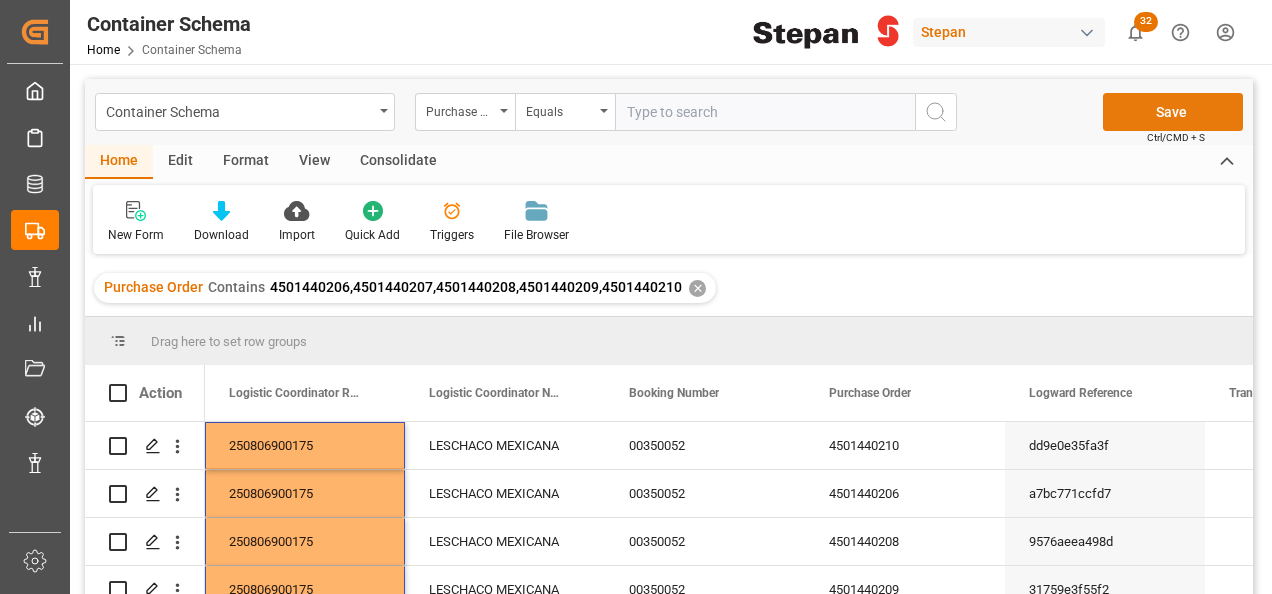 click on "Save" at bounding box center [1173, 112] 